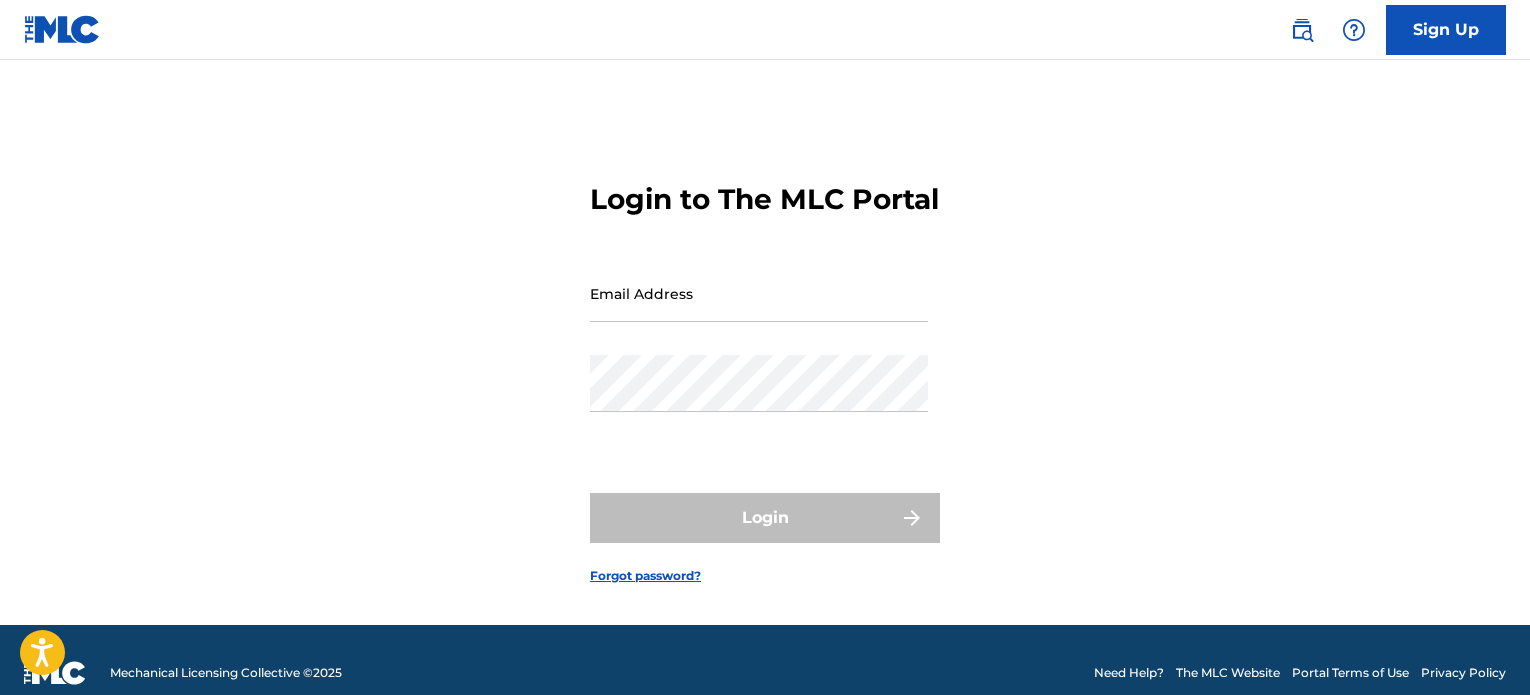 scroll, scrollTop: 0, scrollLeft: 0, axis: both 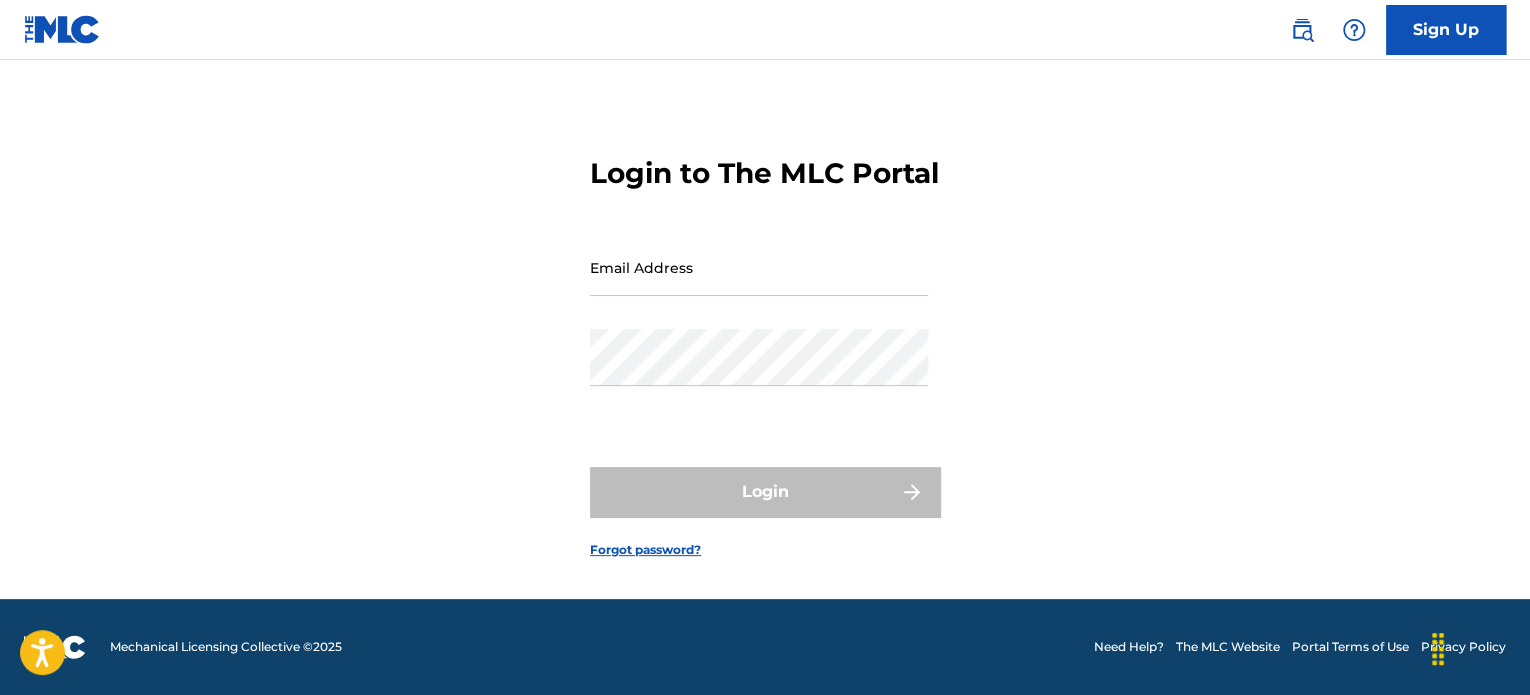 click at bounding box center [1302, 30] 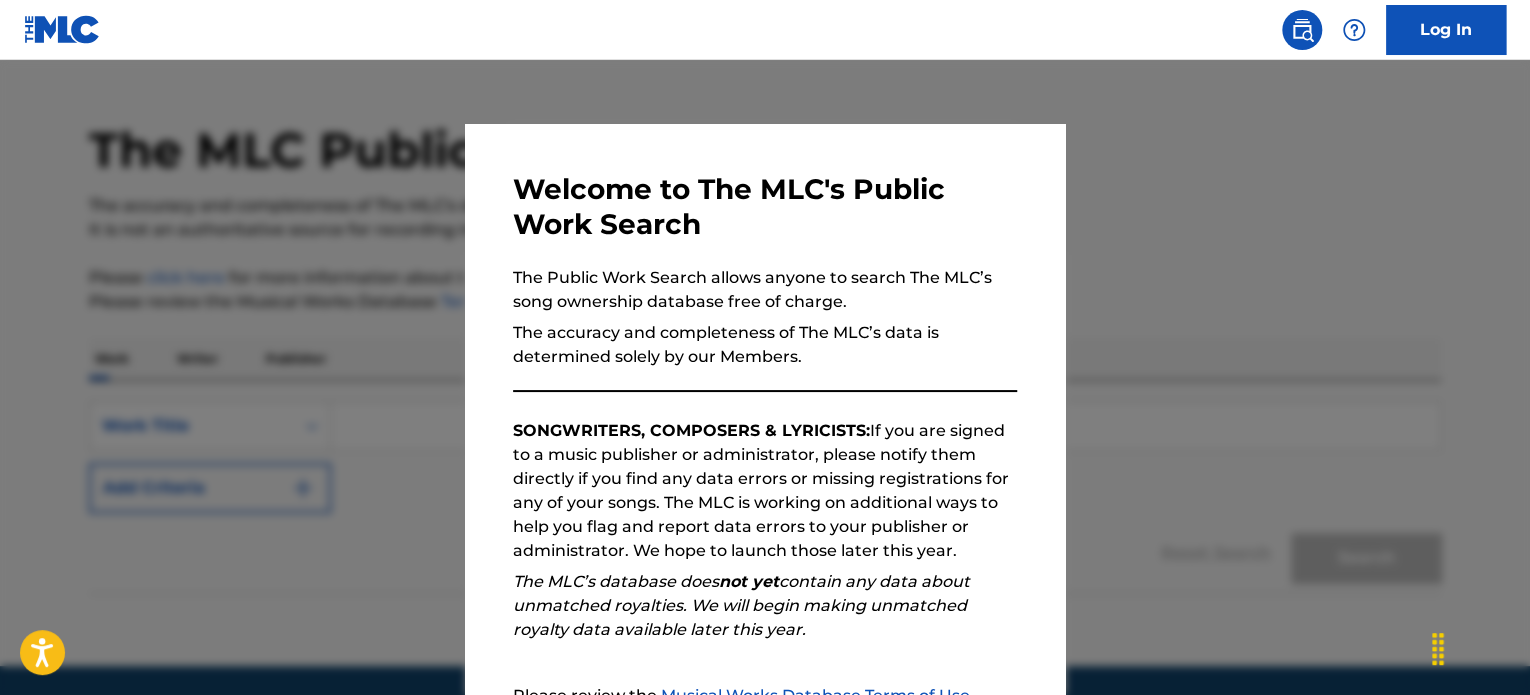scroll, scrollTop: 0, scrollLeft: 0, axis: both 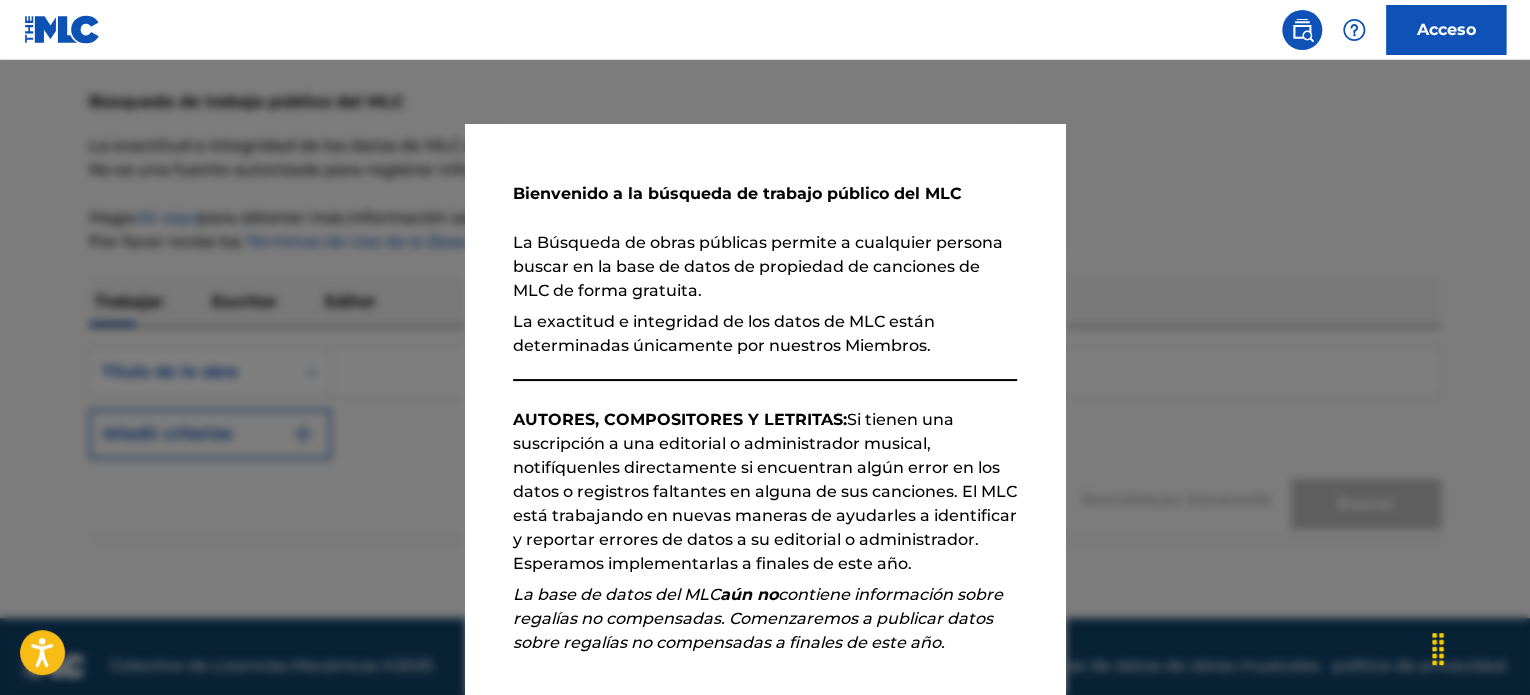 click at bounding box center [765, 407] 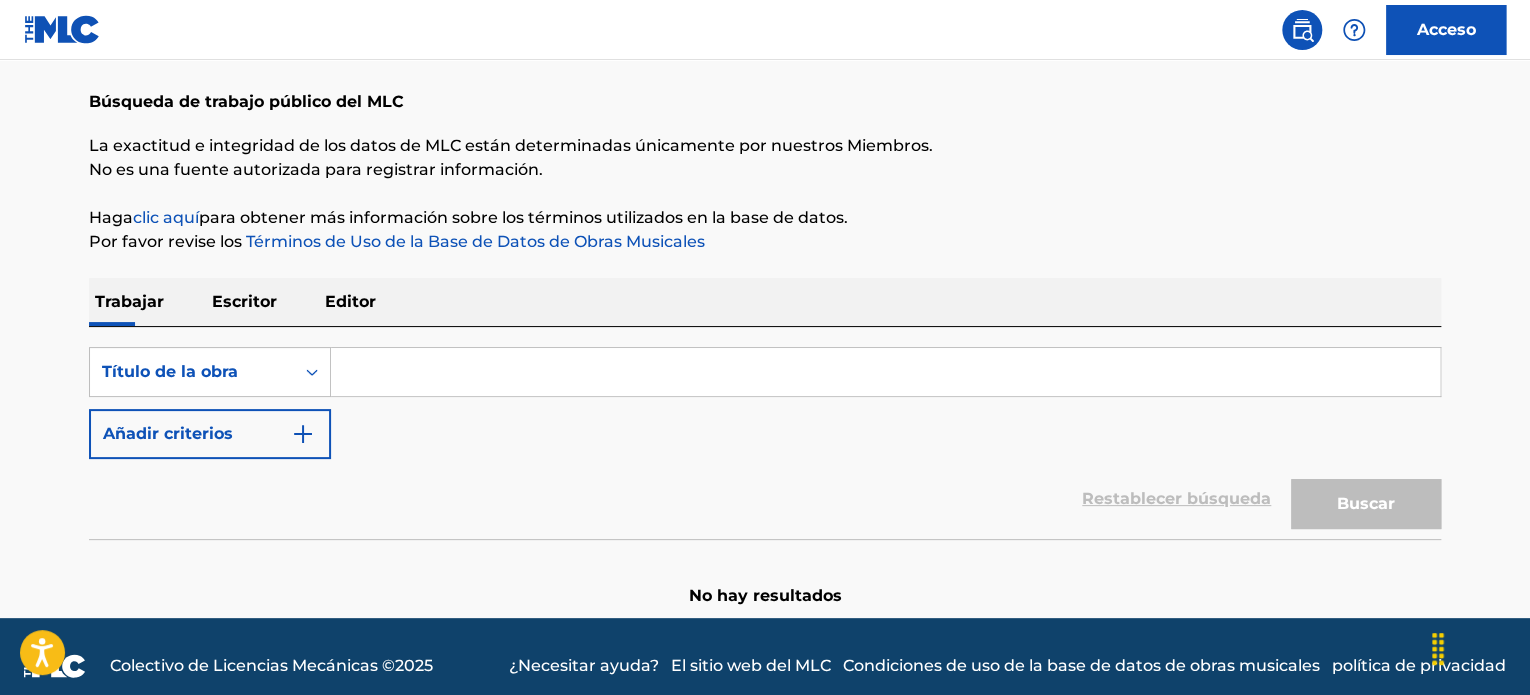click on "Escritor" at bounding box center (244, 301) 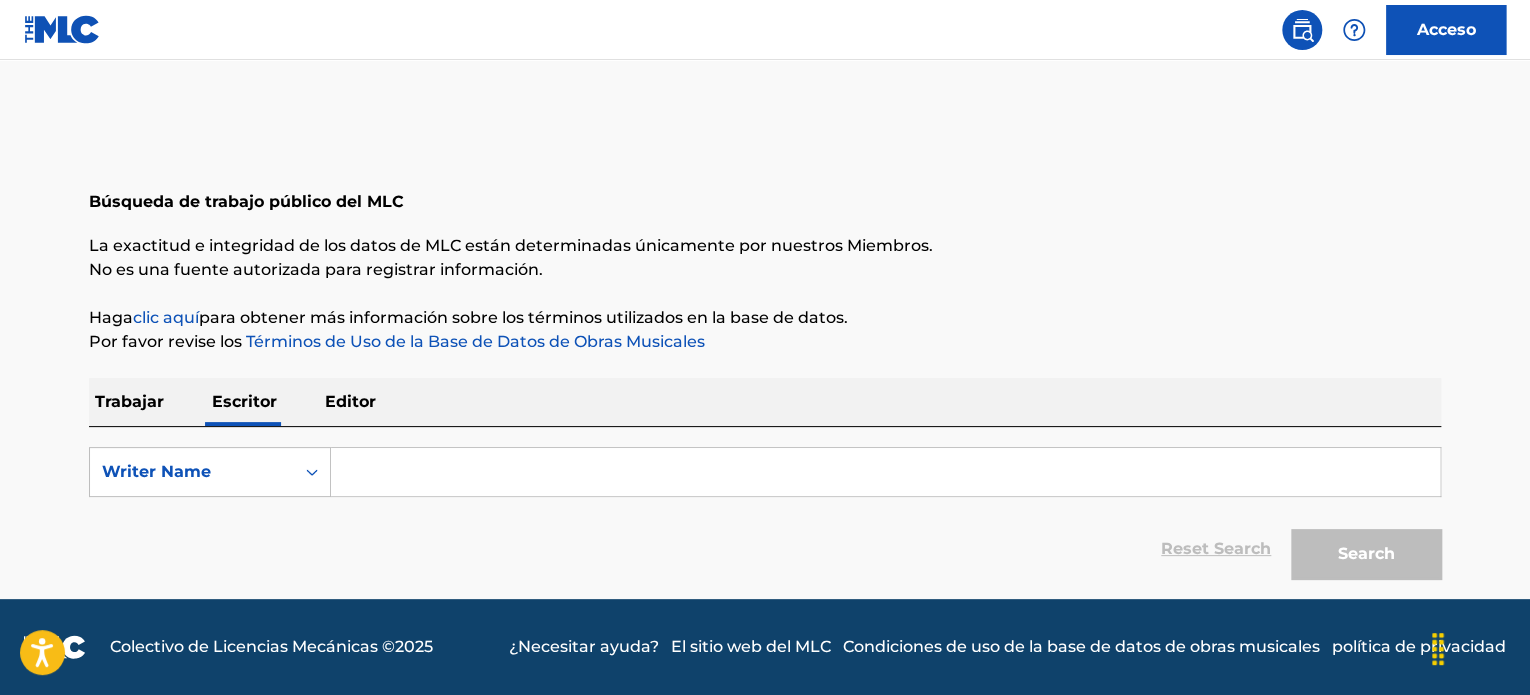 scroll, scrollTop: 0, scrollLeft: 0, axis: both 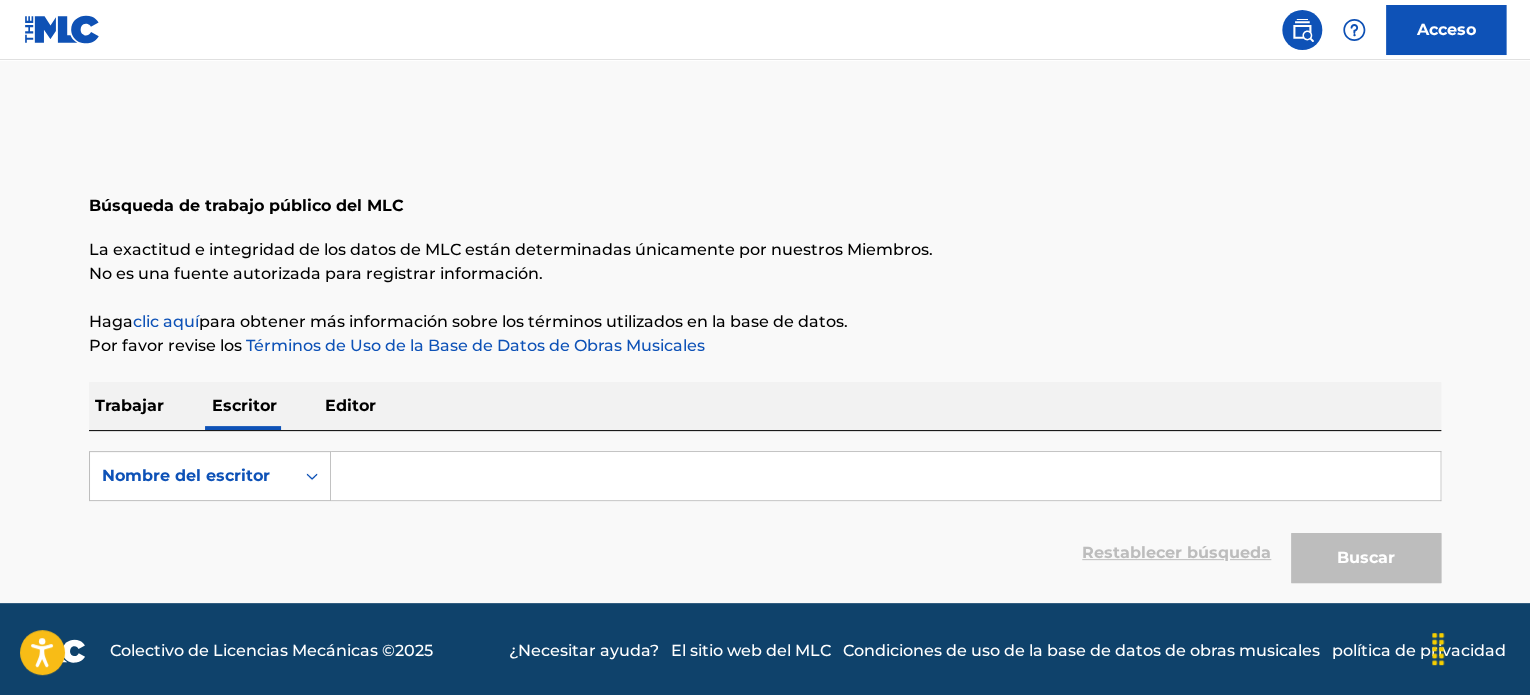 click at bounding box center [885, 476] 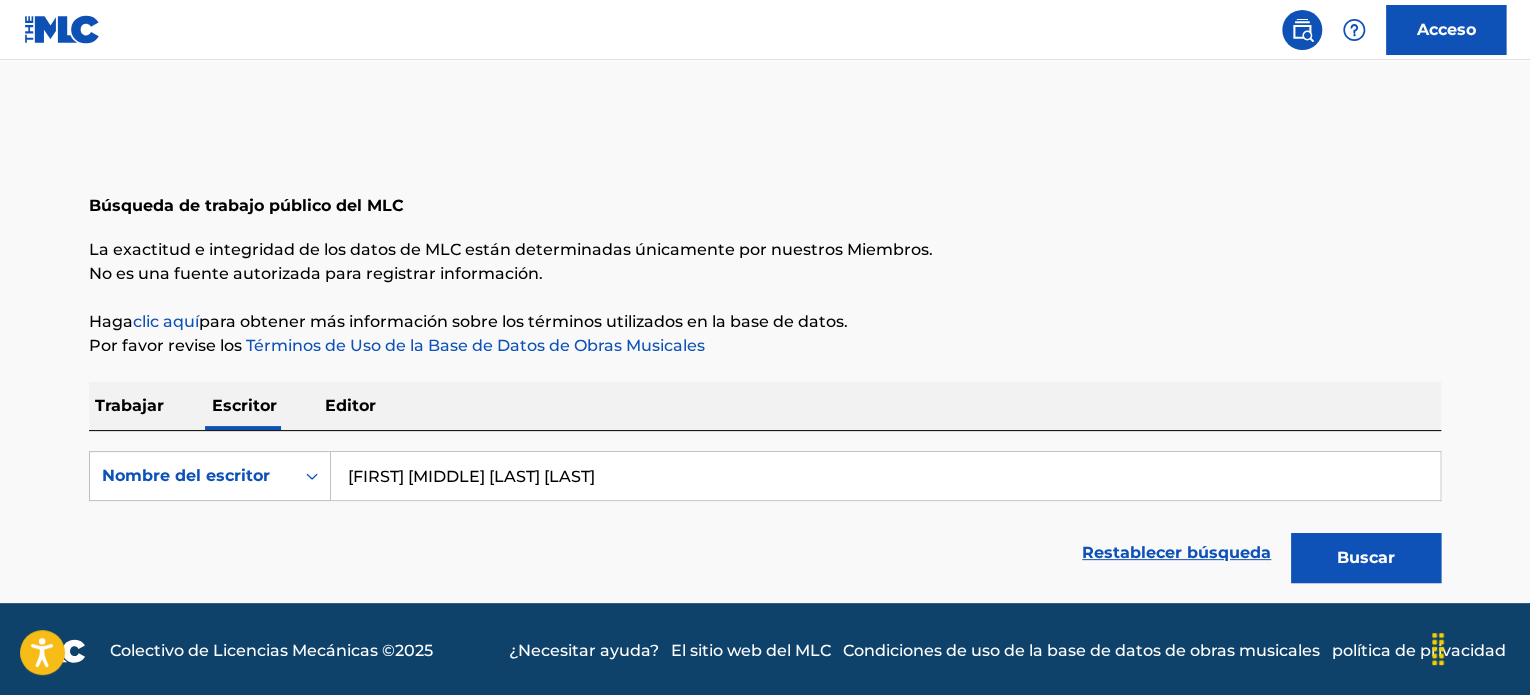 type on "[FIRST] [MIDDLE] [LAST] [LAST]" 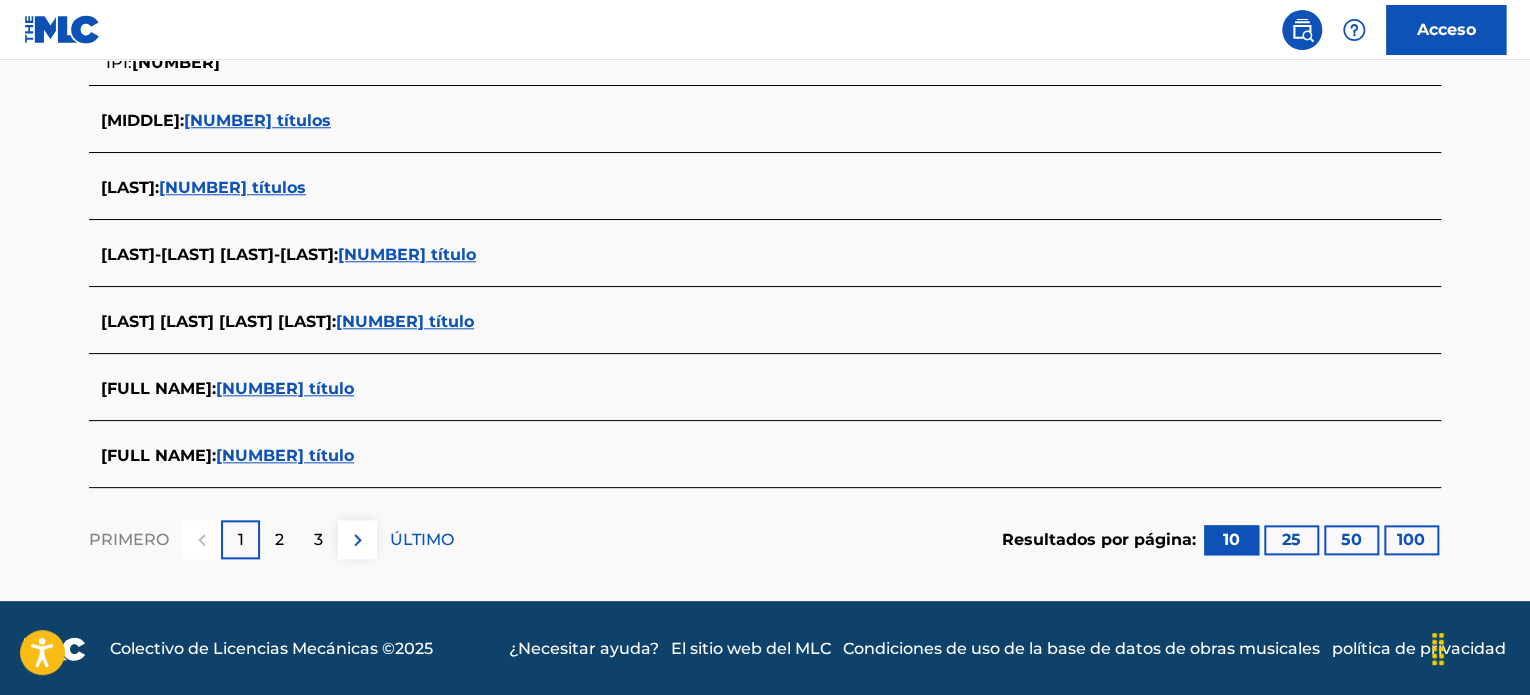 scroll, scrollTop: 836, scrollLeft: 0, axis: vertical 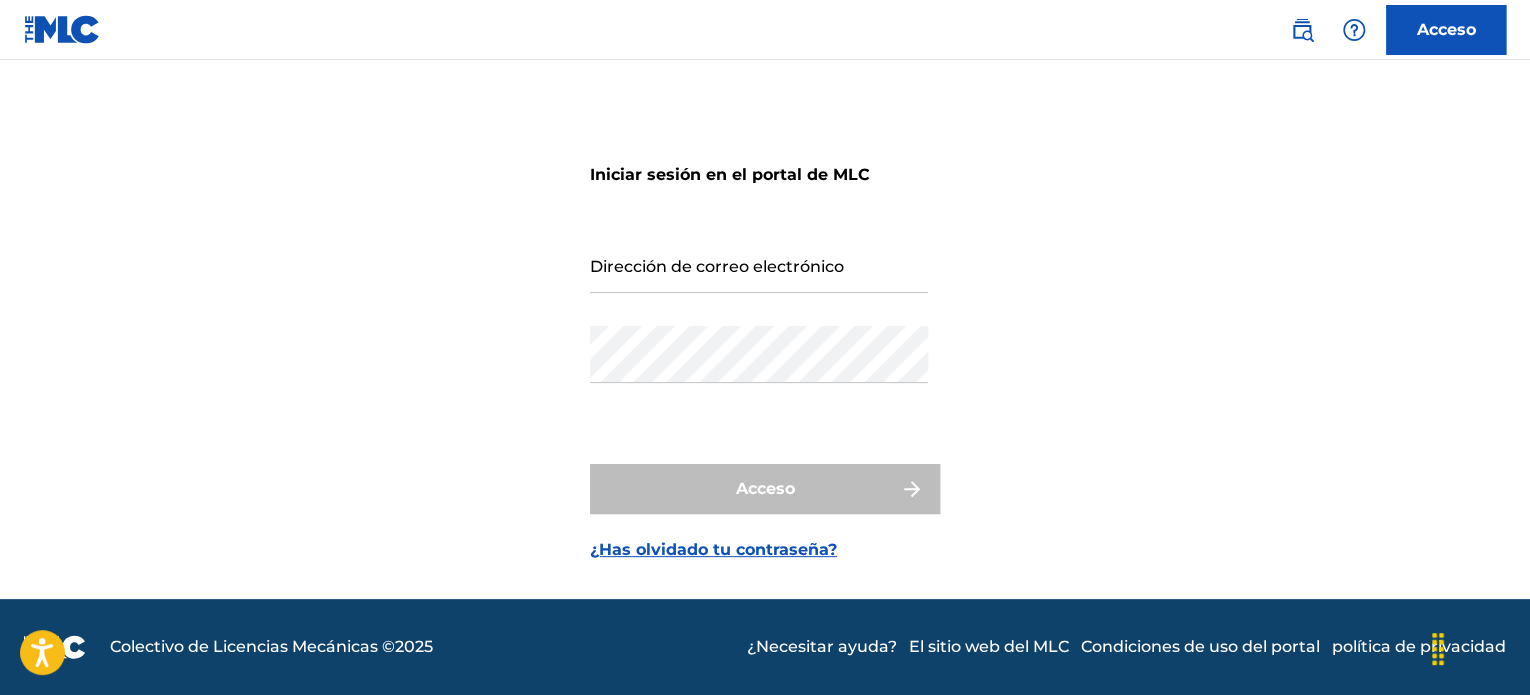 click at bounding box center (1302, 30) 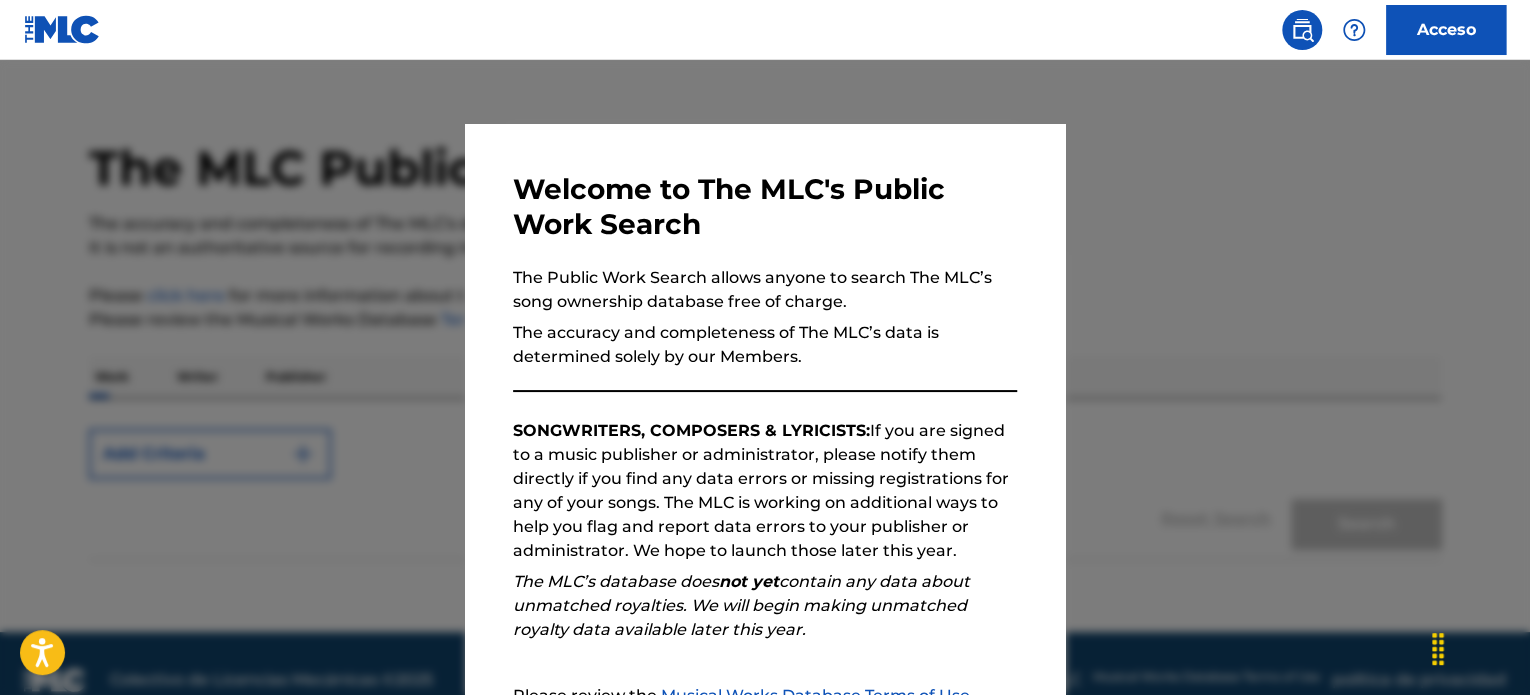 scroll, scrollTop: 0, scrollLeft: 0, axis: both 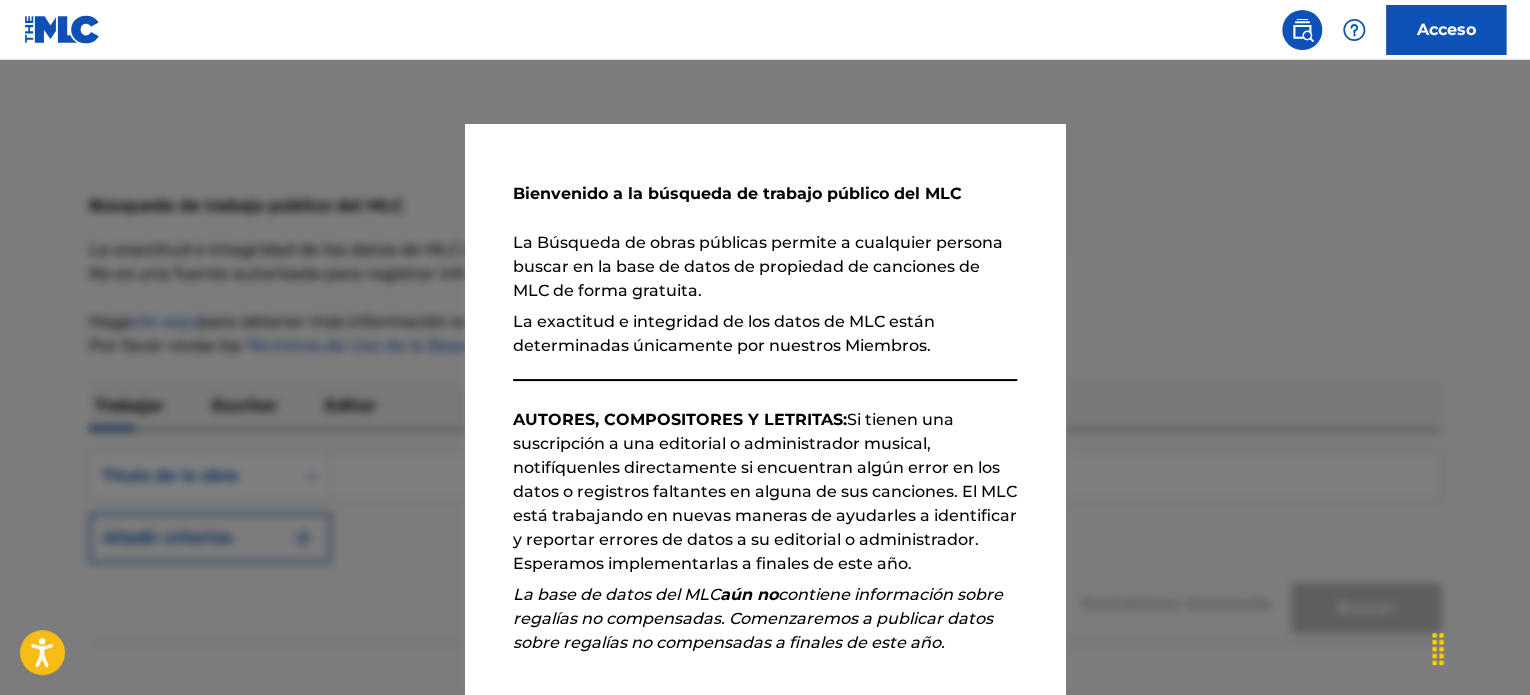 click at bounding box center (765, 407) 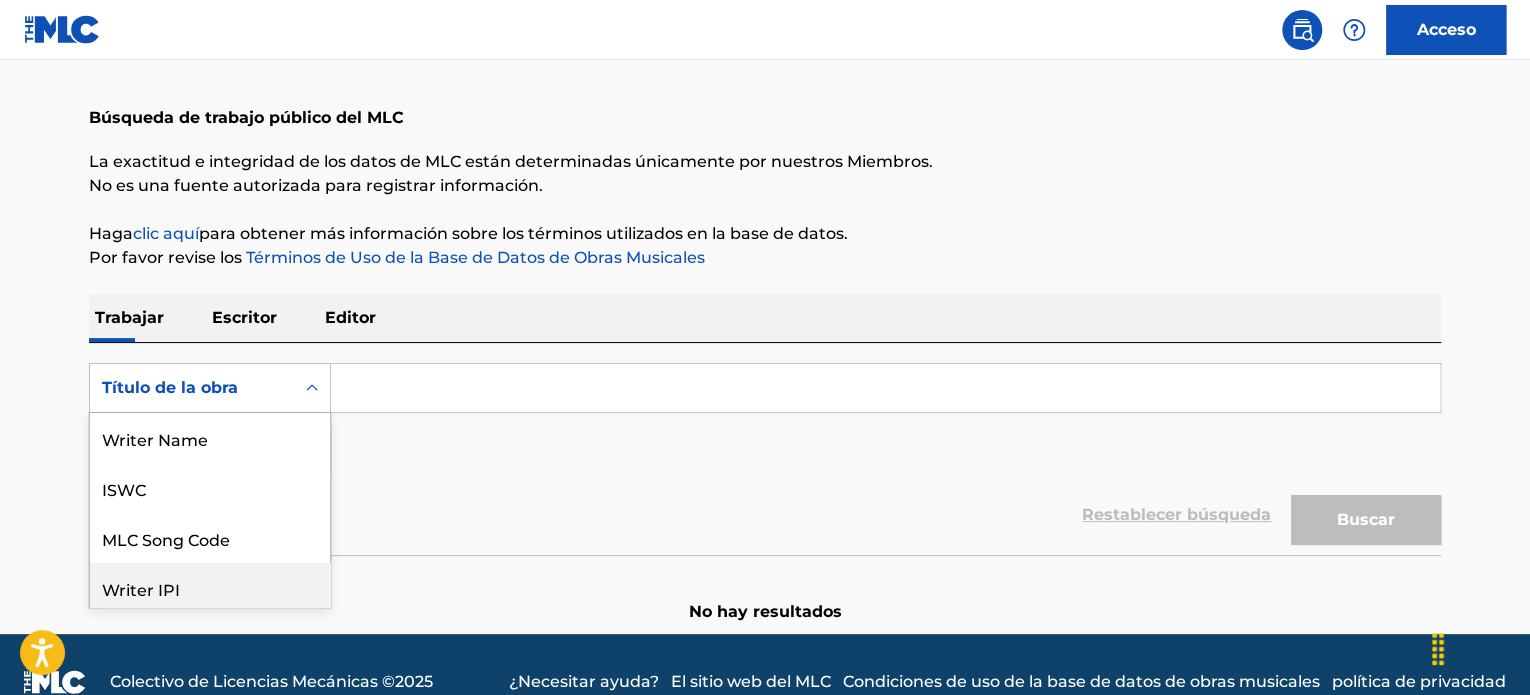 click on "8 results available. Use Up and Down to choose options, press Enter to select the currently focused option, press Escape to exit the menu, press Tab to select the option and exit the menu. Título de la obra Writer Name ISWC MLC Song Code Writer IPI Publisher Name Publisher IPI MLC Publisher Number Work Title" at bounding box center [210, 388] 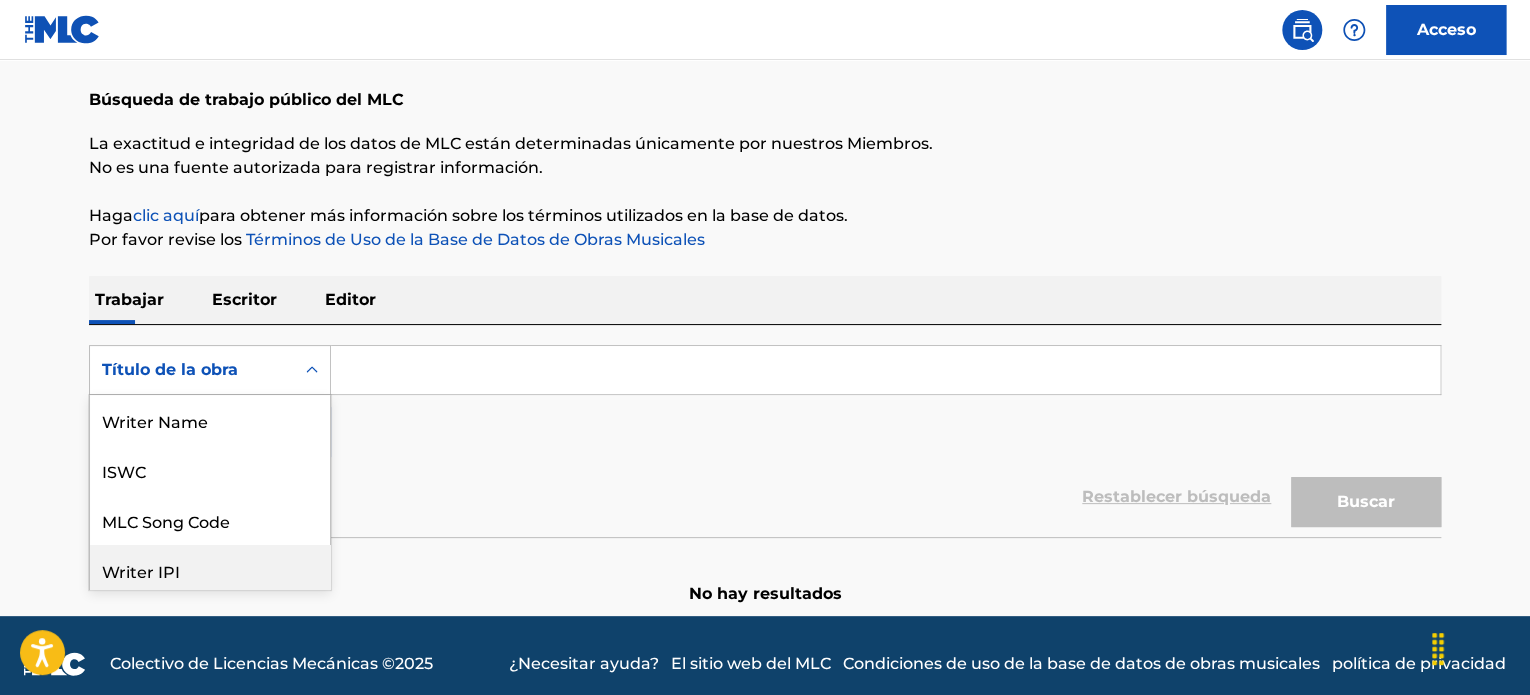 scroll, scrollTop: 100, scrollLeft: 0, axis: vertical 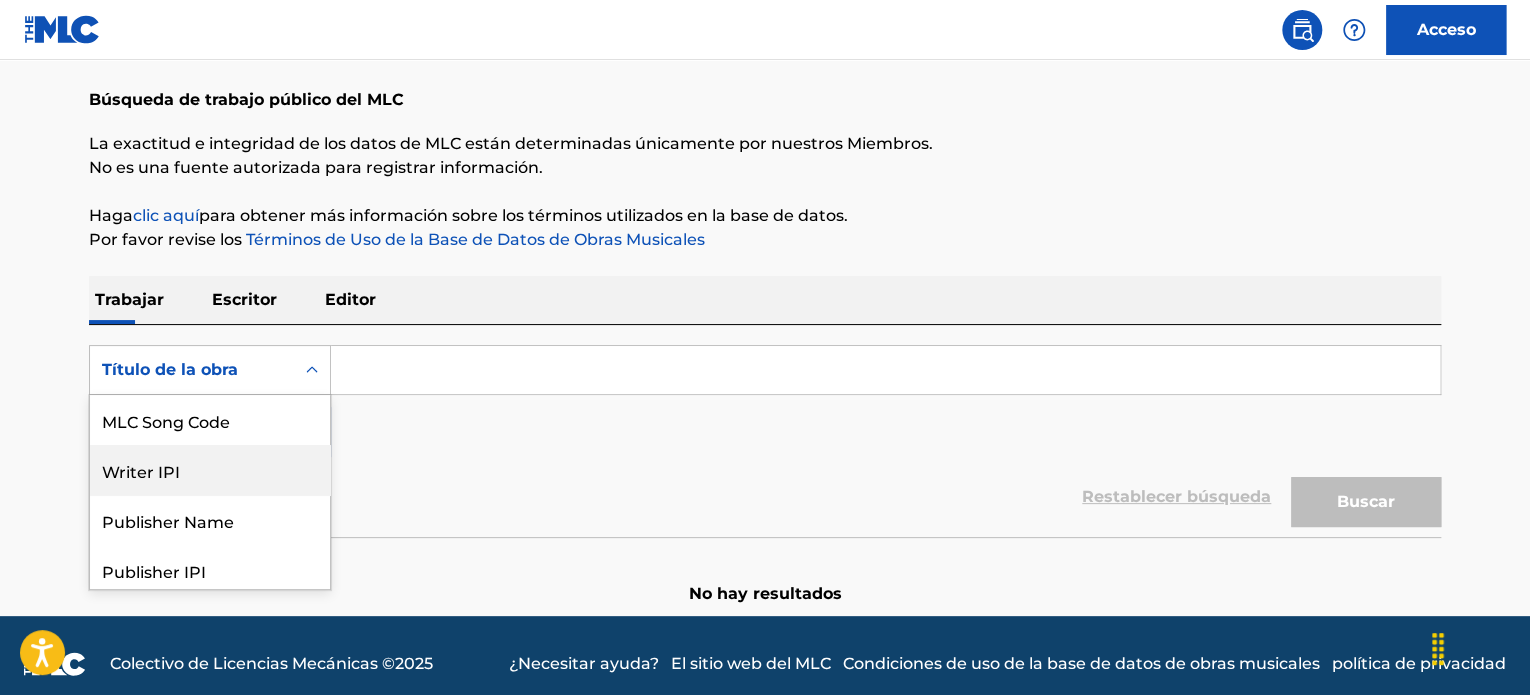 click on "Writer IPI" at bounding box center [210, 470] 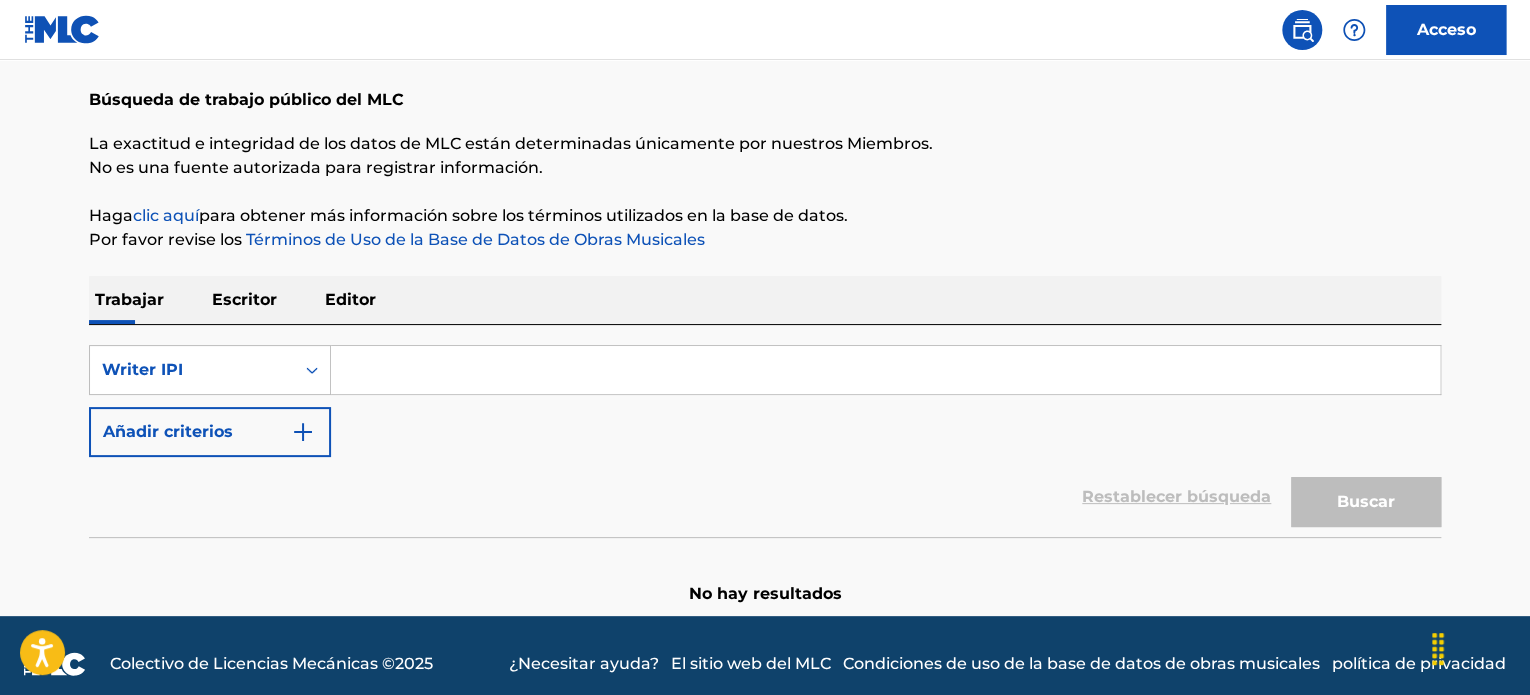 click at bounding box center (885, 370) 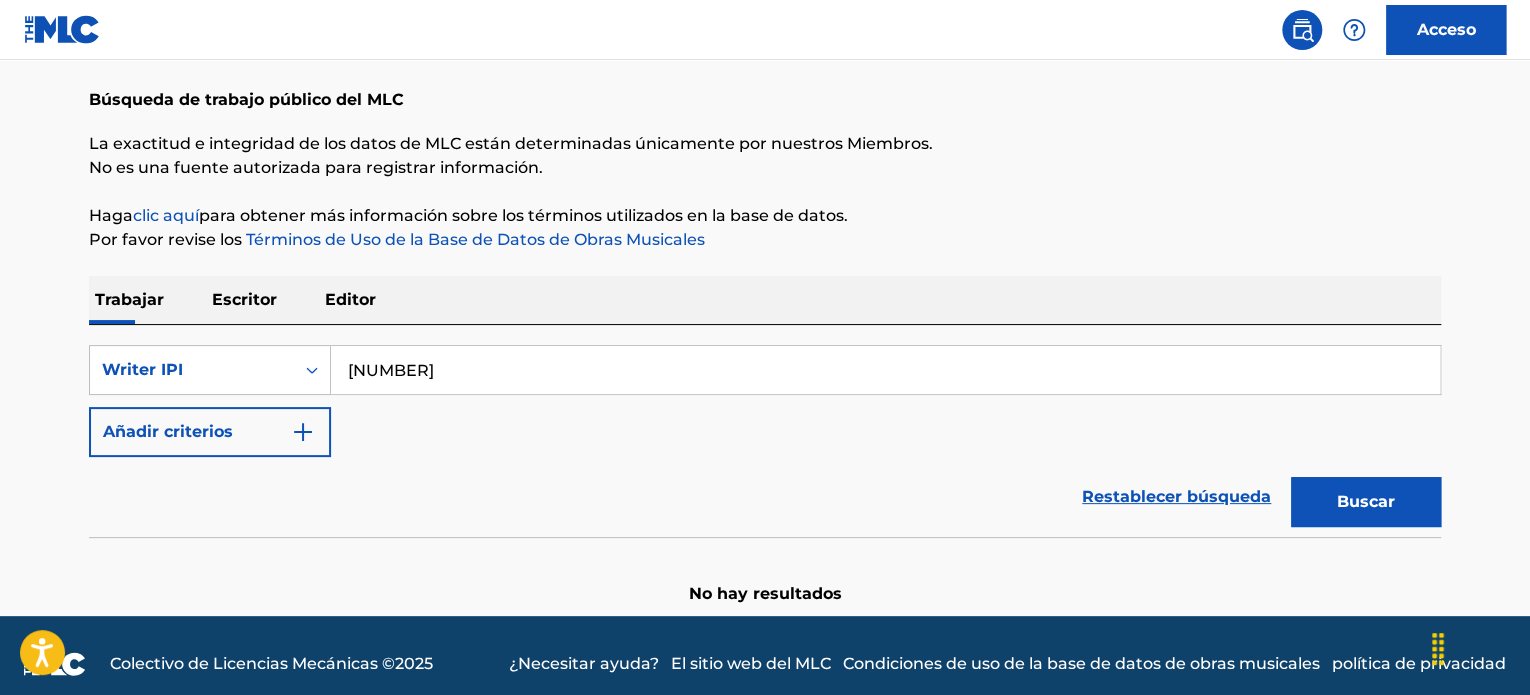 type on "[NUMBER]" 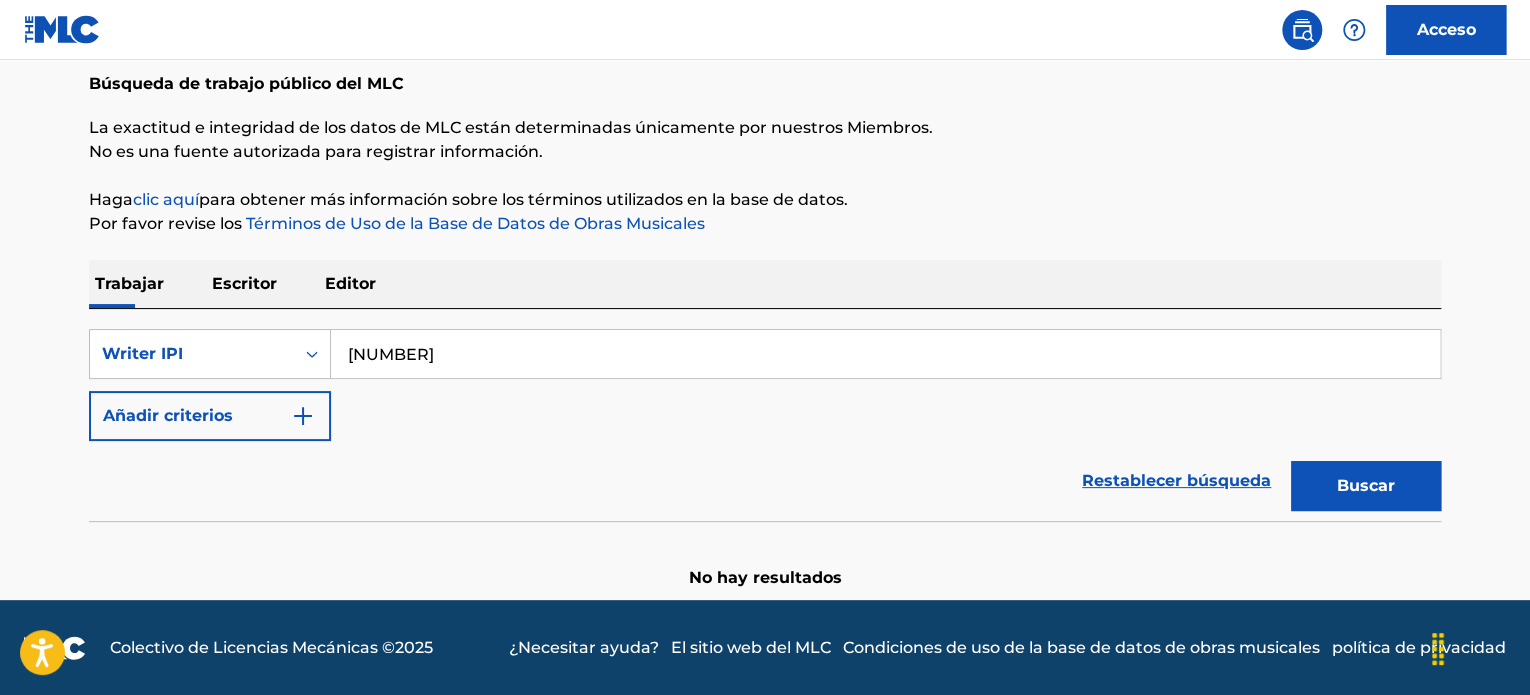 scroll, scrollTop: 121, scrollLeft: 0, axis: vertical 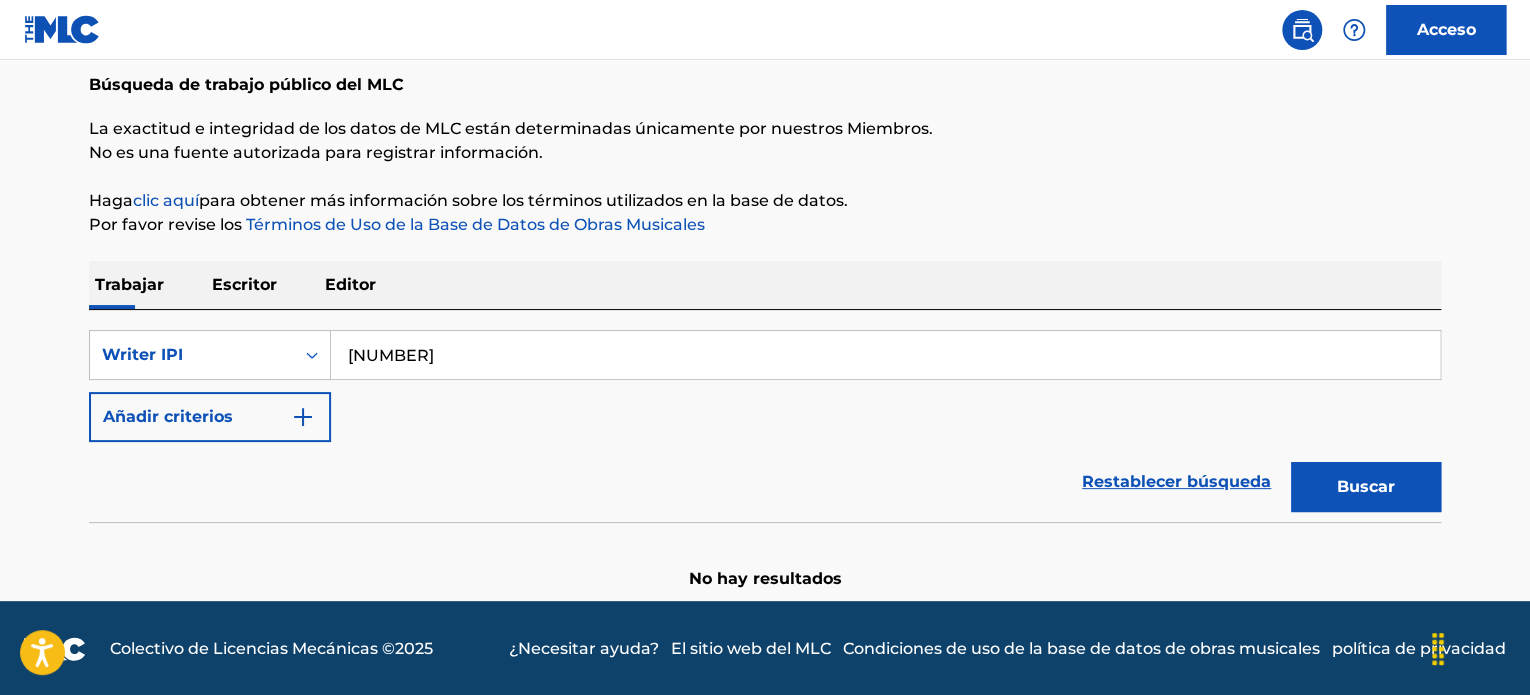 click on "[NUMBER]" at bounding box center [885, 355] 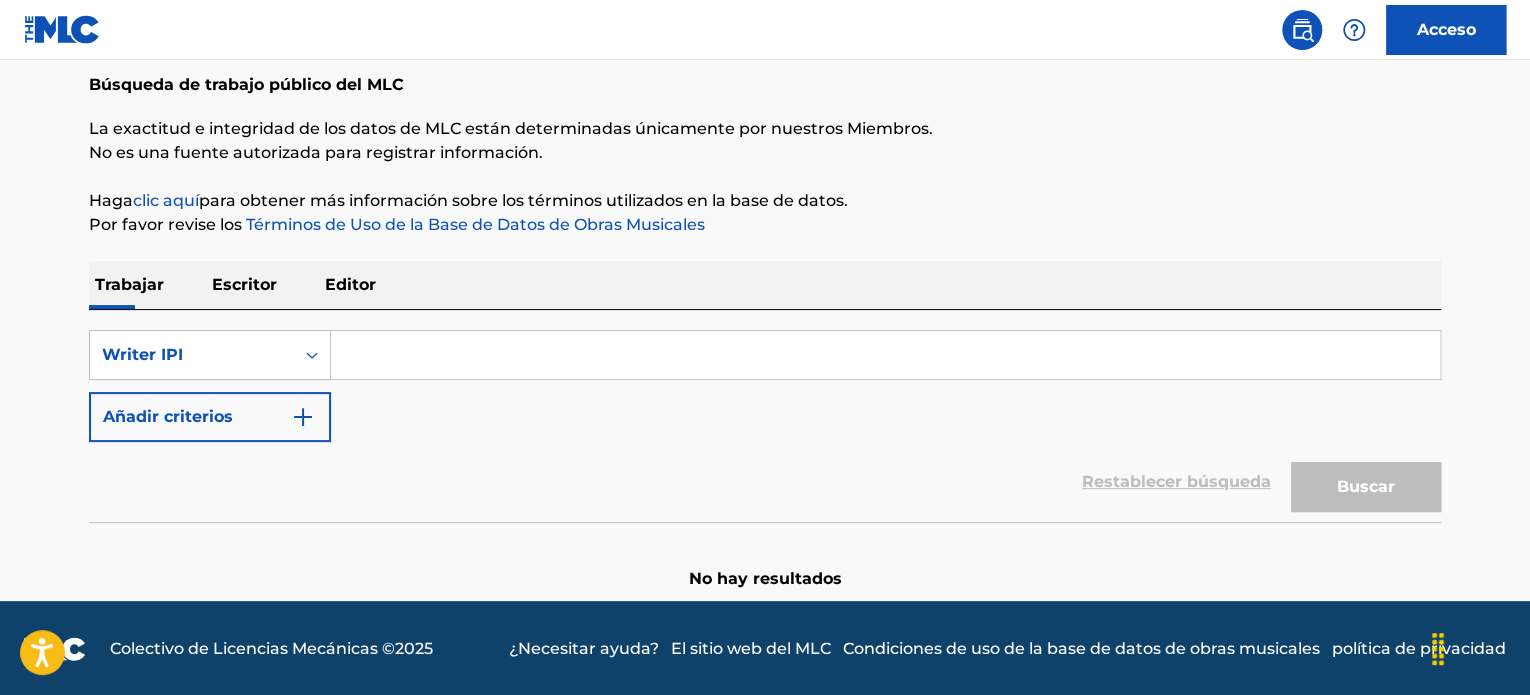 paste on "[NUMBER]" 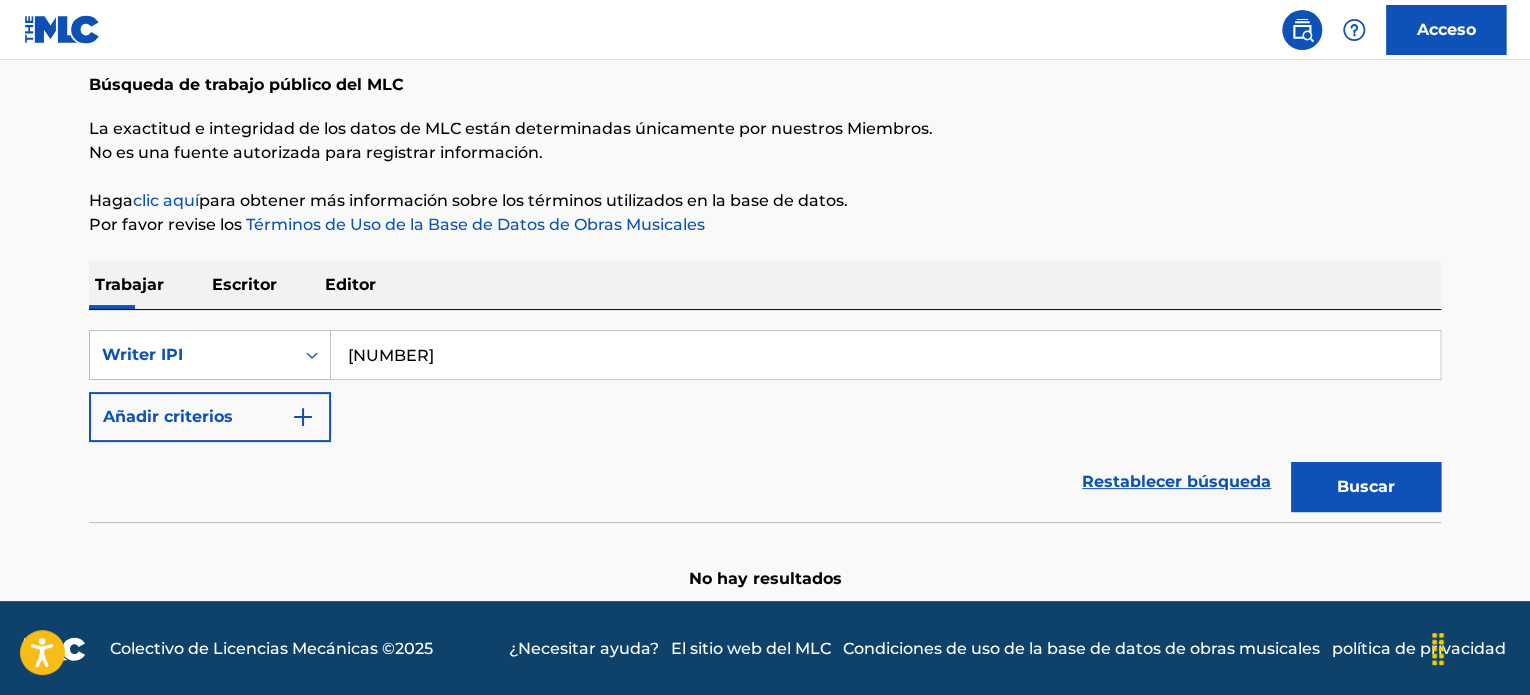 click on "Buscar" at bounding box center [1366, 487] 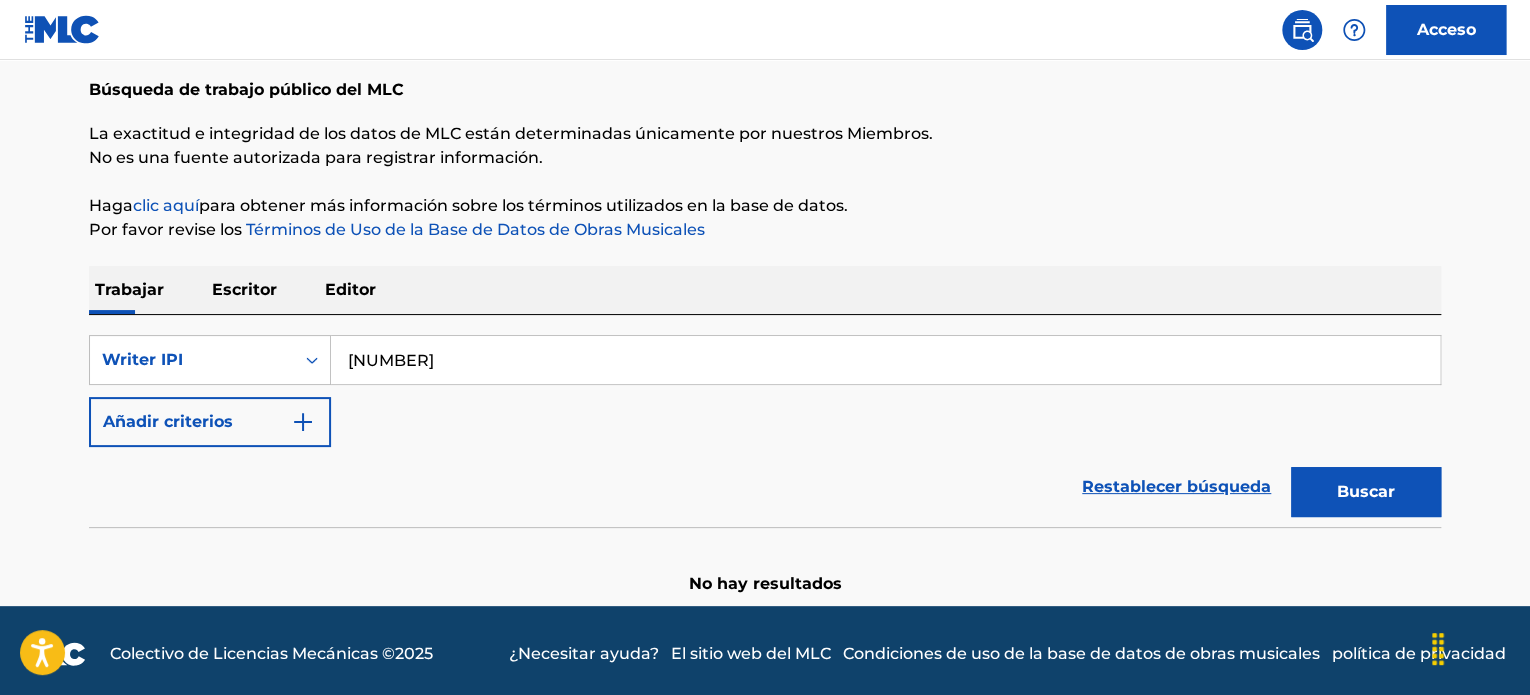 scroll, scrollTop: 121, scrollLeft: 0, axis: vertical 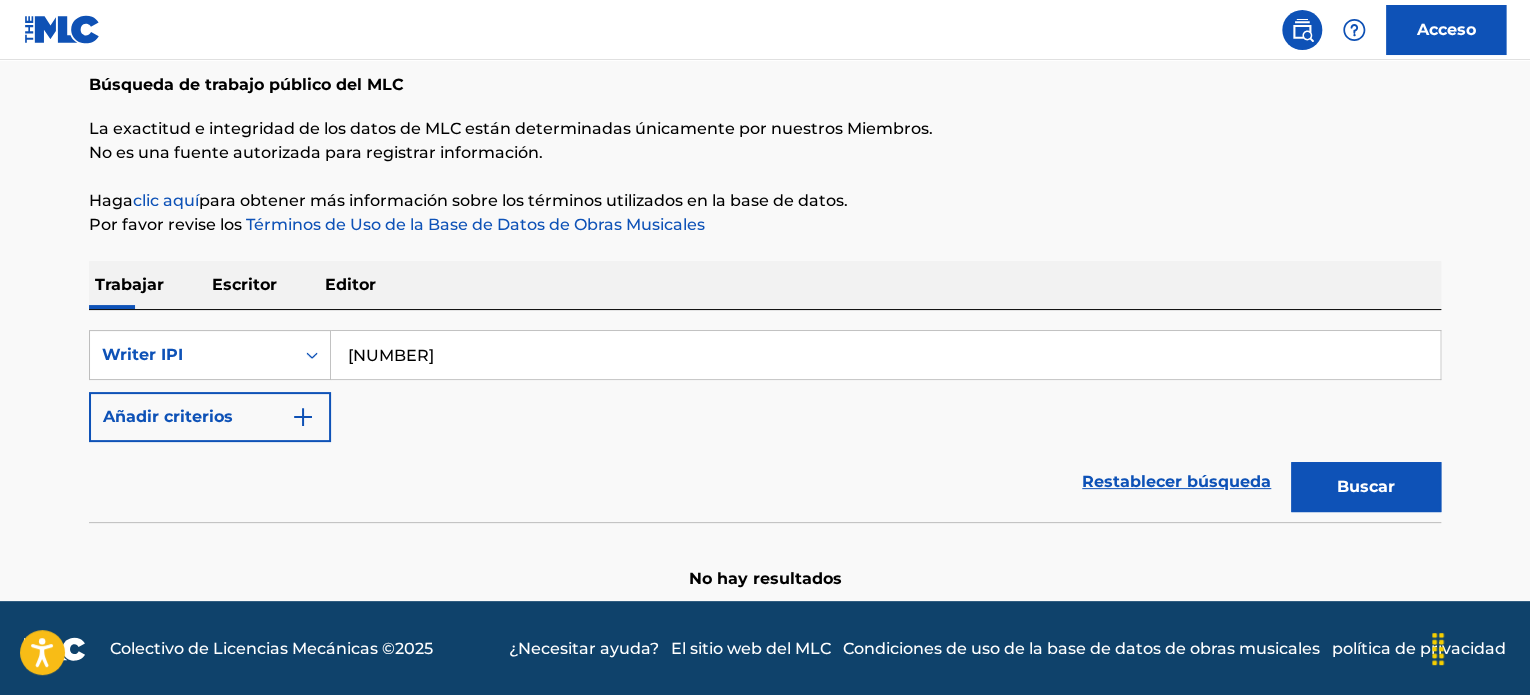 click on "[NUMBER]" at bounding box center [885, 355] 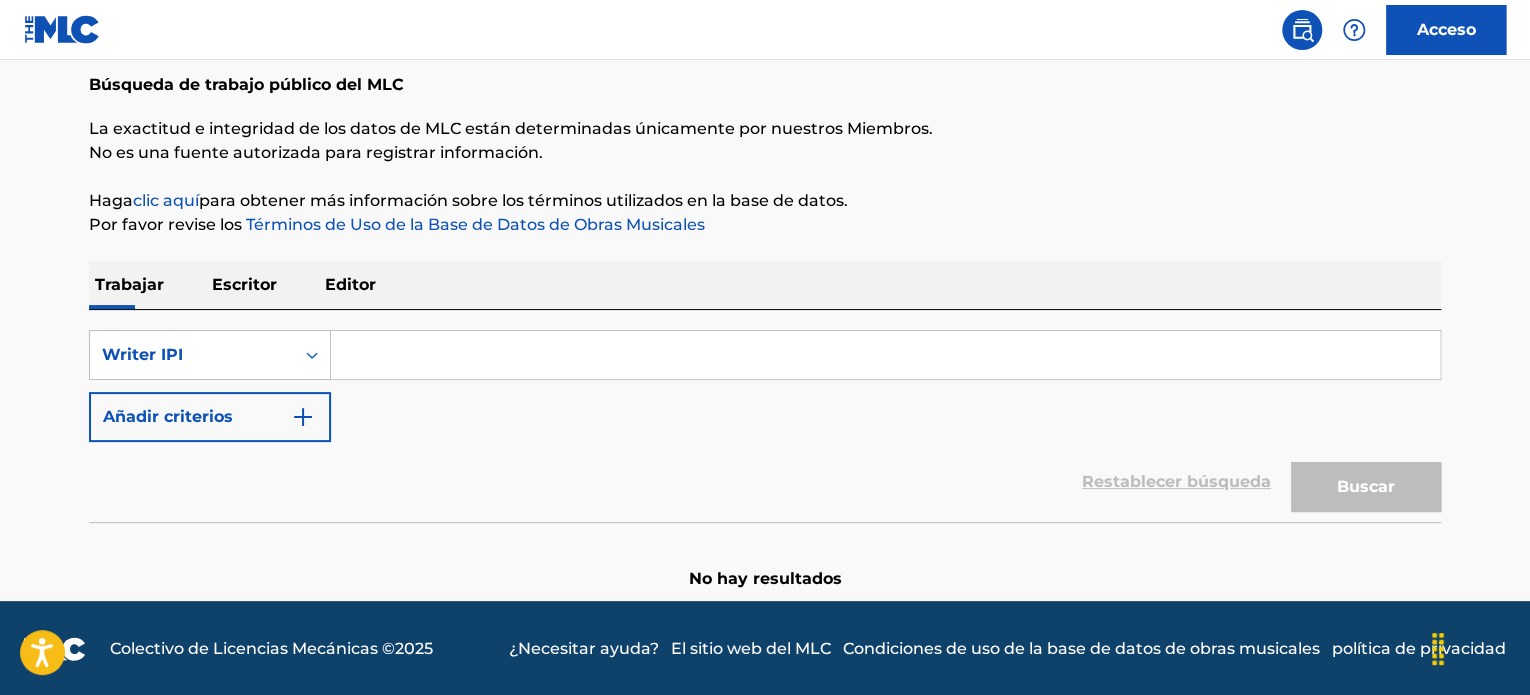 paste on "[NUMBER]" 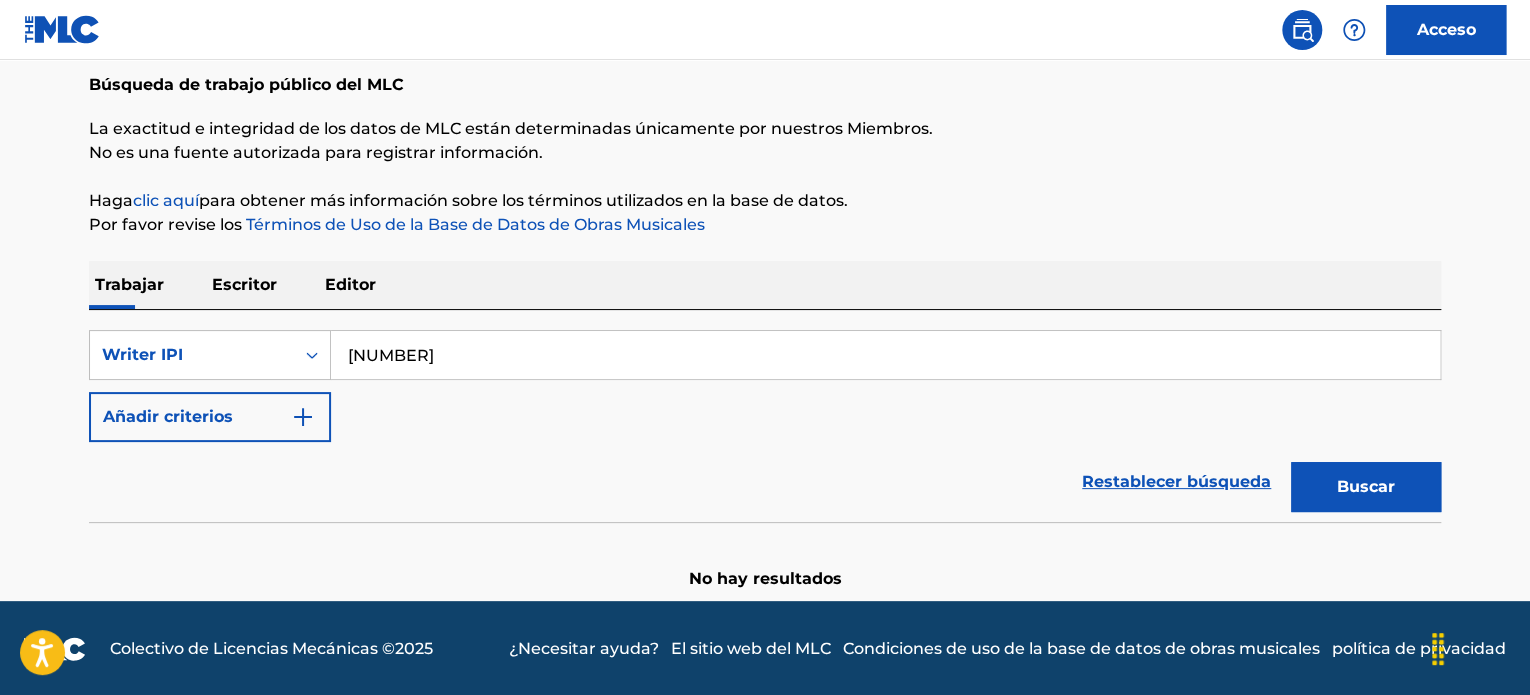 click on "Buscar" at bounding box center [1366, 486] 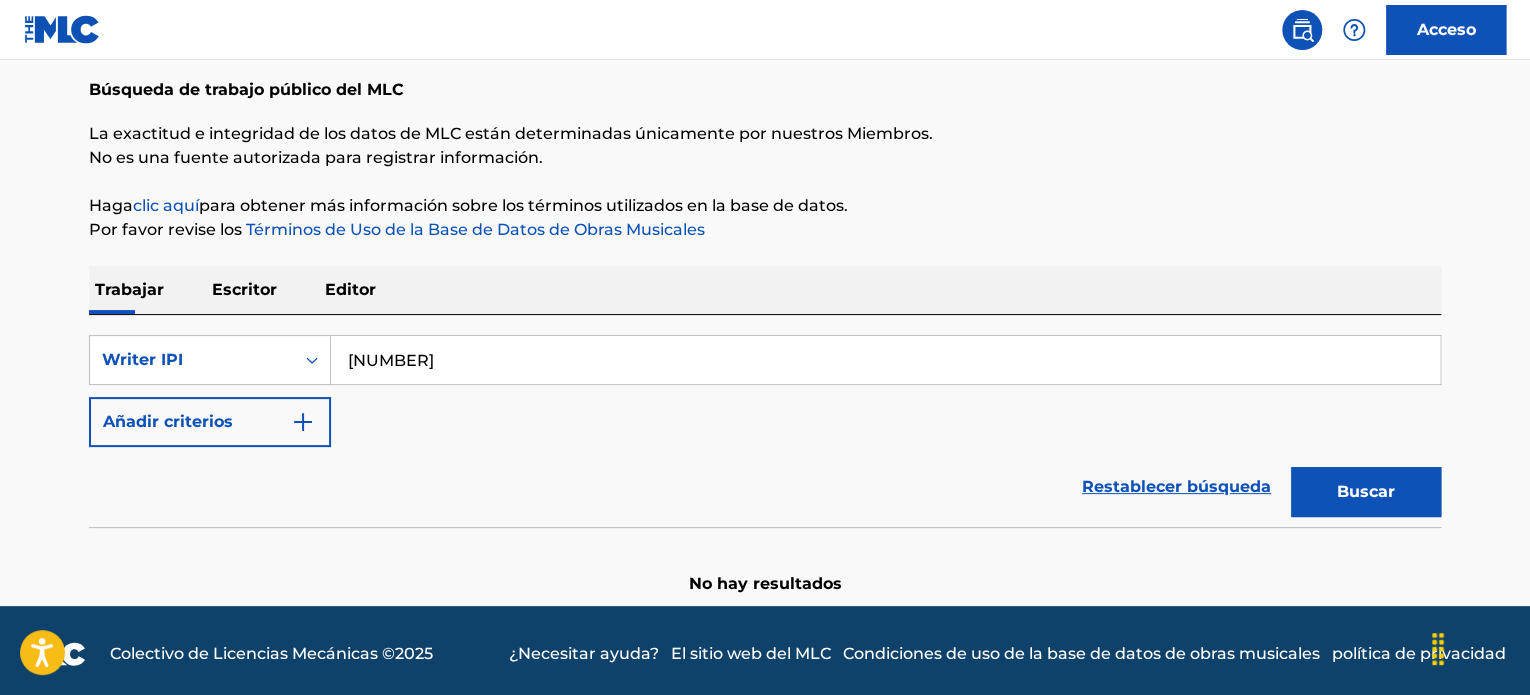 scroll, scrollTop: 121, scrollLeft: 0, axis: vertical 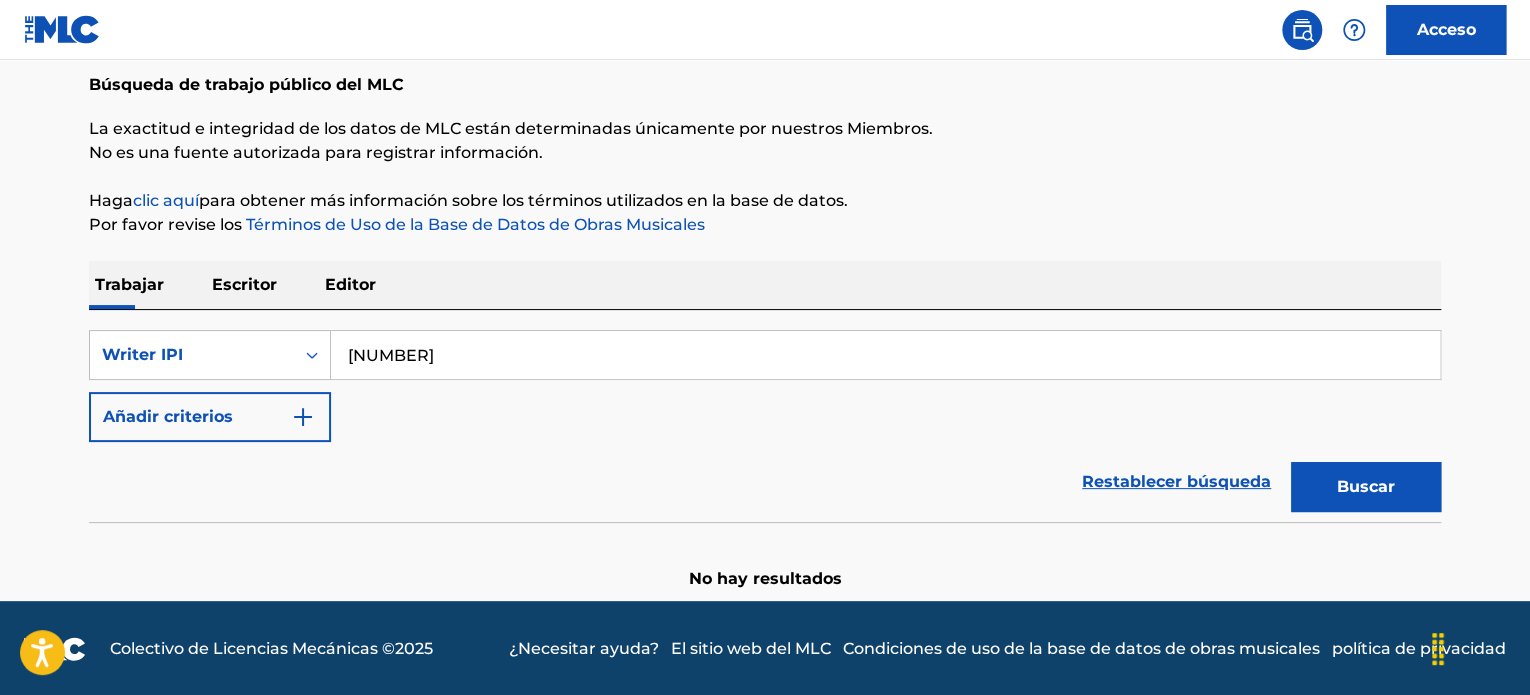 click on "Editor" at bounding box center (350, 284) 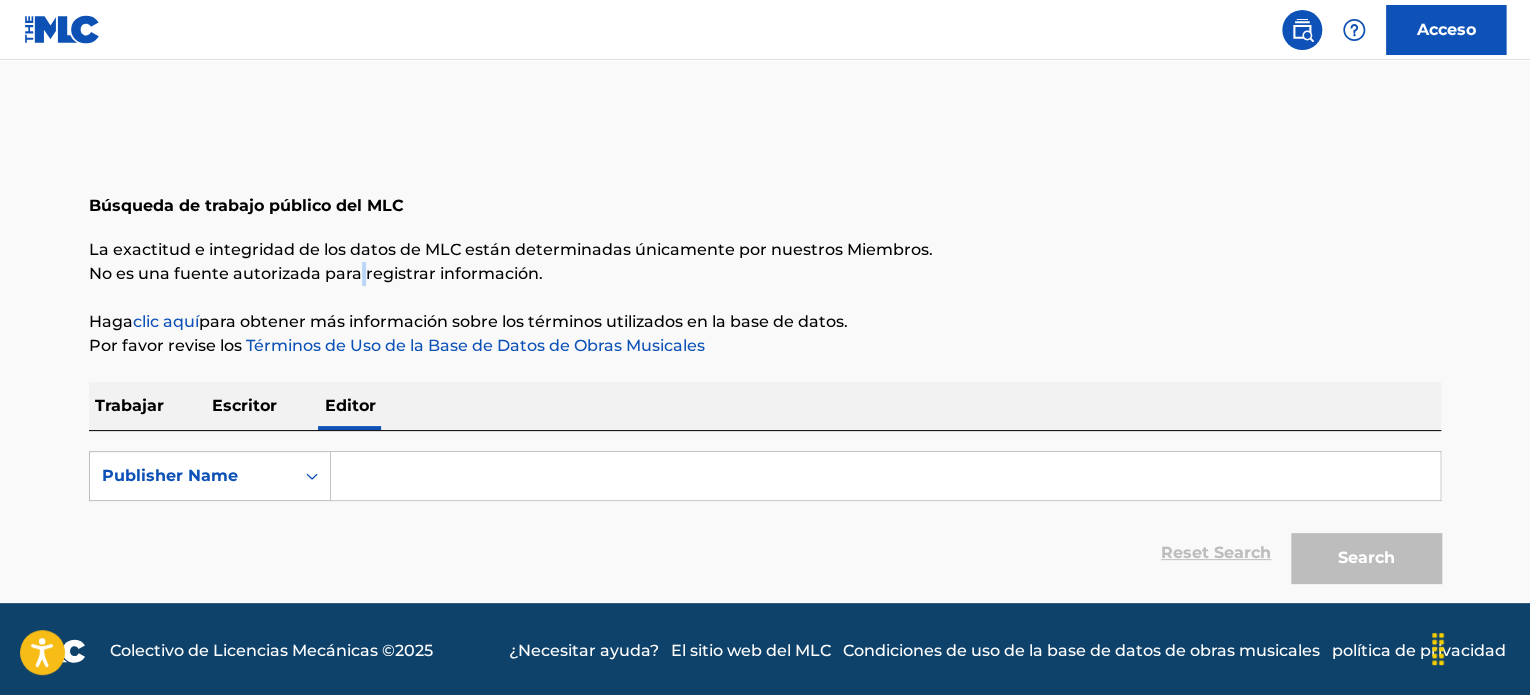 click on "No es una fuente autorizada para registrar información." at bounding box center [316, 273] 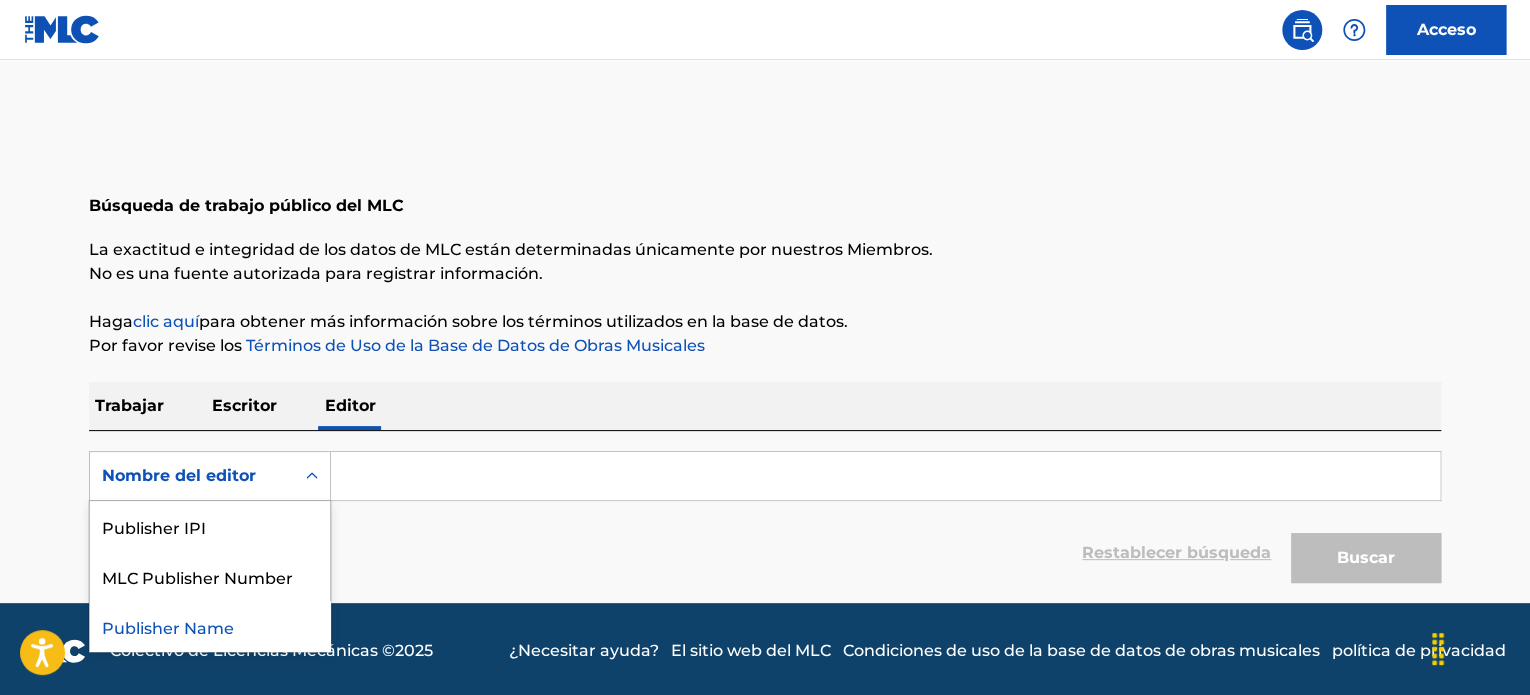 click on "Nombre del editor" at bounding box center (192, 476) 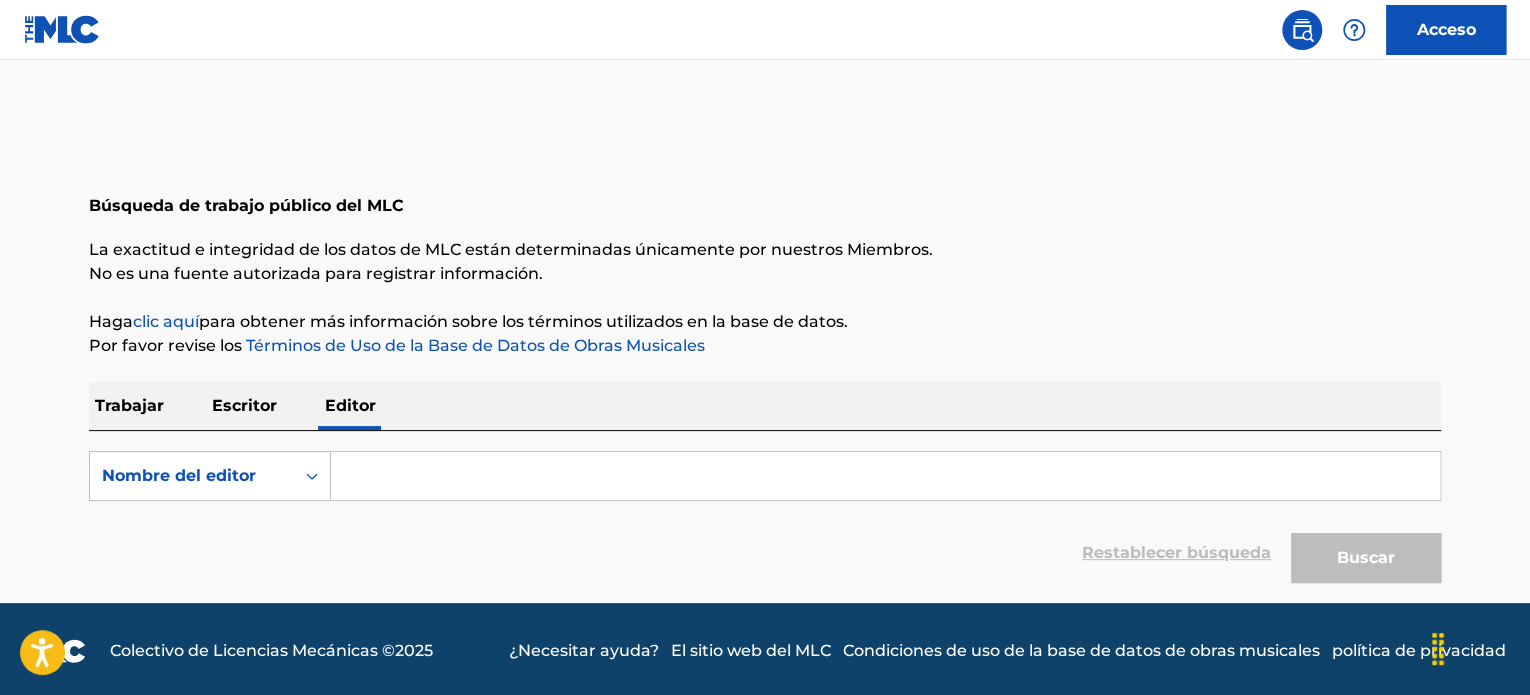 click on "Nombre del editor" at bounding box center (192, 476) 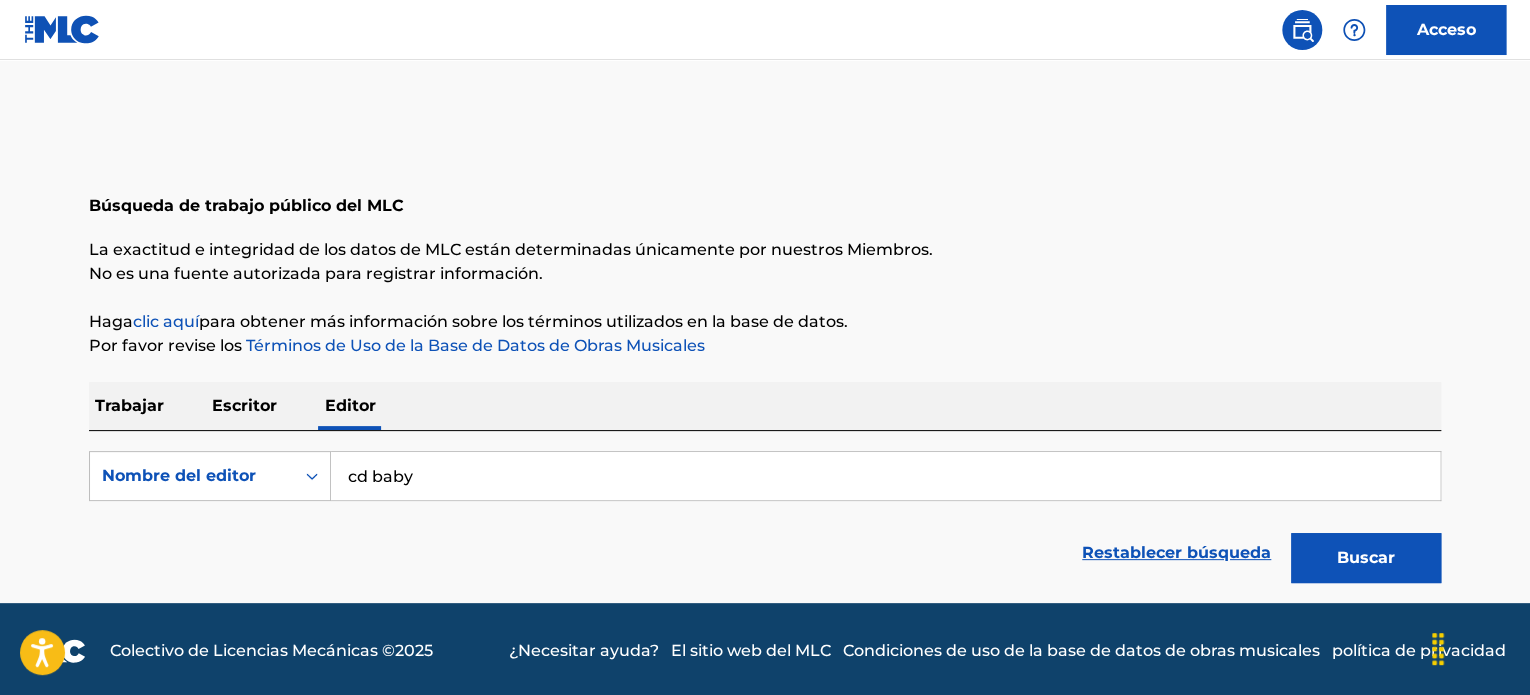 scroll, scrollTop: 4, scrollLeft: 0, axis: vertical 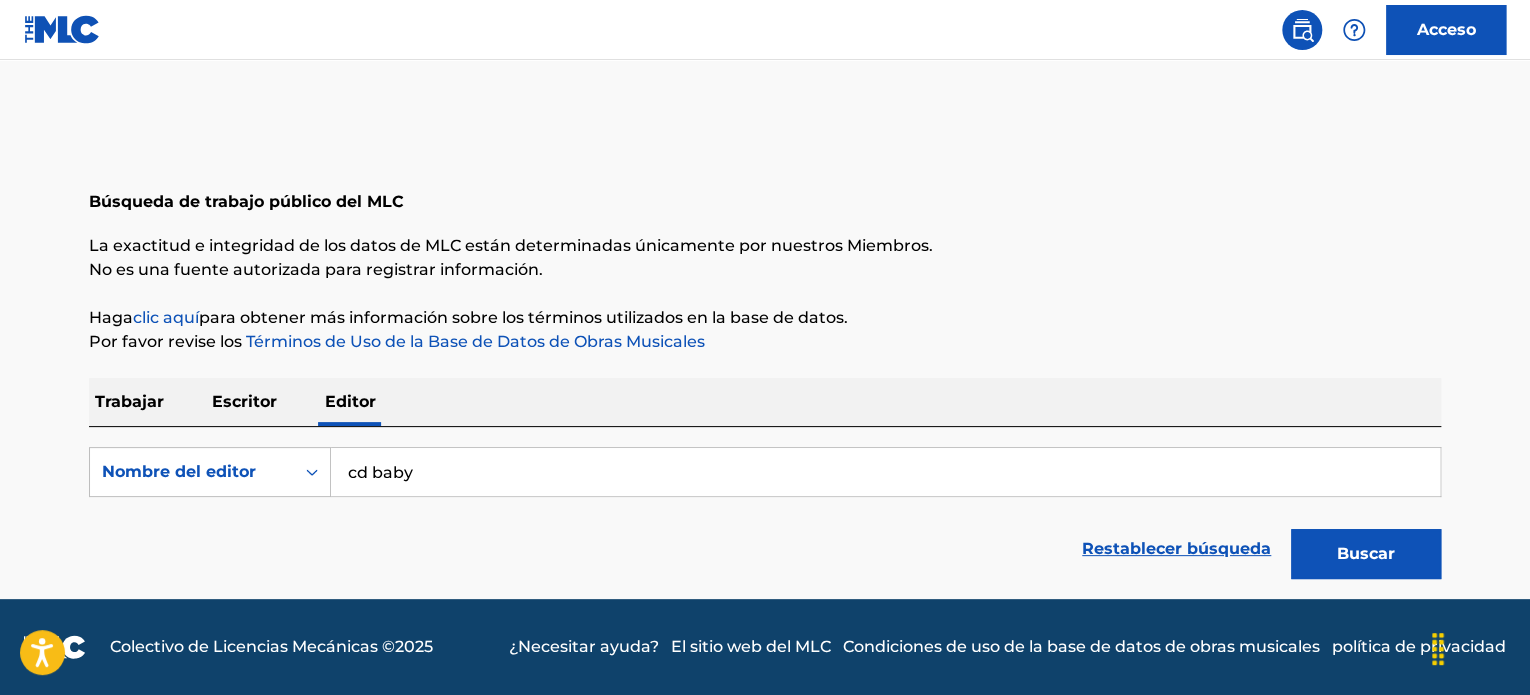 click on "Buscar" at bounding box center [1366, 554] 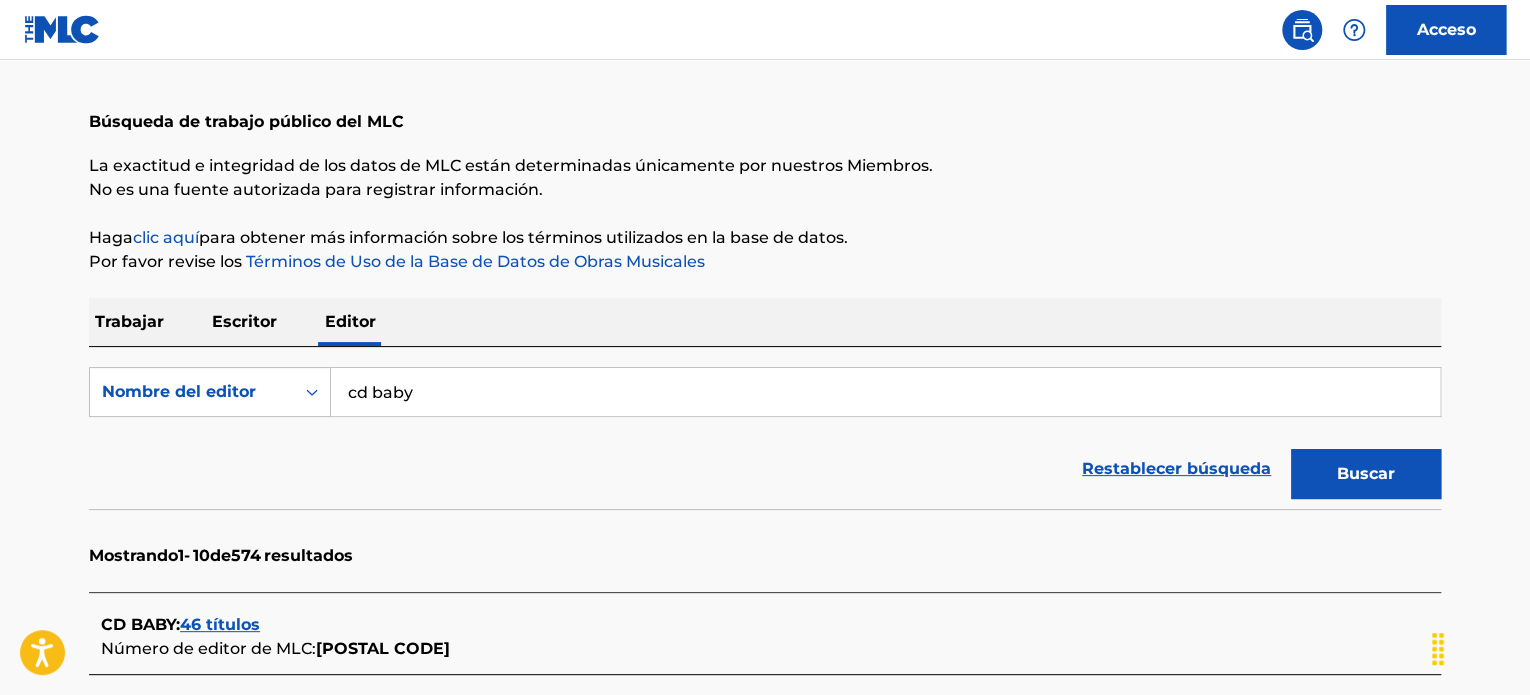 scroll, scrollTop: 0, scrollLeft: 0, axis: both 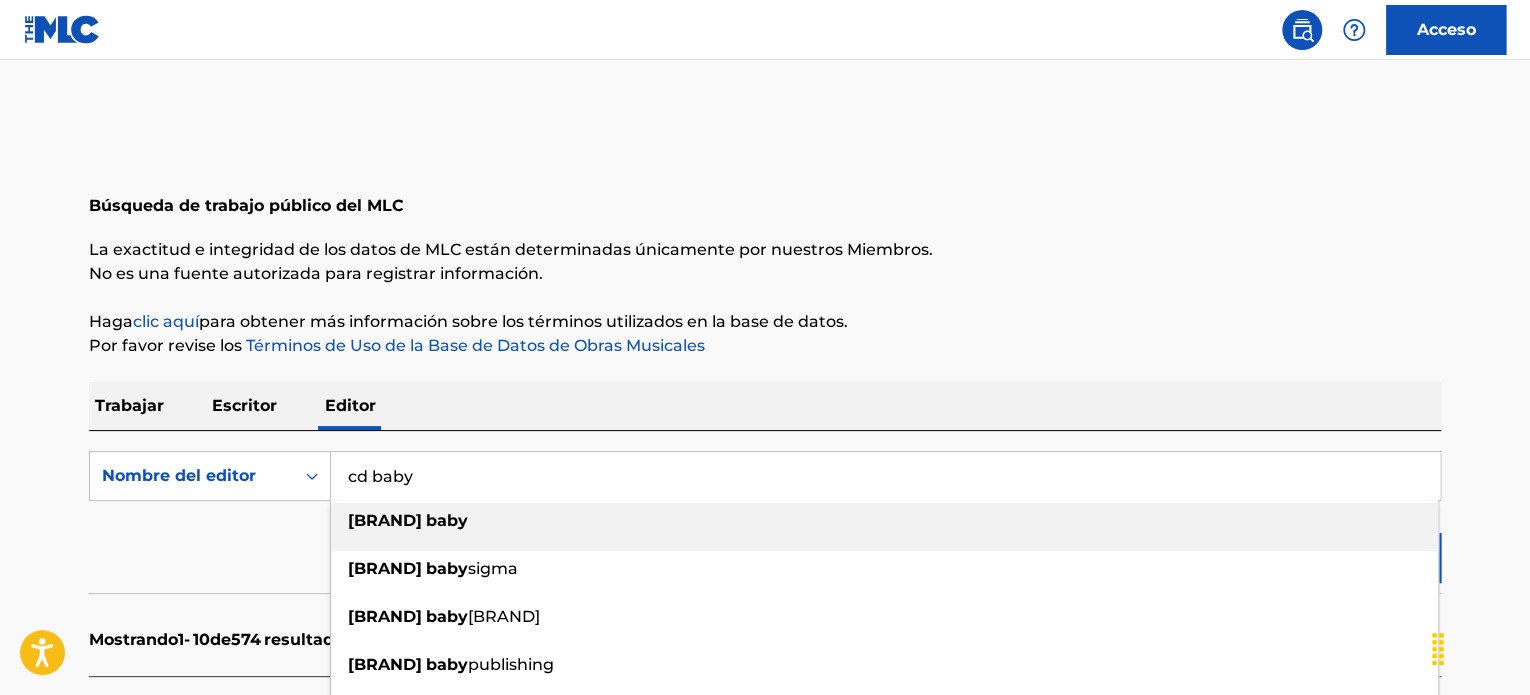 click on "cd baby" at bounding box center [885, 476] 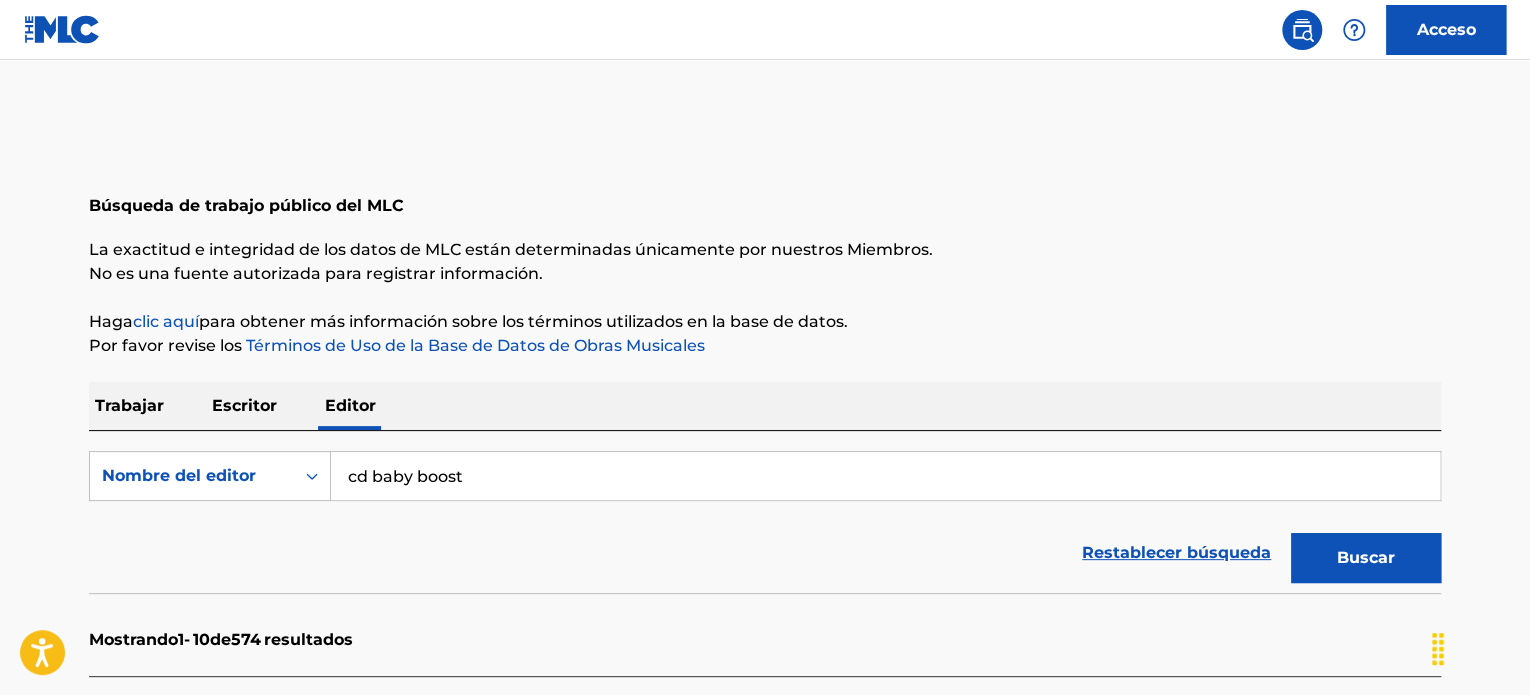 type on "cd baby boost" 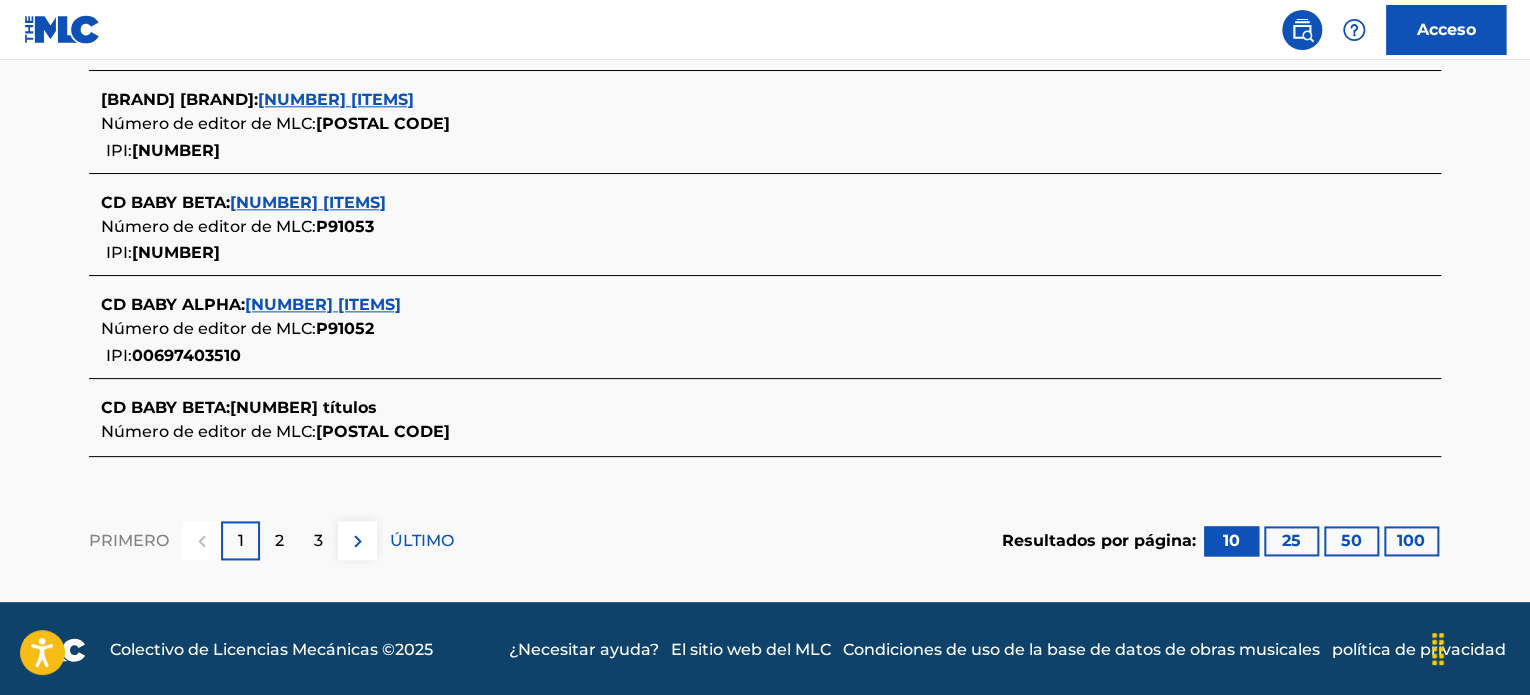 scroll, scrollTop: 0, scrollLeft: 0, axis: both 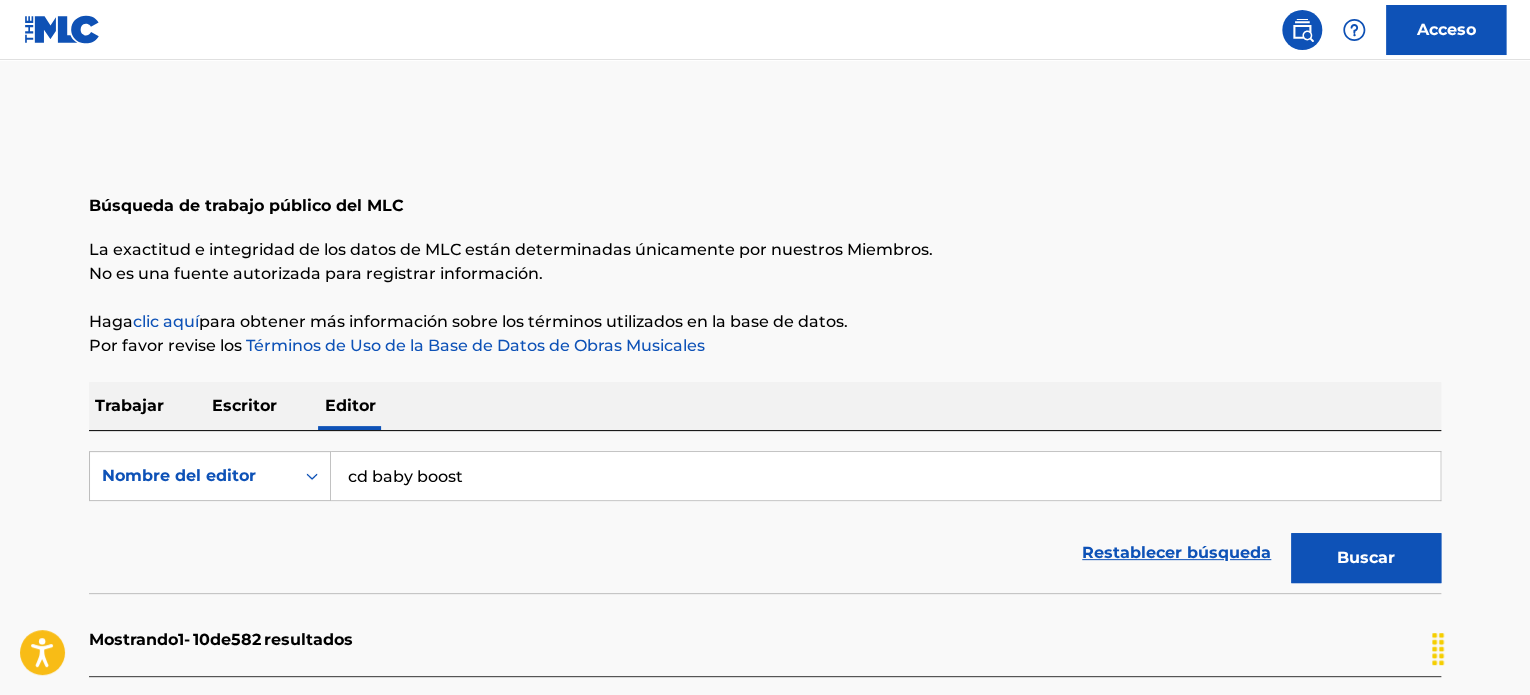 click on "cd baby boost" at bounding box center [885, 476] 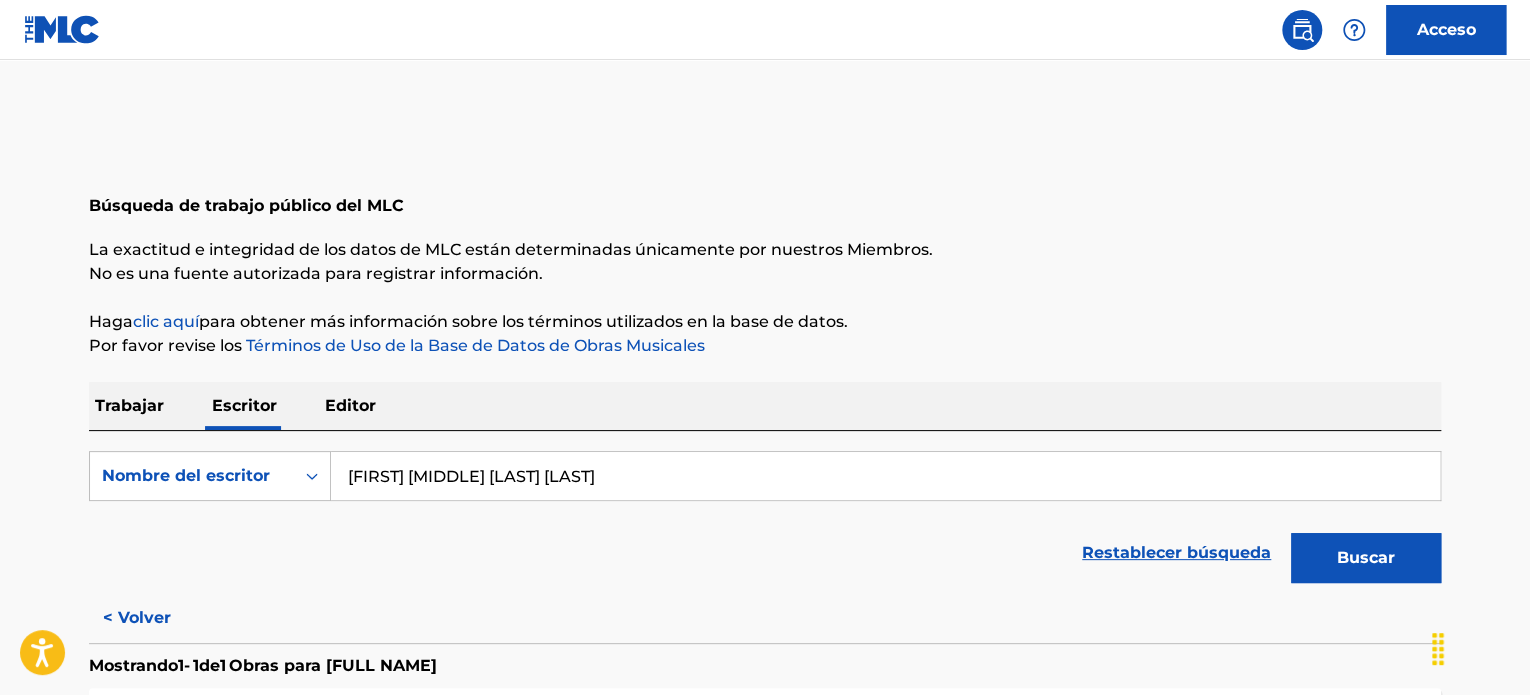 scroll, scrollTop: 336, scrollLeft: 0, axis: vertical 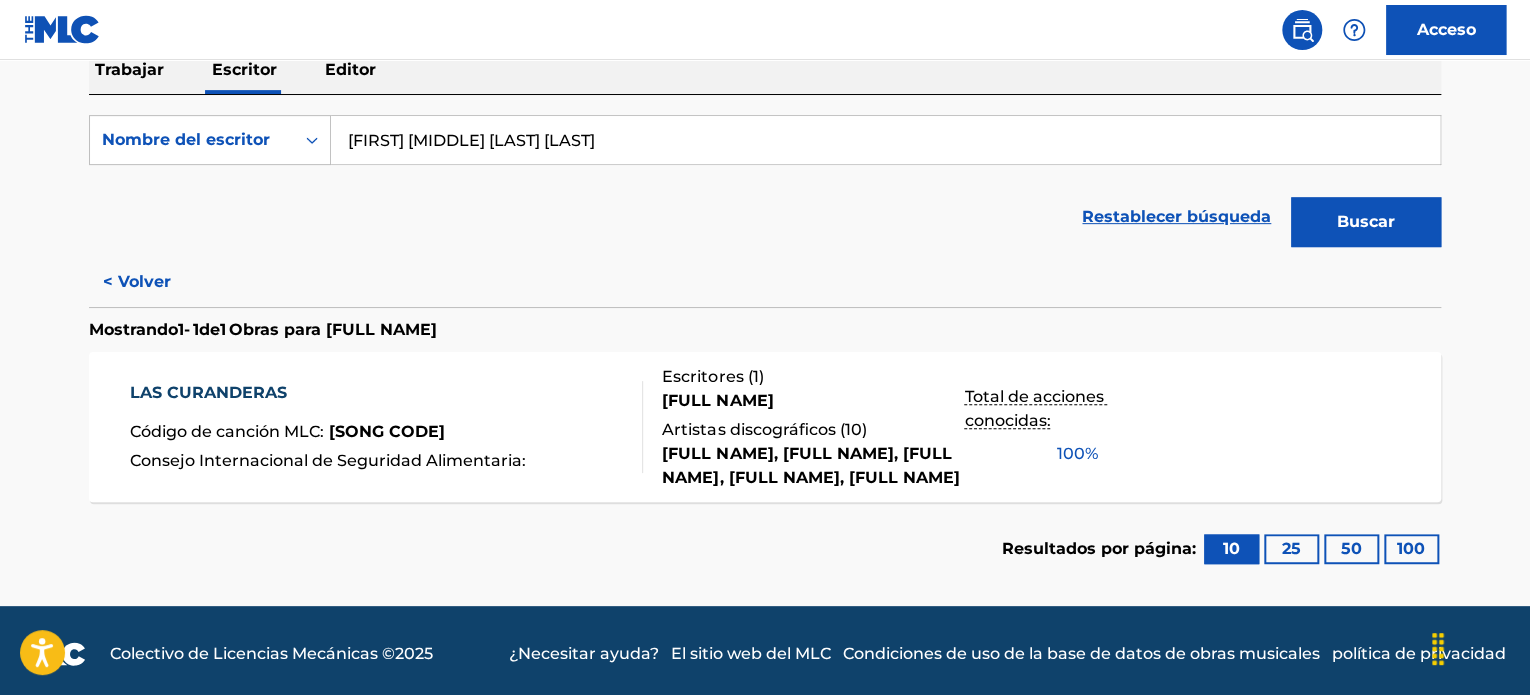 click on "LAS CURANDERAS Código de canción MLC  :  [SONG CODE] Consejo Internacional de Seguridad Alimentaria  :" at bounding box center [330, 427] 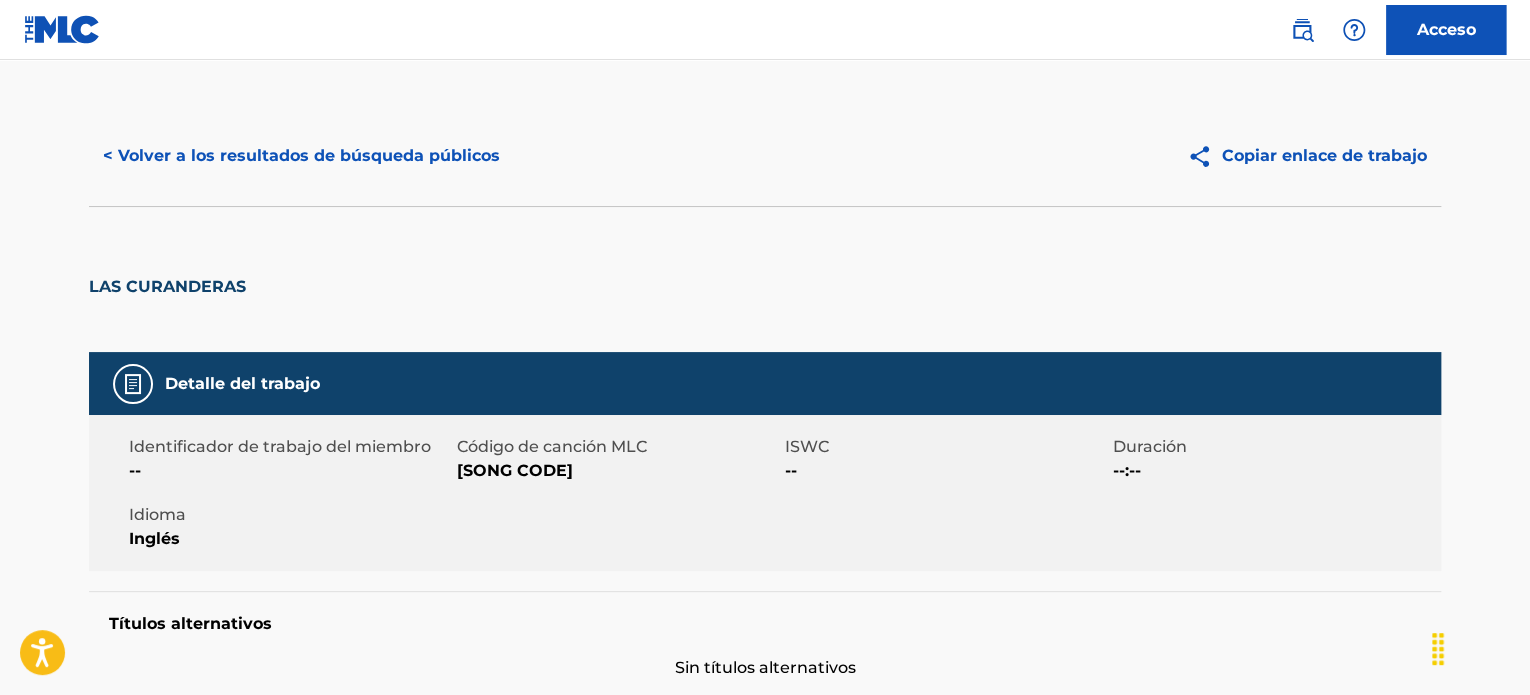 scroll, scrollTop: 0, scrollLeft: 0, axis: both 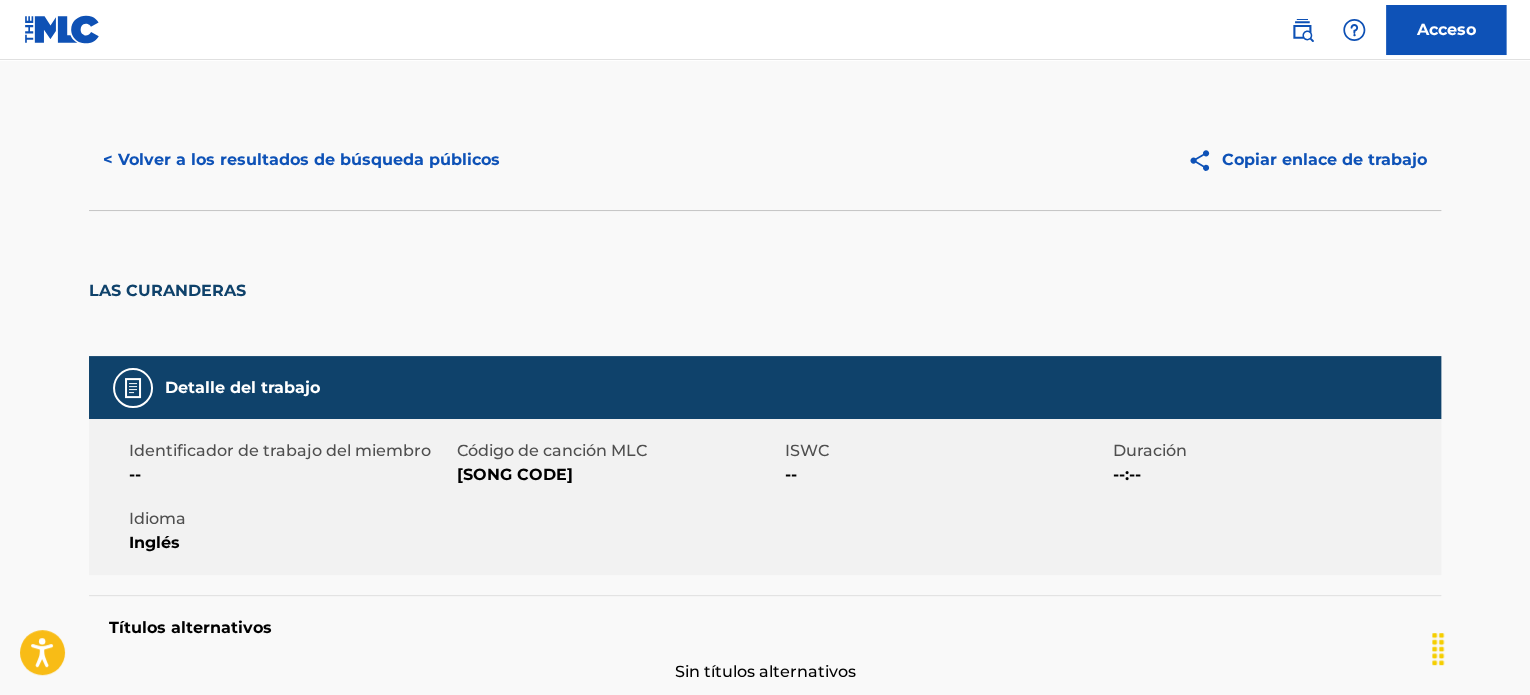 click on "Acceso" at bounding box center (1446, 30) 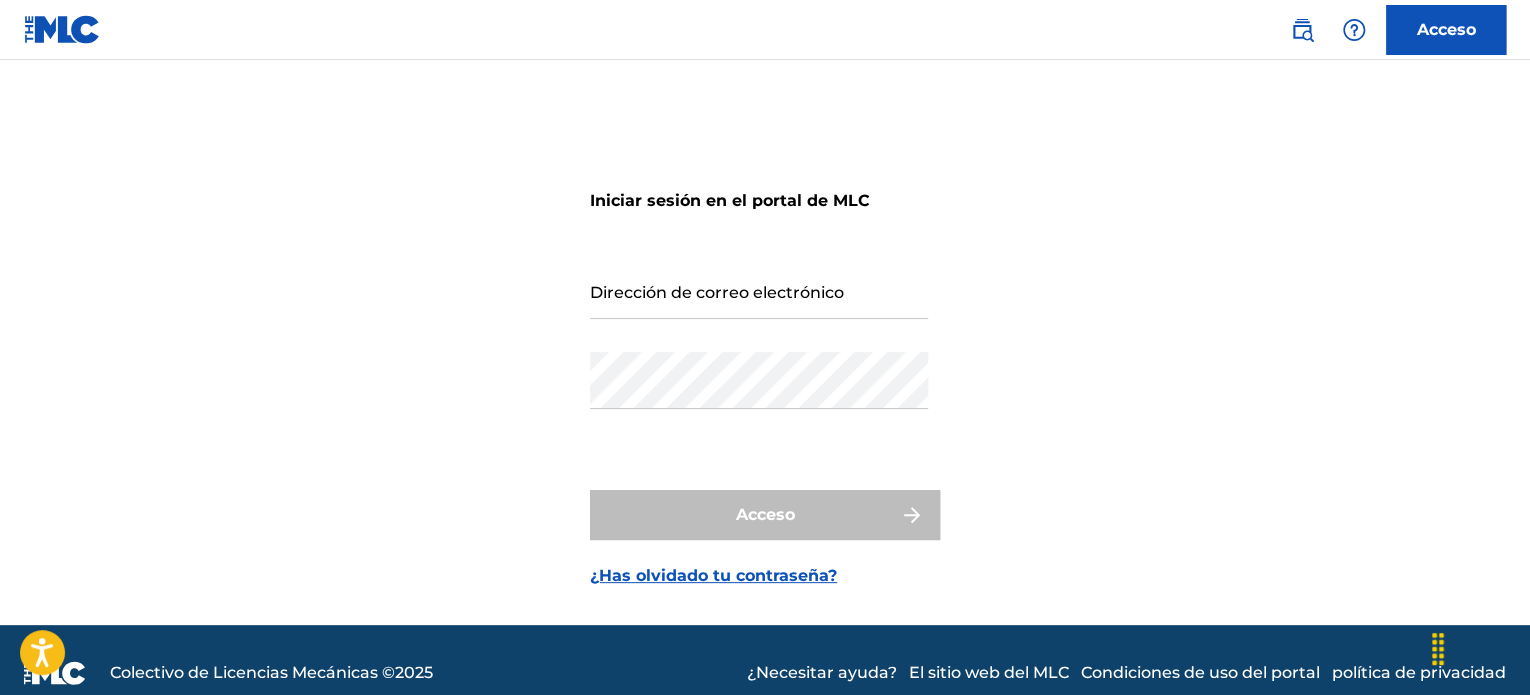 click on "Iniciar sesión en el portal de MLC Dirección de correo electrónico Contraseña Acceso ¿Has olvidado tu contraseña?" at bounding box center (765, 367) 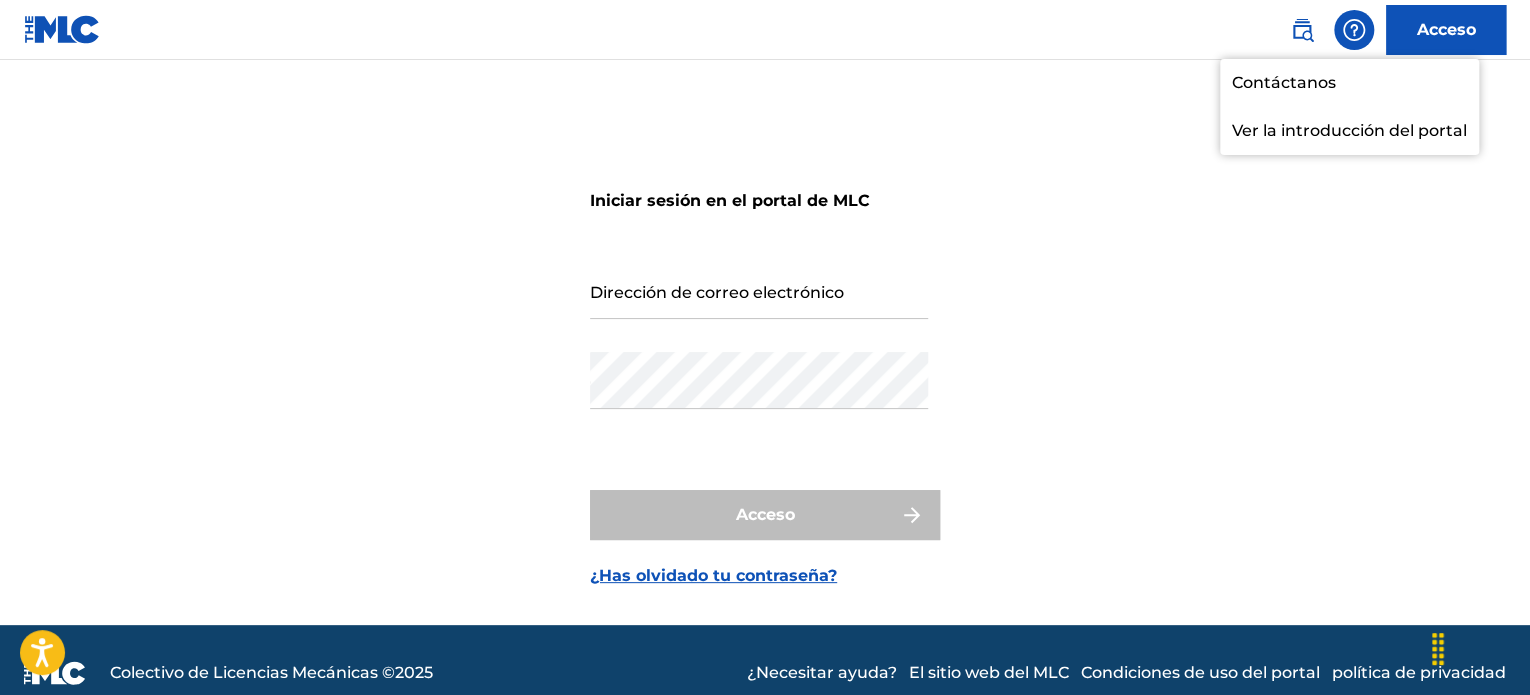 click on "Ver la introducción del portal" at bounding box center (1349, 131) 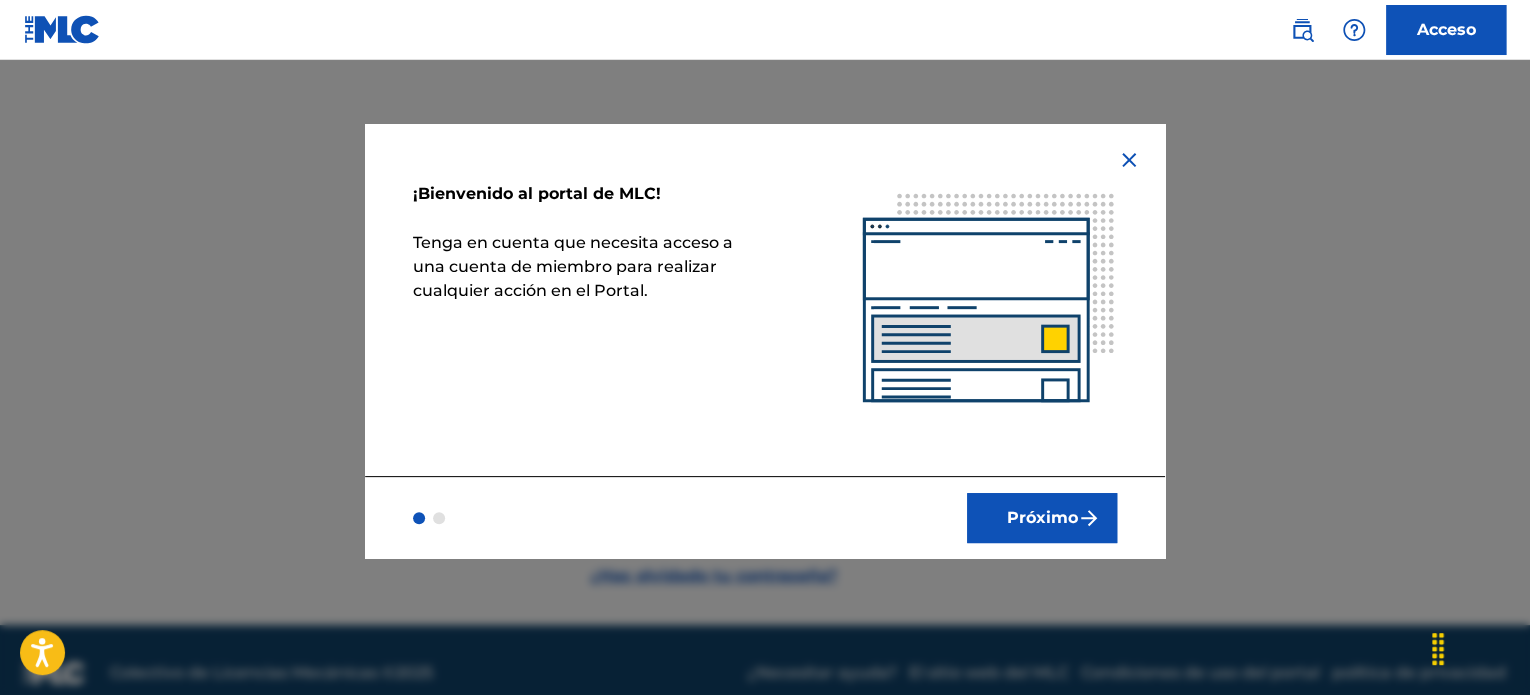 click on "Próximo" at bounding box center [1042, 517] 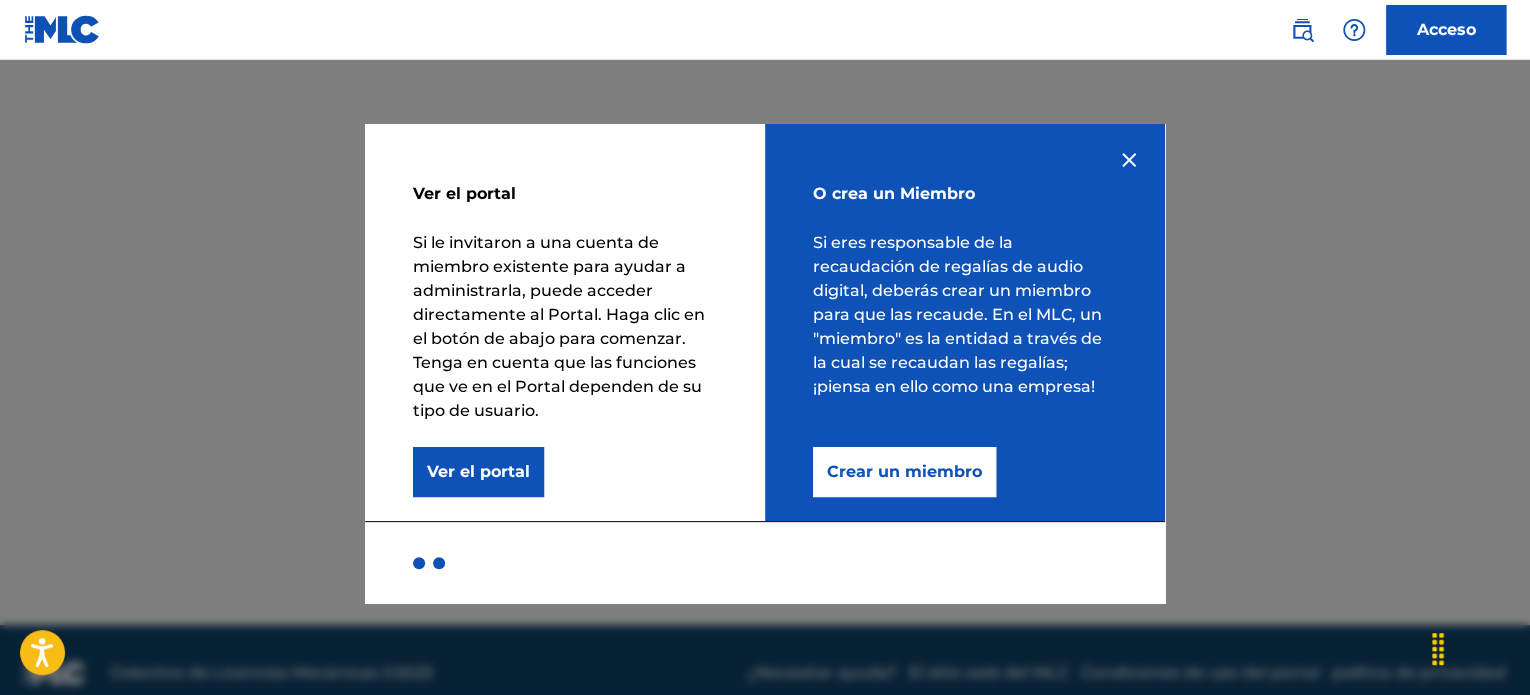 click on "Crear un miembro" at bounding box center [904, 471] 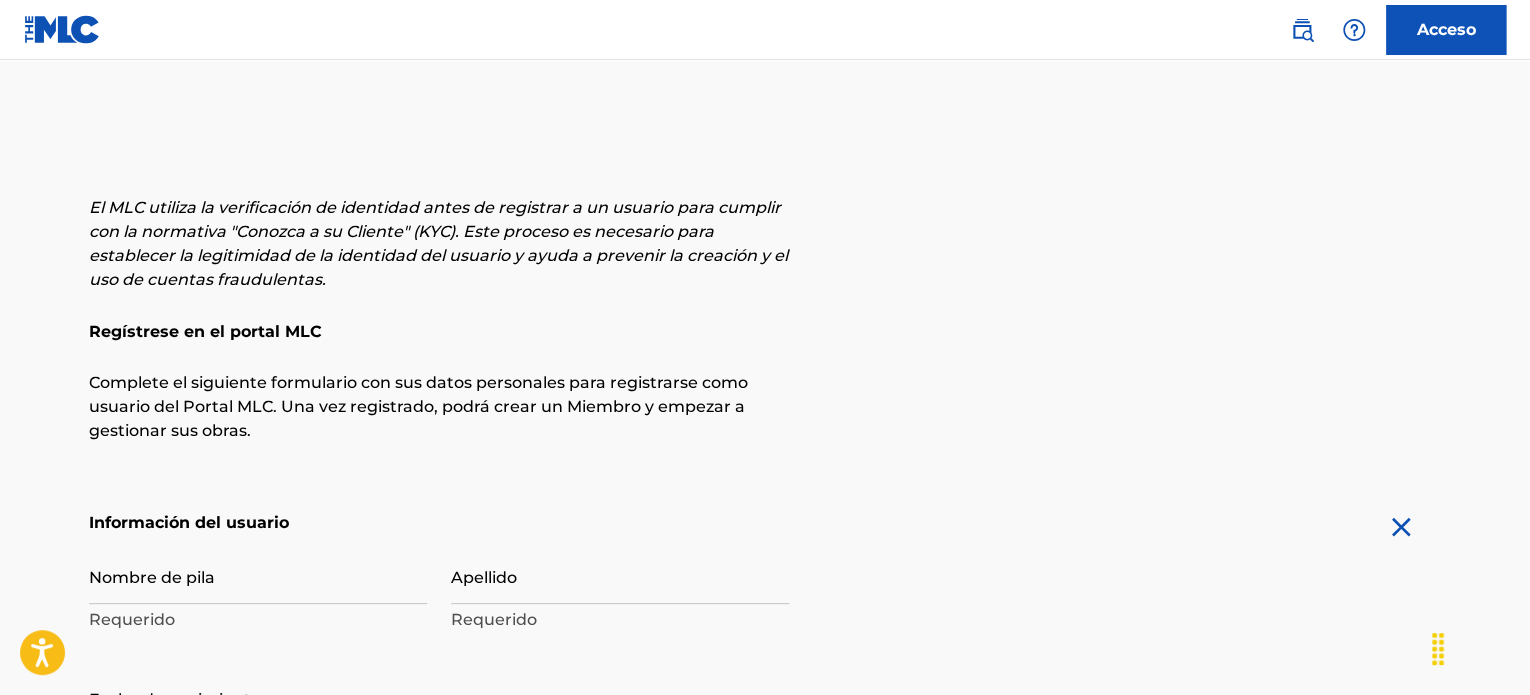 scroll, scrollTop: 131, scrollLeft: 0, axis: vertical 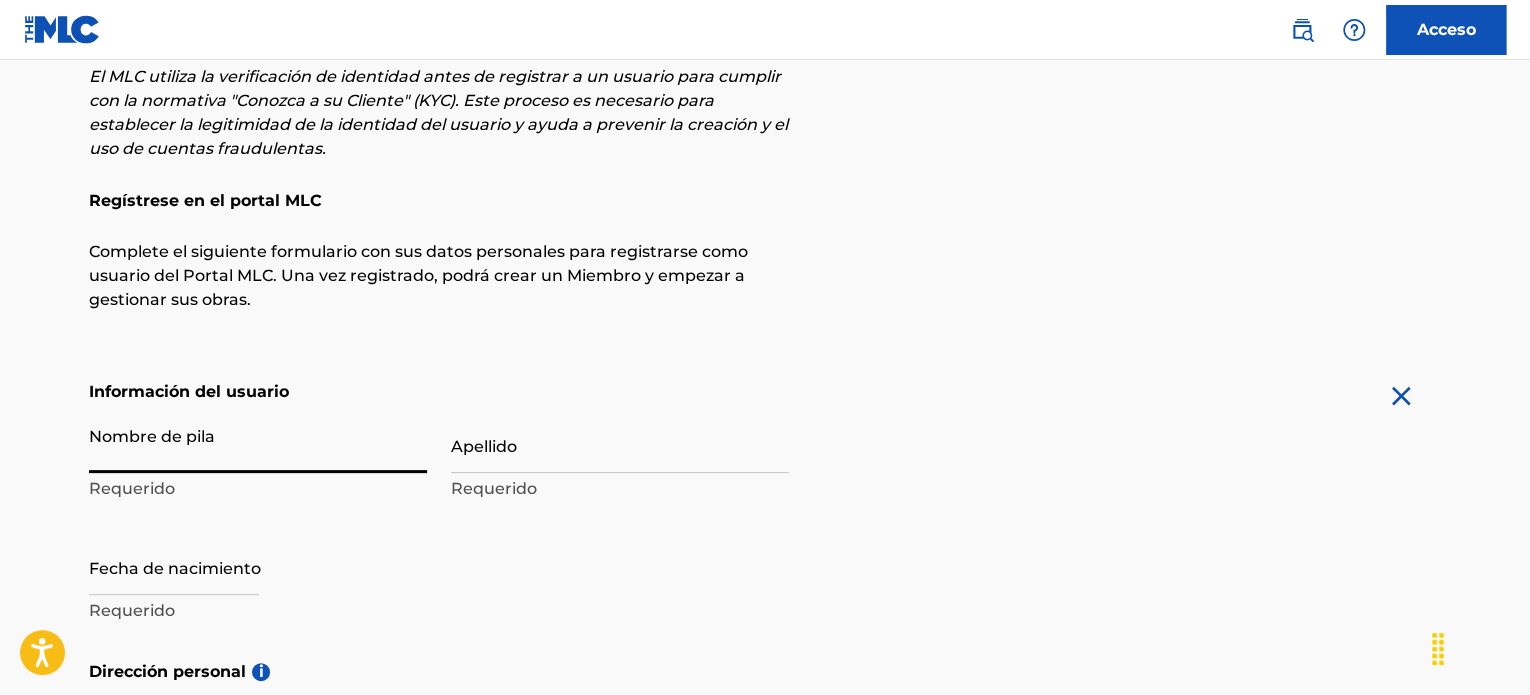 click on "Nombre de pila" at bounding box center [258, 444] 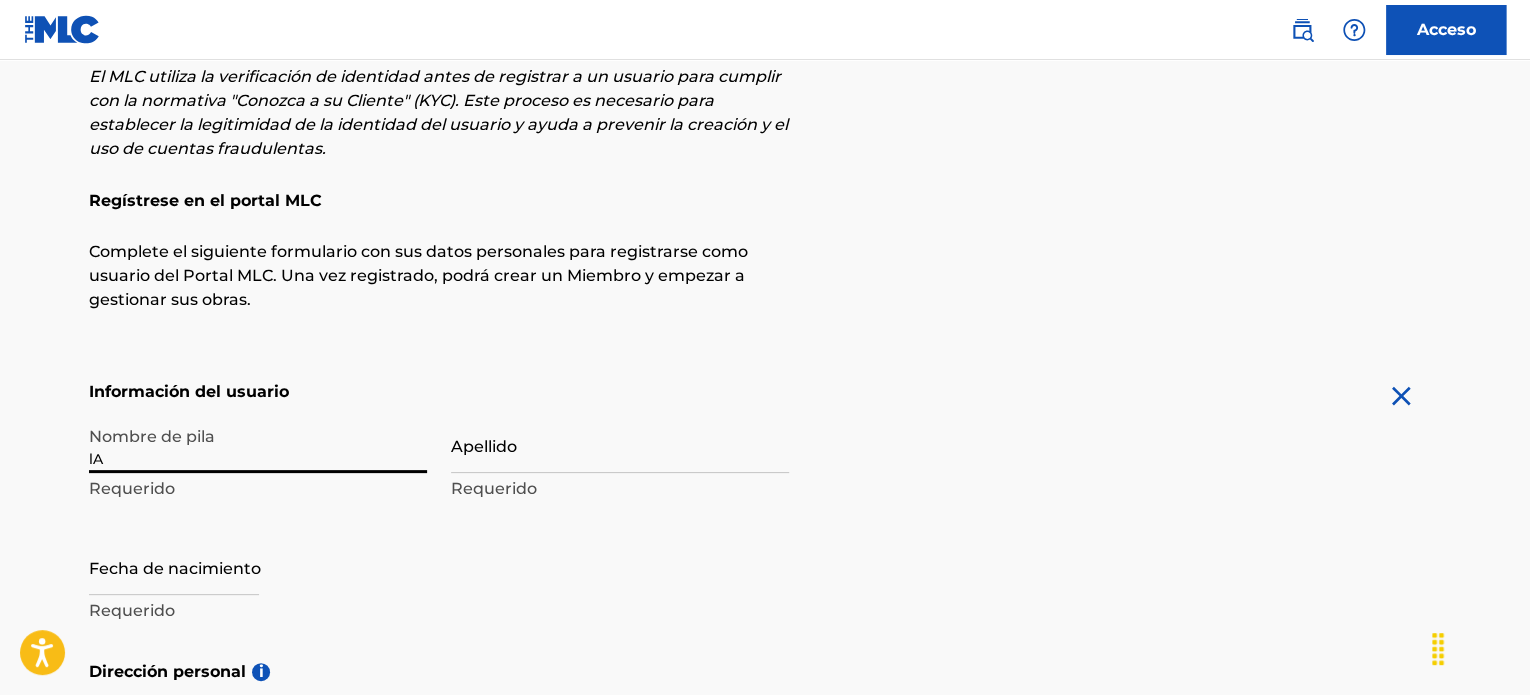 type on "l" 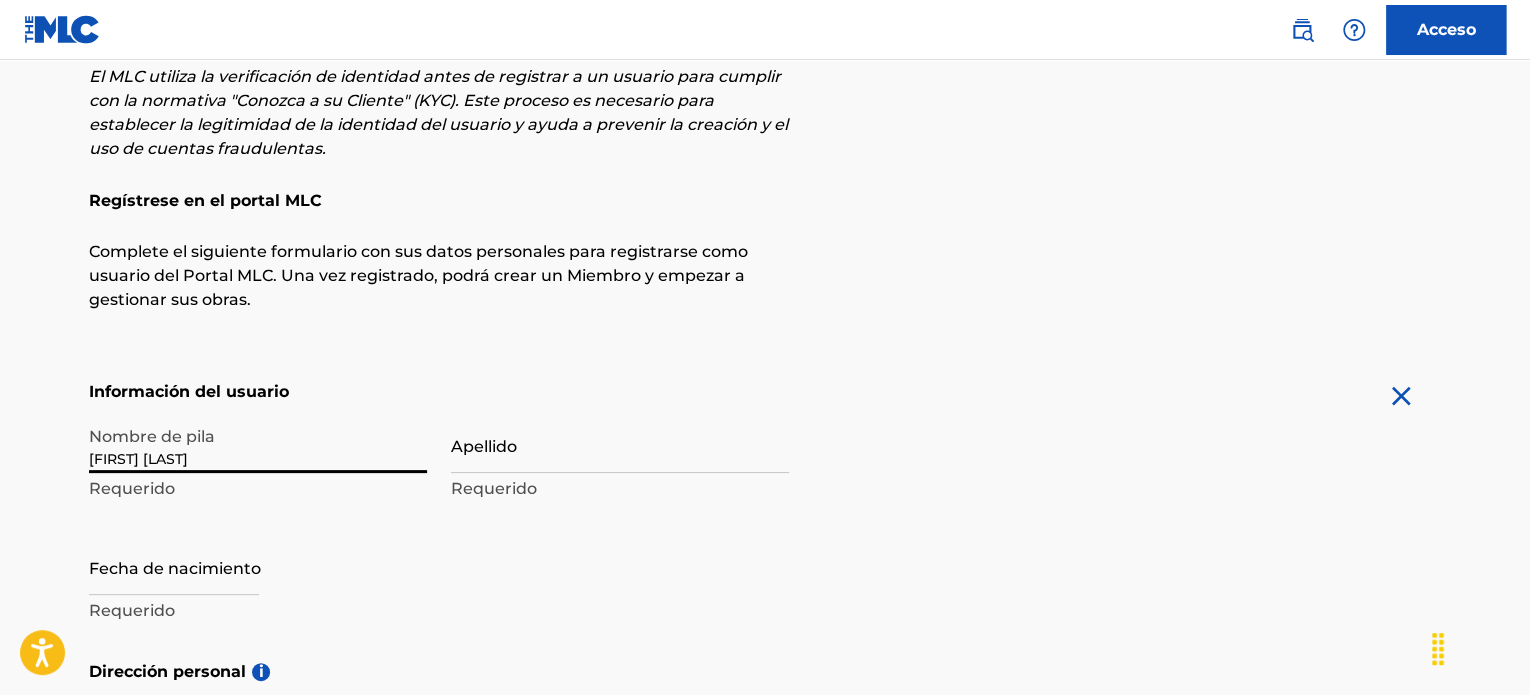 type on "[FIRST] [LAST]" 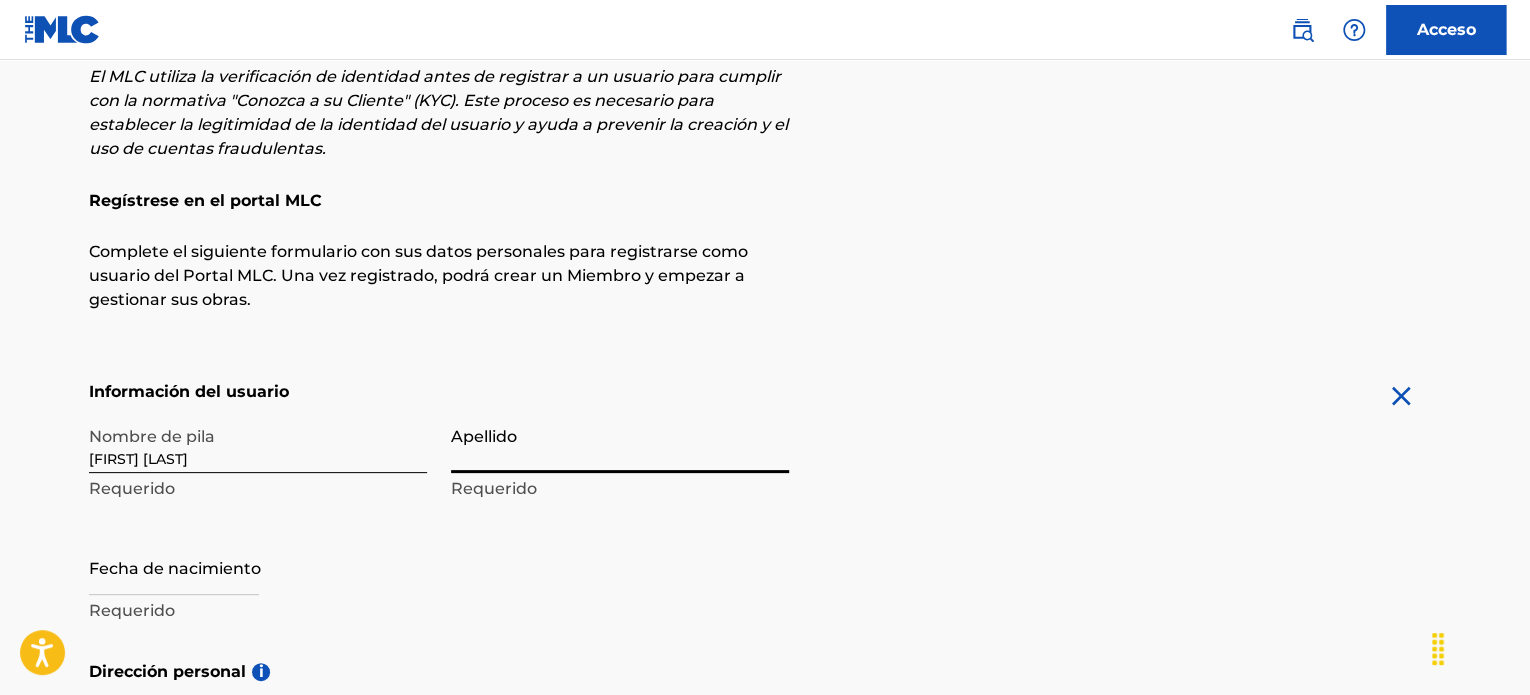 click on "Apellido" at bounding box center [620, 444] 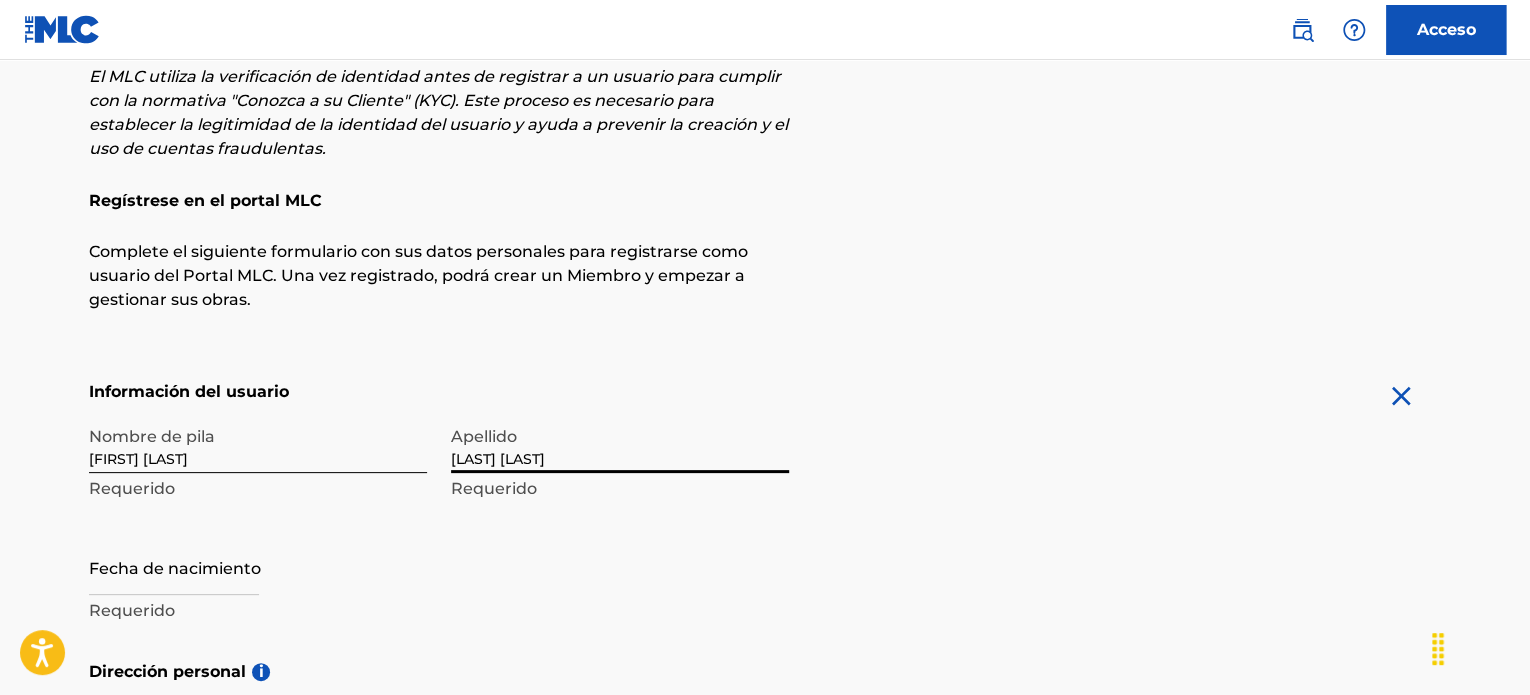 scroll, scrollTop: 243, scrollLeft: 0, axis: vertical 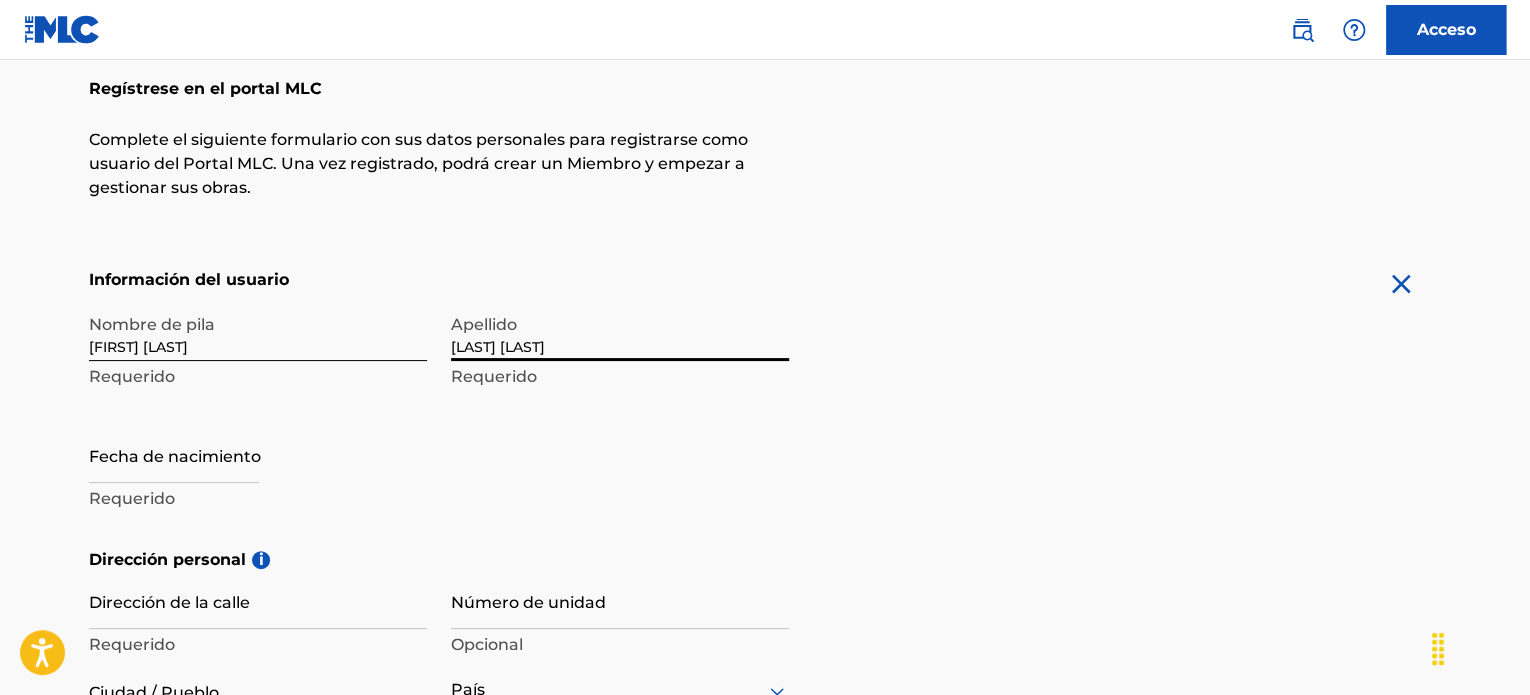 type on "[LAST] [LAST]" 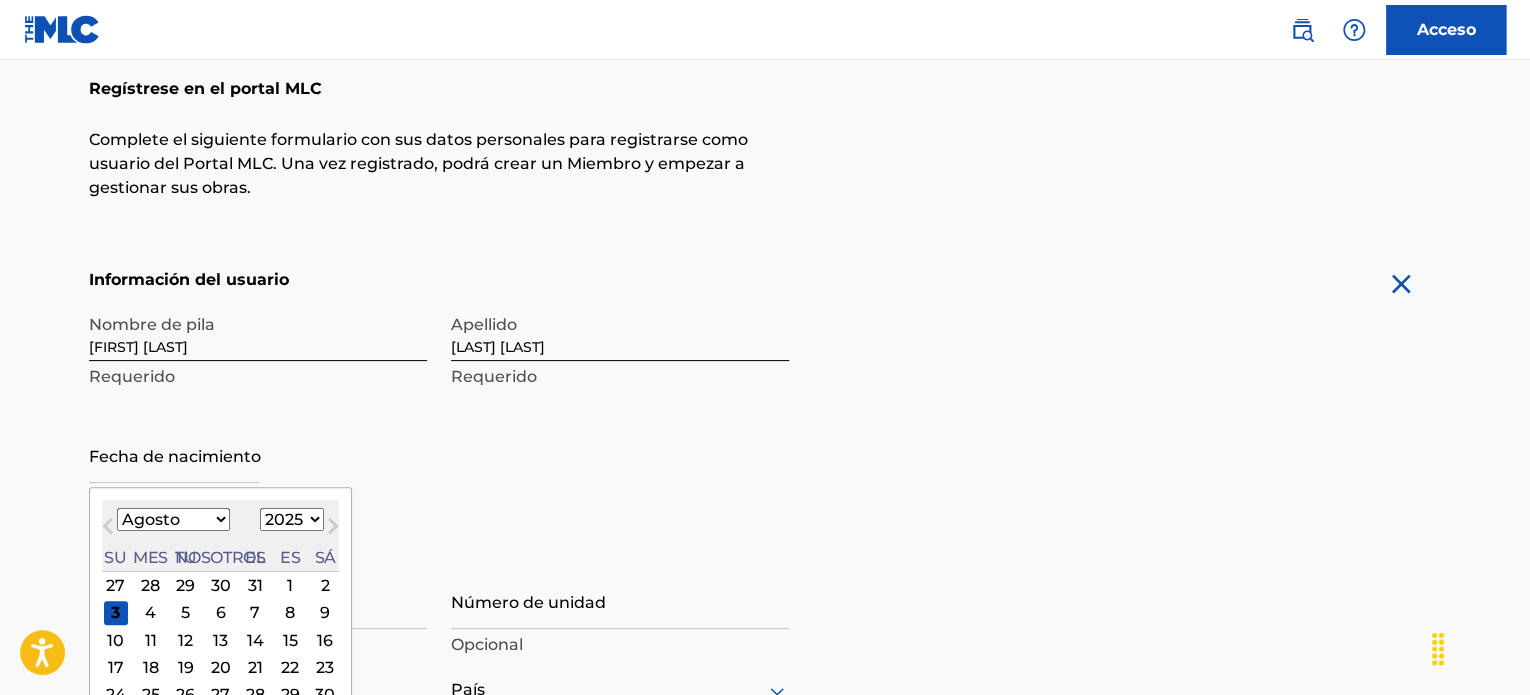 click on "7" at bounding box center (255, 613) 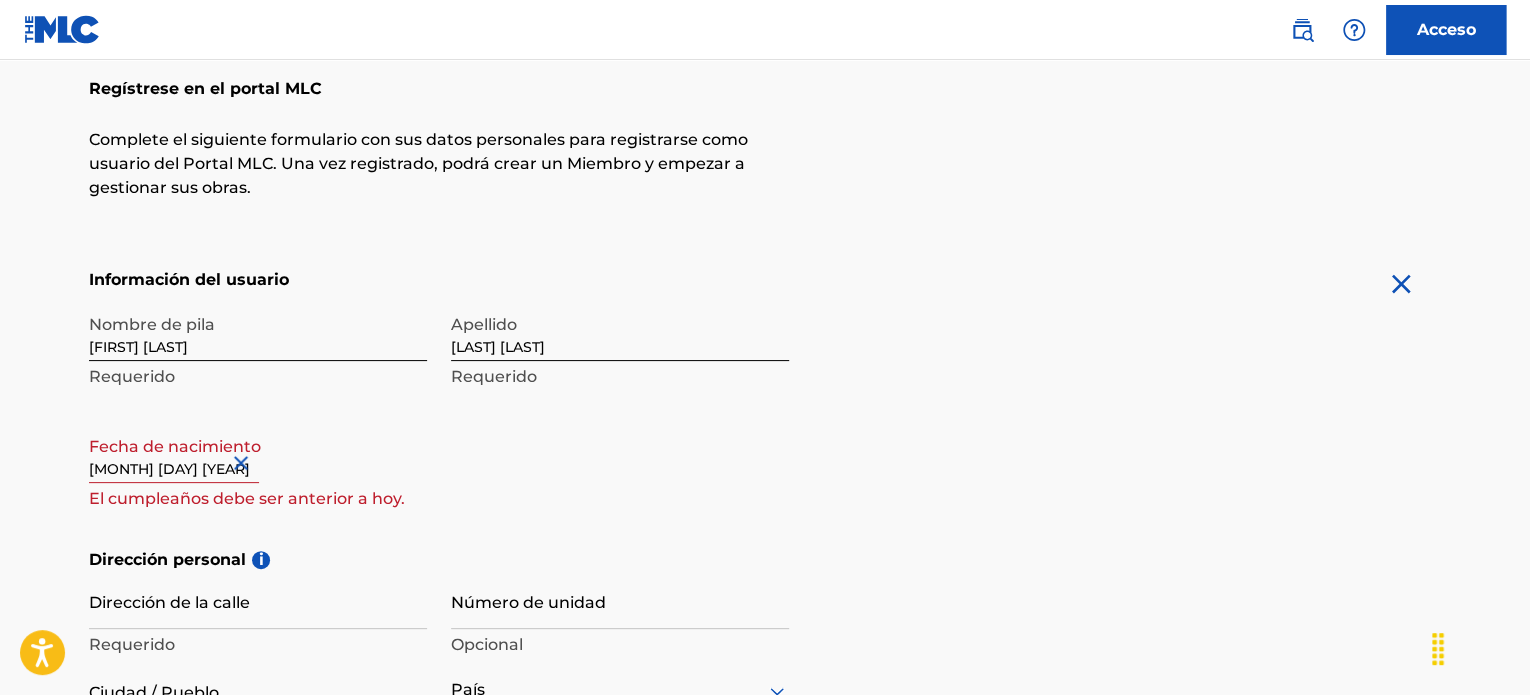 click on "[MONTH] [DAY] [YEAR]" at bounding box center [174, 454] 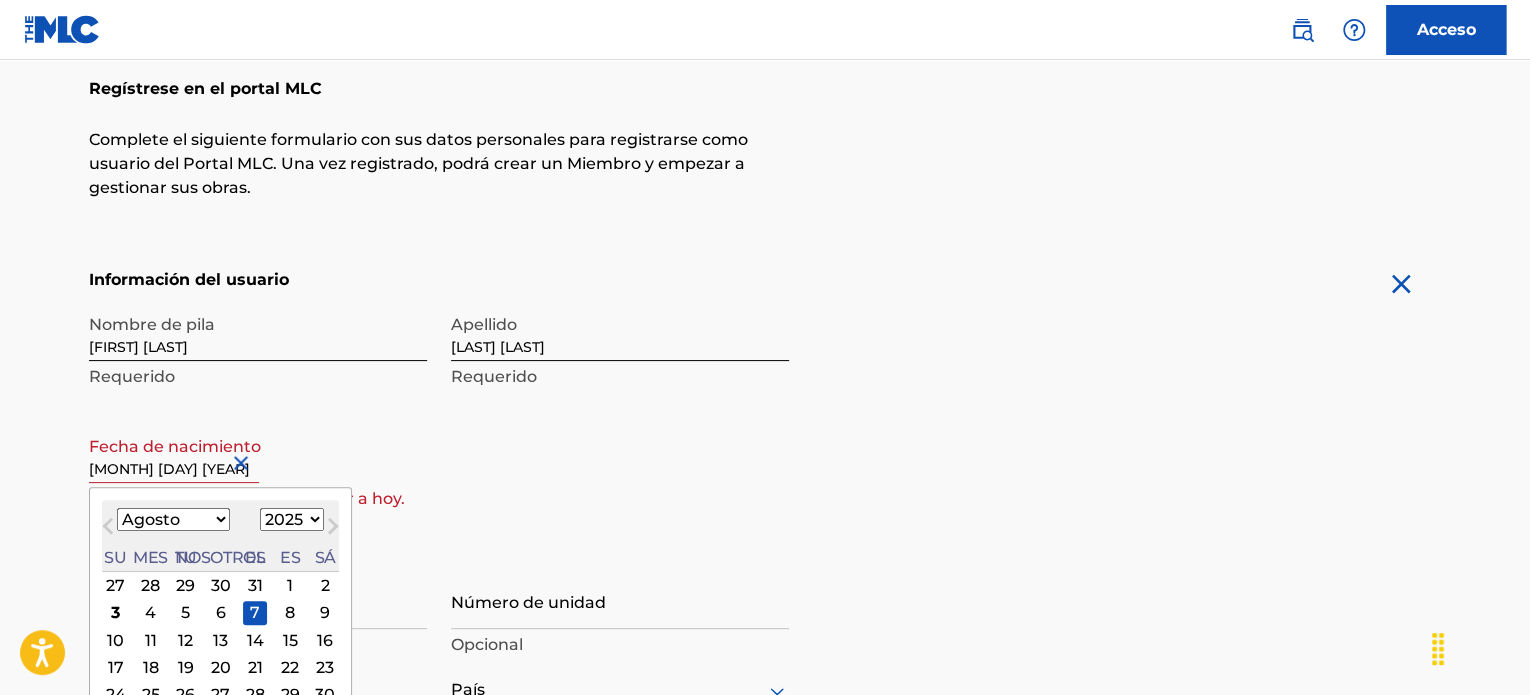 click on "Enero Febrero Marzo Abril Puede Junio Julio Agosto Septiembre Octubre Noviembre Diciembre" at bounding box center [173, 519] 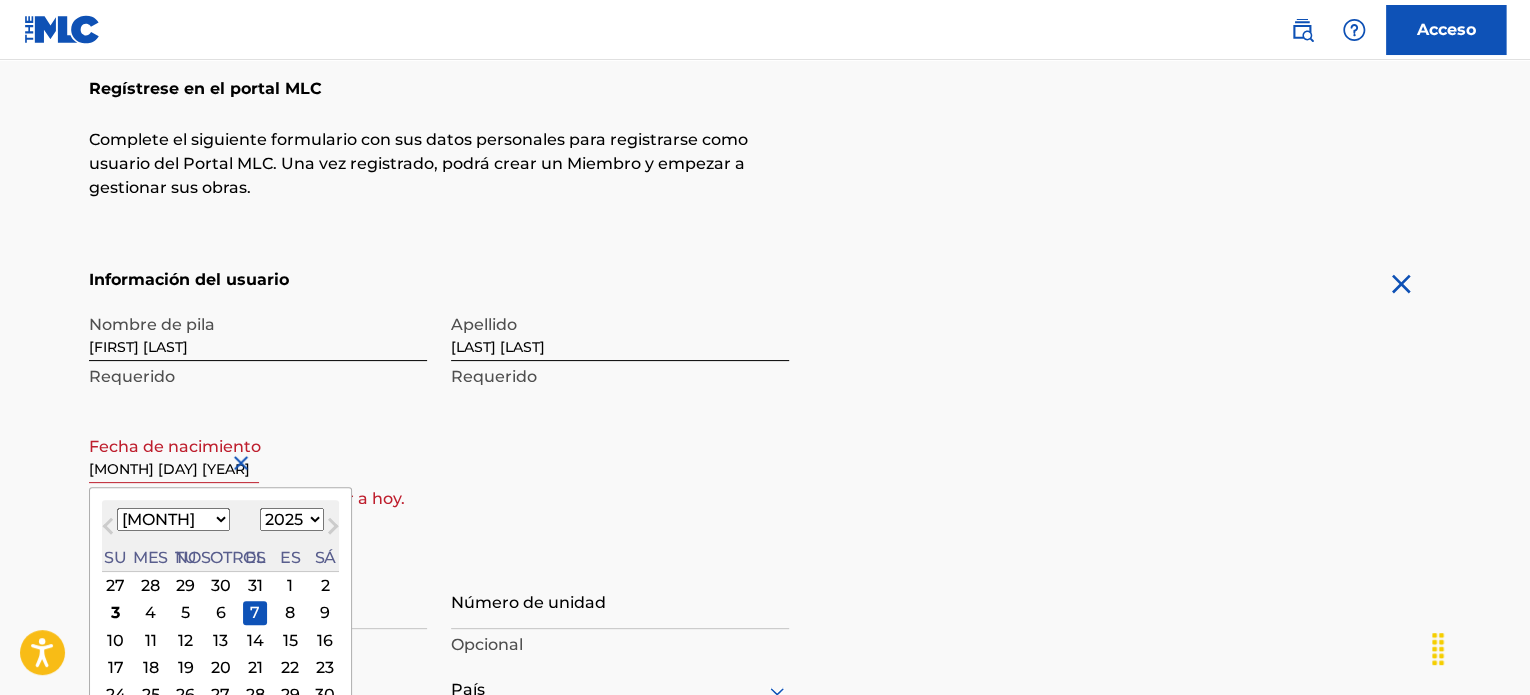 click on "Enero Febrero Marzo Abril Puede Junio Julio Agosto Septiembre Octubre Noviembre Diciembre" at bounding box center [173, 519] 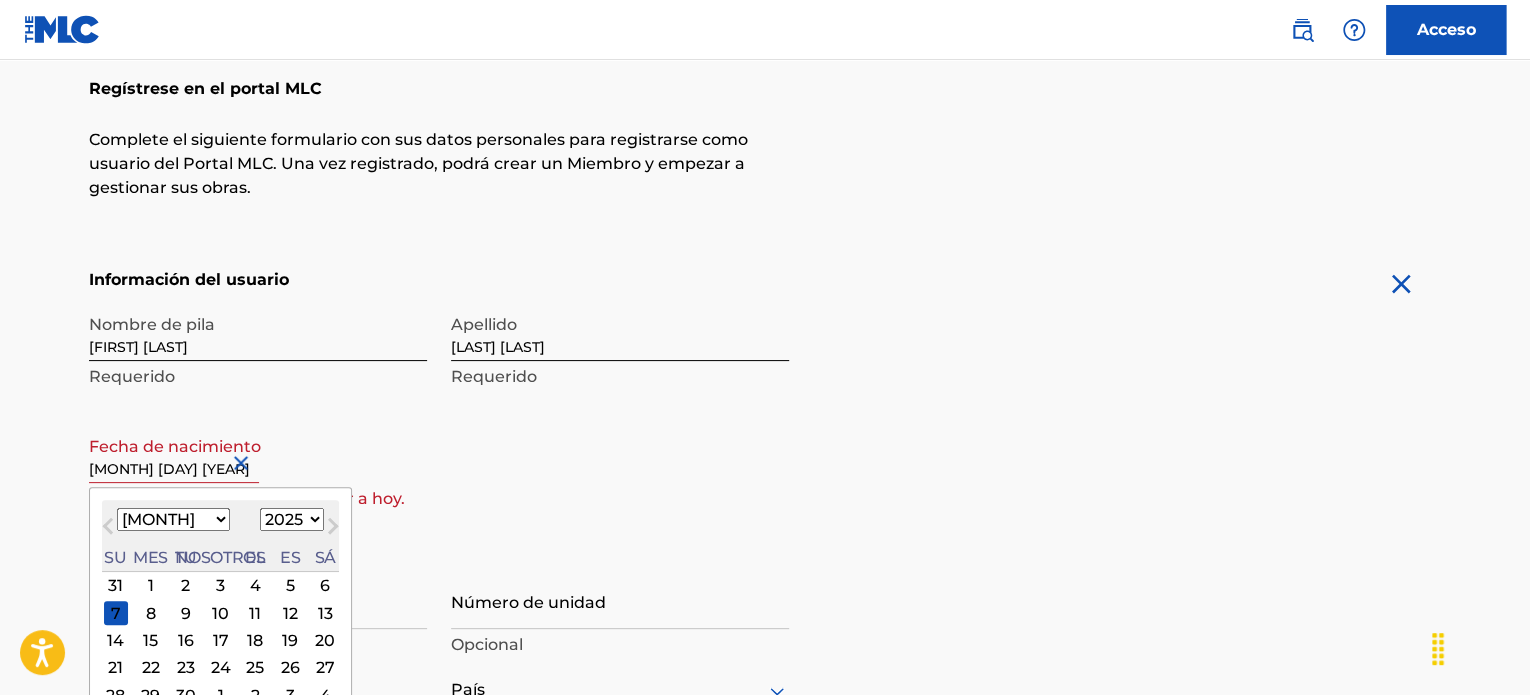 click on "1899 1900 1901 1902 1903 1904 1905 1906 1907 1908 1909 1910 1911 1912 1913 1914 1915 1916 1917 1918 1919 1920 1921 1922 1923 1924 1925 1926 1927 1928 1929 1930 1931 1932 1933 1934 1935 1936 1937 1938 1939 1940 1941 1942 1943 1944 1945 1946 1947 1948 1949 1950 1951 1952 1953 1954 1955 1956 1957 1958 1959 1960 1961 1962 1963 1964 1965 1966 1967 1968 1969 1970 1971 1972 1973 1974 1975 1976 1977 1978 1979 1980 1981 1982 1983 1984 1985 1986 1987 1988 1989 1990 1991 1992 1993 1994 1995 1996 1997 1998 1999 2000 2001 2002 2003 2004 2005 2006 2007 2008 2009 2010 2011 2012 2013 2014 2015 2016 2017 2018 2019 2020 2021 2022 2023 2024 2025 2026 2027 2028 2029 2030 2031 2032 2033 2034 2035 2036 2037 2038 2039 2040 2041 2042 2043 2044 2045 2046 2047 2048 2049 2050 2051 2052 2053 2054 2055 2056 2057 2058 2059 2060 2061 2062 2063 2064 2065 2066 2067 2068 2069 2070 2071 2072 2073 2074 2075 2076 2077 2078 2079 2080 2081 2082 2083 2084 2085 2086 2087 2088 2089 2090 2091 2092 2093 2094 2095 2096 2097 2098 2099 2100" at bounding box center (292, 519) 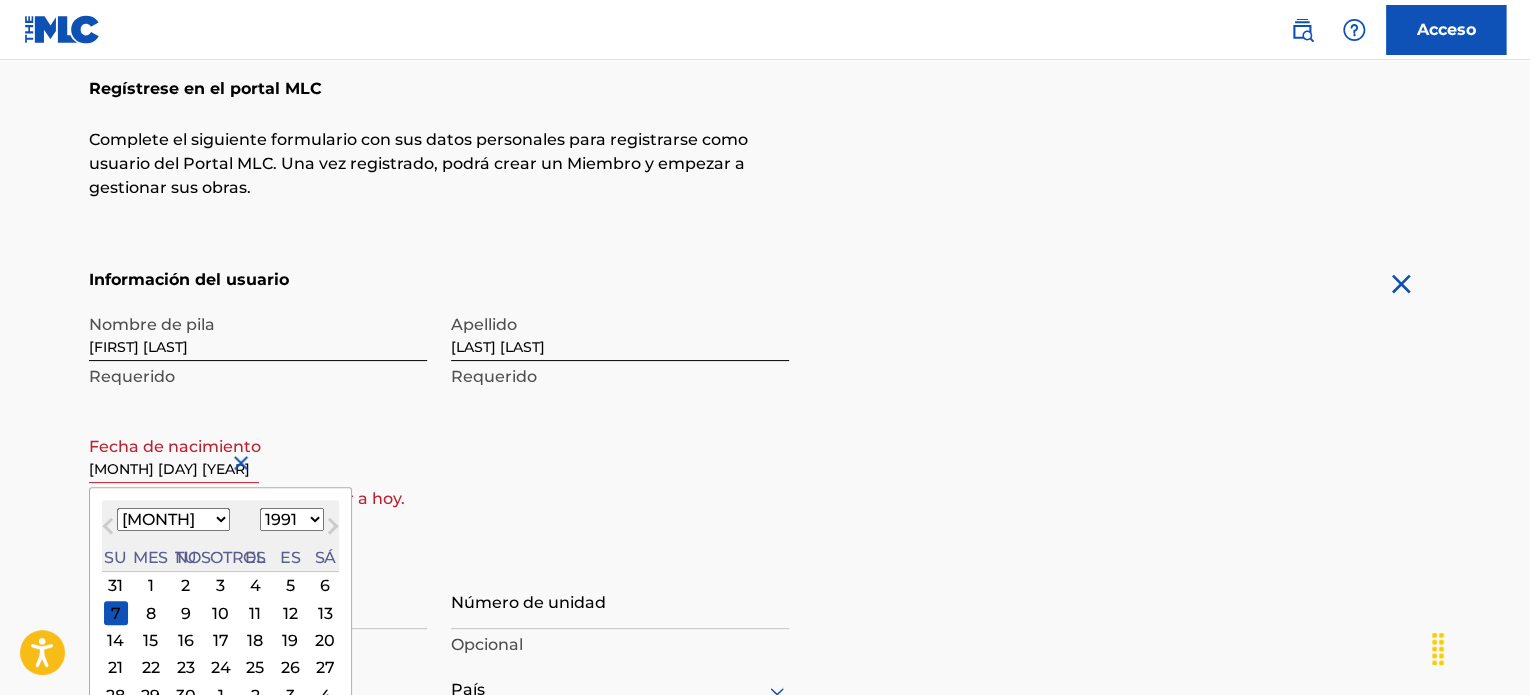 click on "1899 1900 1901 1902 1903 1904 1905 1906 1907 1908 1909 1910 1911 1912 1913 1914 1915 1916 1917 1918 1919 1920 1921 1922 1923 1924 1925 1926 1927 1928 1929 1930 1931 1932 1933 1934 1935 1936 1937 1938 1939 1940 1941 1942 1943 1944 1945 1946 1947 1948 1949 1950 1951 1952 1953 1954 1955 1956 1957 1958 1959 1960 1961 1962 1963 1964 1965 1966 1967 1968 1969 1970 1971 1972 1973 1974 1975 1976 1977 1978 1979 1980 1981 1982 1983 1984 1985 1986 1987 1988 1989 1990 1991 1992 1993 1994 1995 1996 1997 1998 1999 2000 2001 2002 2003 2004 2005 2006 2007 2008 2009 2010 2011 2012 2013 2014 2015 2016 2017 2018 2019 2020 2021 2022 2023 2024 2025 2026 2027 2028 2029 2030 2031 2032 2033 2034 2035 2036 2037 2038 2039 2040 2041 2042 2043 2044 2045 2046 2047 2048 2049 2050 2051 2052 2053 2054 2055 2056 2057 2058 2059 2060 2061 2062 2063 2064 2065 2066 2067 2068 2069 2070 2071 2072 2073 2074 2075 2076 2077 2078 2079 2080 2081 2082 2083 2084 2085 2086 2087 2088 2089 2090 2091 2092 2093 2094 2095 2096 2097 2098 2099 2100" at bounding box center [292, 519] 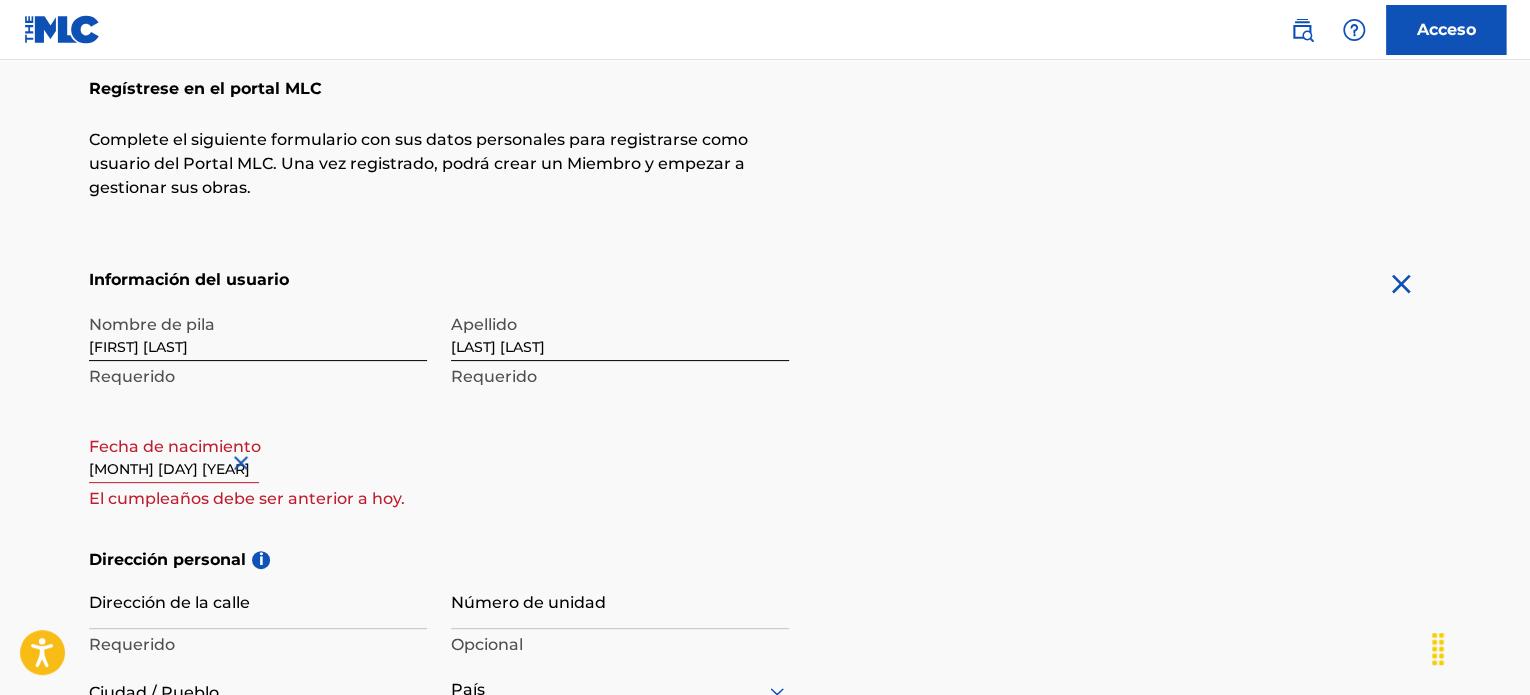 click on "Nombre de pila [FIRST] [MIDDLE] [LAST] Requerido Apellido [LAST] [LAST] Fecha de nacimiento [MONTH] [DAY] [YEAR] El cumpleaños debe ser anterior a hoy." at bounding box center [439, 426] 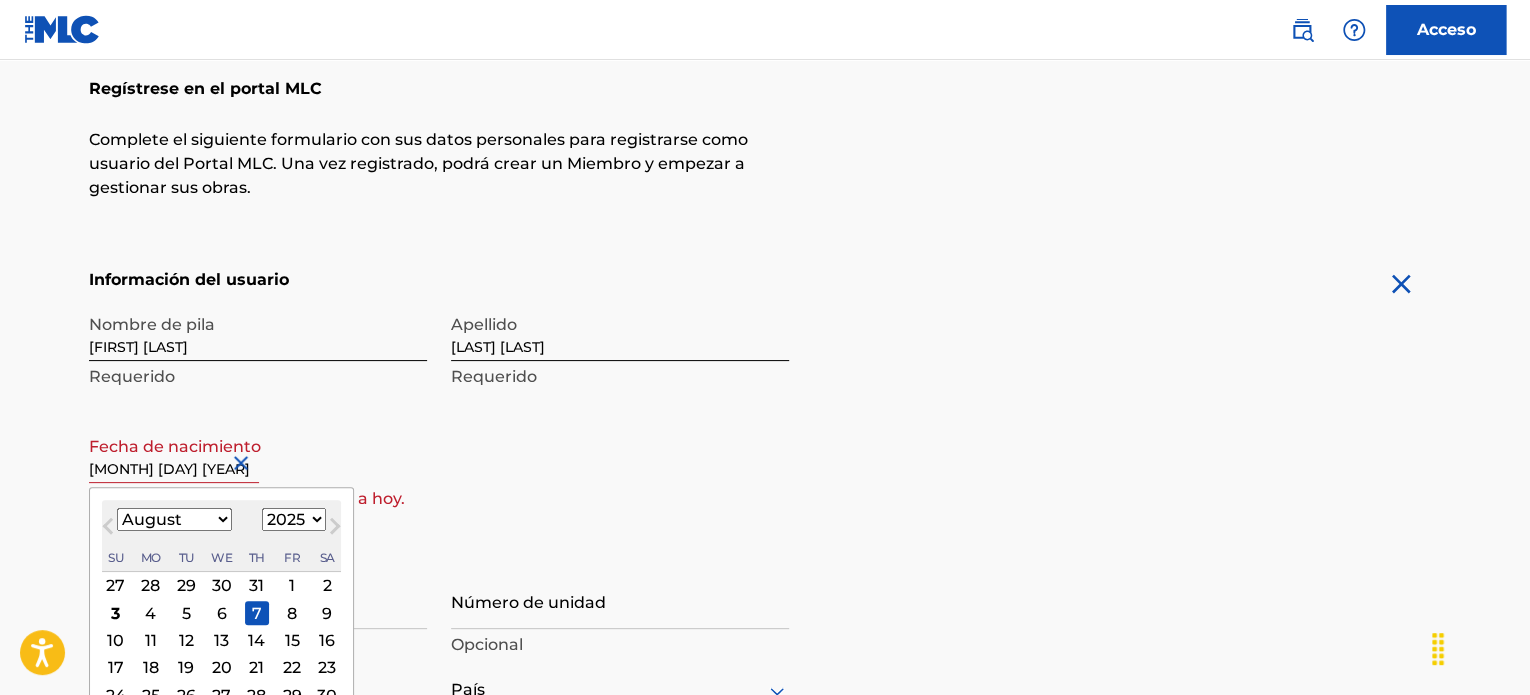 click on "[MONTH] [DAY] [YEAR]" at bounding box center [174, 454] 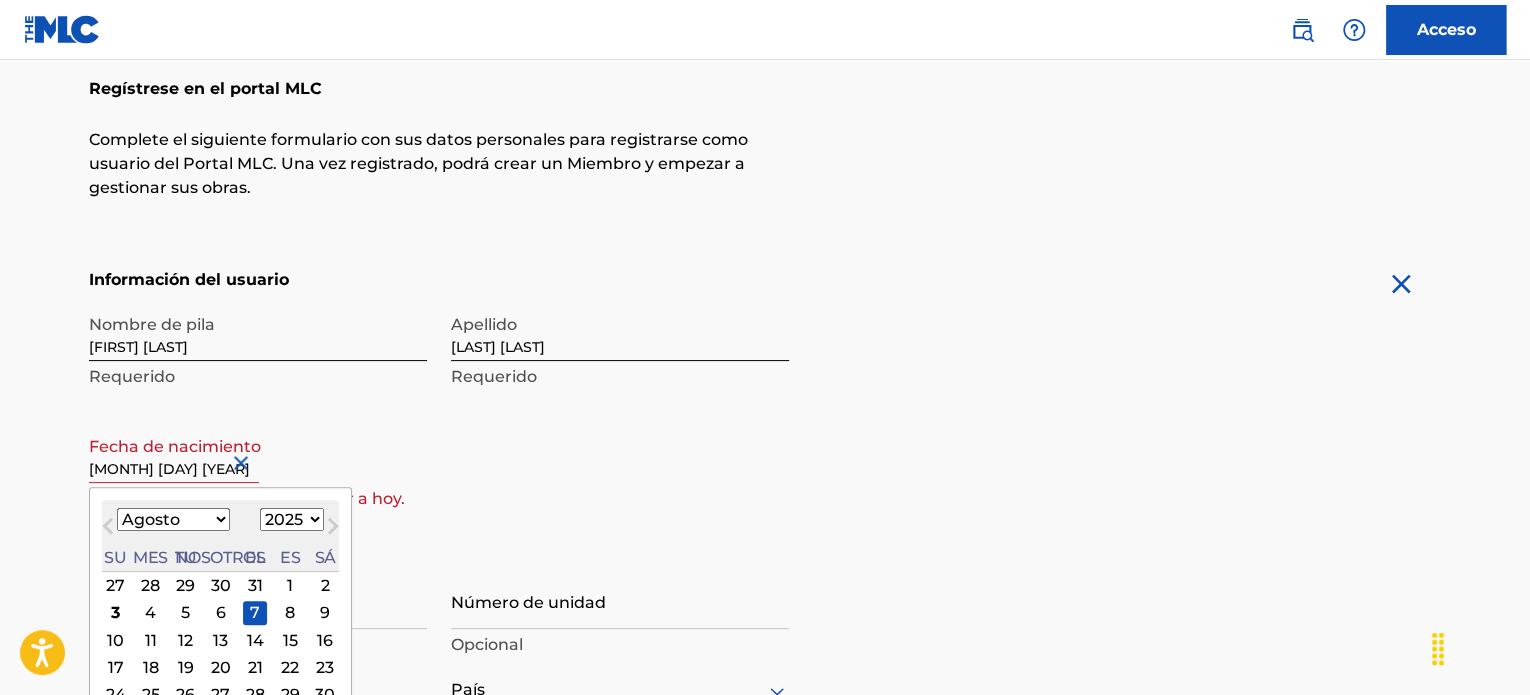 click on "Enero Febrero Marzo Abril Puede Junio Julio Agosto Septiembre Octubre Noviembre Diciembre" at bounding box center [173, 519] 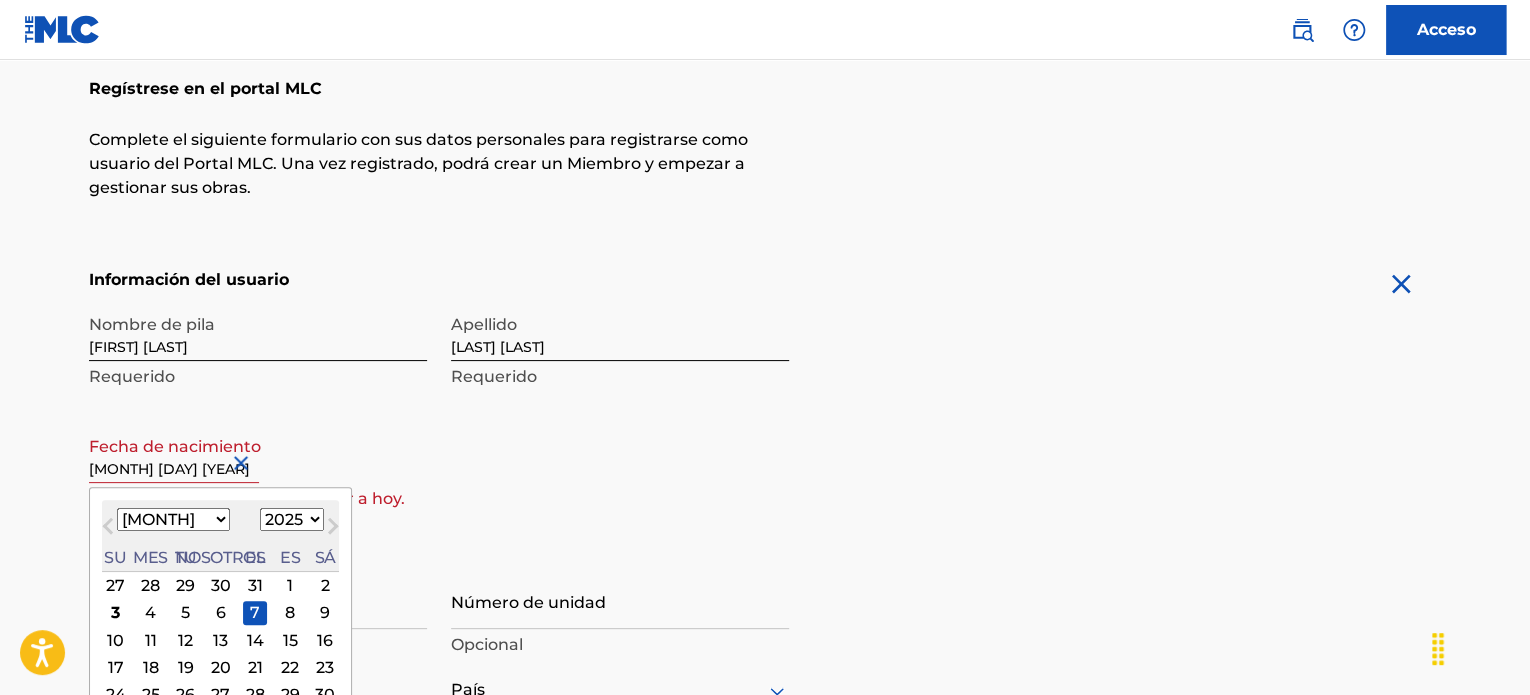 click on "Enero Febrero Marzo Abril Puede Junio Julio Agosto Septiembre Octubre Noviembre Diciembre" at bounding box center [173, 519] 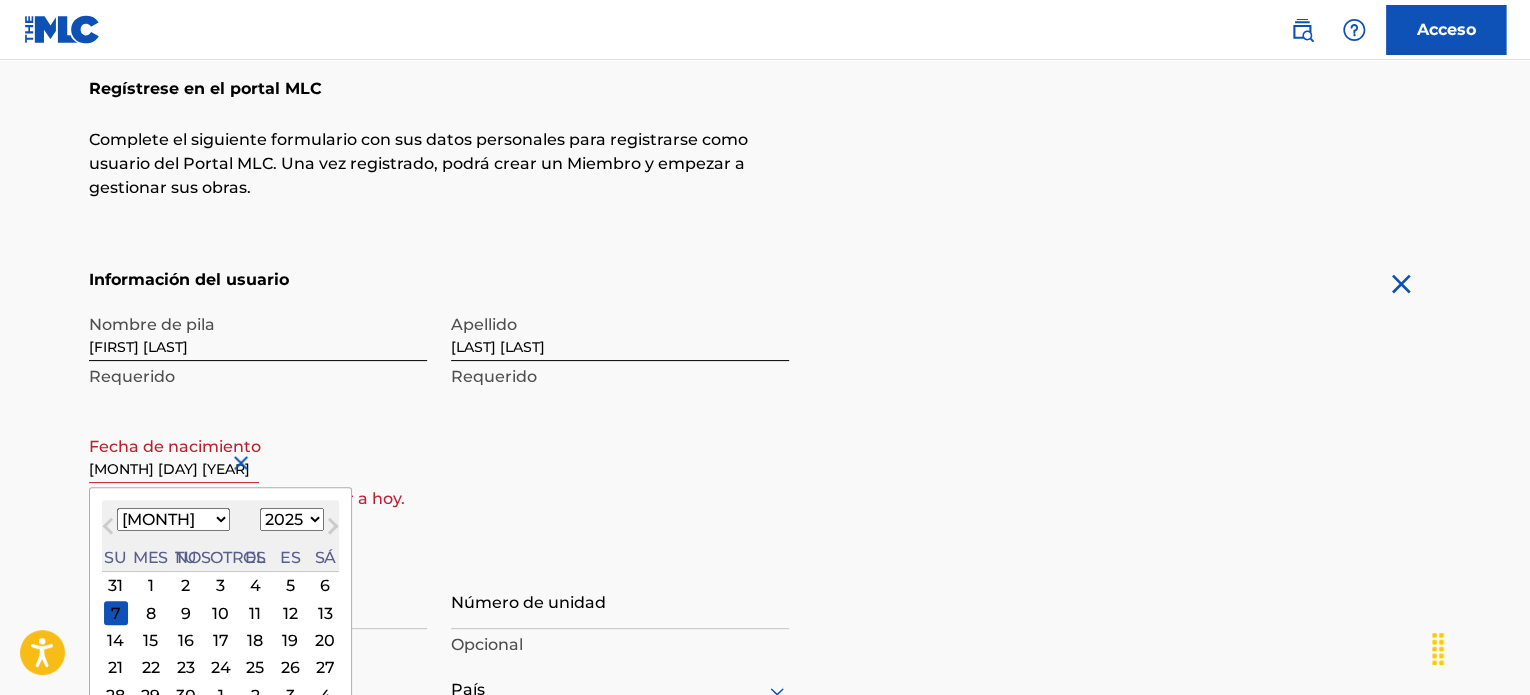 click on "1899 1900 1901 1902 1903 1904 1905 1906 1907 1908 1909 1910 1911 1912 1913 1914 1915 1916 1917 1918 1919 1920 1921 1922 1923 1924 1925 1926 1927 1928 1929 1930 1931 1932 1933 1934 1935 1936 1937 1938 1939 1940 1941 1942 1943 1944 1945 1946 1947 1948 1949 1950 1951 1952 1953 1954 1955 1956 1957 1958 1959 1960 1961 1962 1963 1964 1965 1966 1967 1968 1969 1970 1971 1972 1973 1974 1975 1976 1977 1978 1979 1980 1981 1982 1983 1984 1985 1986 1987 1988 1989 1990 1991 1992 1993 1994 1995 1996 1997 1998 1999 2000 2001 2002 2003 2004 2005 2006 2007 2008 2009 2010 2011 2012 2013 2014 2015 2016 2017 2018 2019 2020 2021 2022 2023 2024 2025 2026 2027 2028 2029 2030 2031 2032 2033 2034 2035 2036 2037 2038 2039 2040 2041 2042 2043 2044 2045 2046 2047 2048 2049 2050 2051 2052 2053 2054 2055 2056 2057 2058 2059 2060 2061 2062 2063 2064 2065 2066 2067 2068 2069 2070 2071 2072 2073 2074 2075 2076 2077 2078 2079 2080 2081 2082 2083 2084 2085 2086 2087 2088 2089 2090 2091 2092 2093 2094 2095 2096 2097 2098 2099 2100" at bounding box center [292, 519] 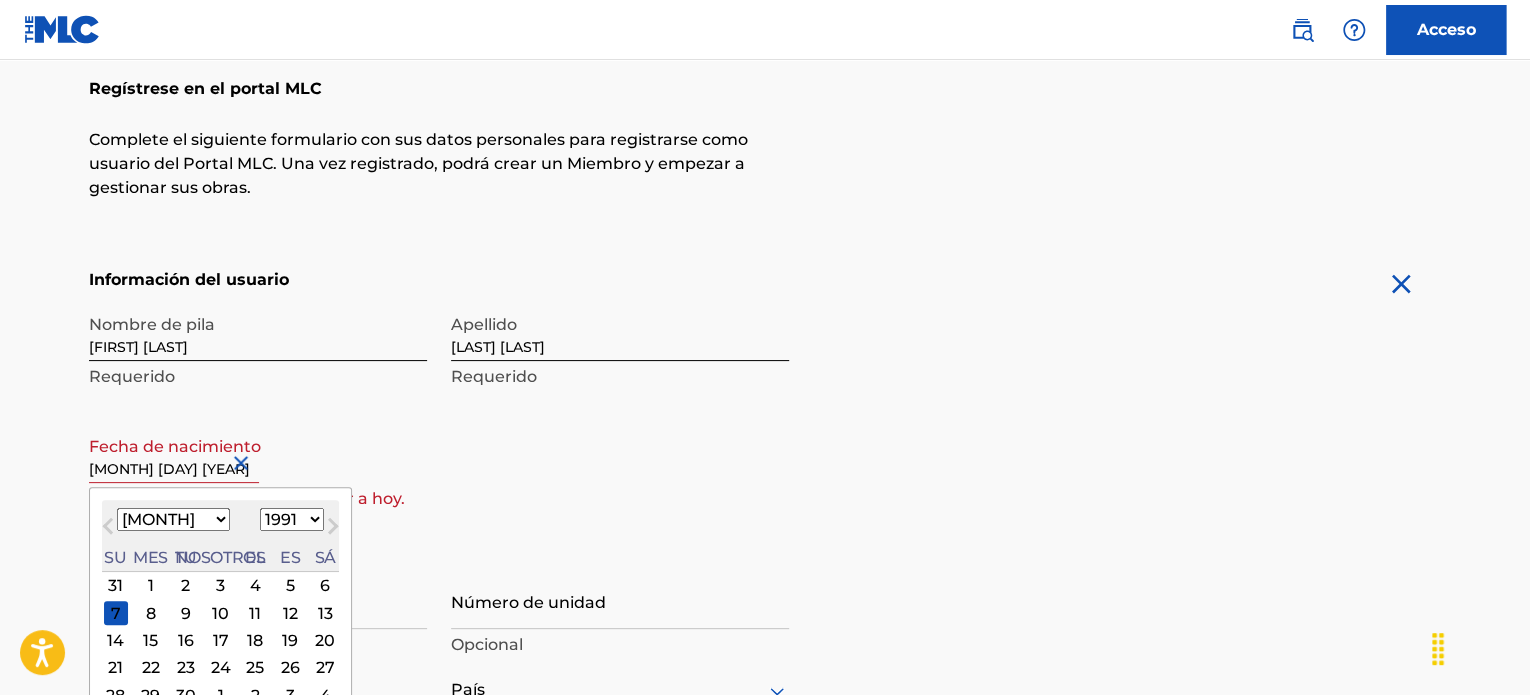 click on "1899 1900 1901 1902 1903 1904 1905 1906 1907 1908 1909 1910 1911 1912 1913 1914 1915 1916 1917 1918 1919 1920 1921 1922 1923 1924 1925 1926 1927 1928 1929 1930 1931 1932 1933 1934 1935 1936 1937 1938 1939 1940 1941 1942 1943 1944 1945 1946 1947 1948 1949 1950 1951 1952 1953 1954 1955 1956 1957 1958 1959 1960 1961 1962 1963 1964 1965 1966 1967 1968 1969 1970 1971 1972 1973 1974 1975 1976 1977 1978 1979 1980 1981 1982 1983 1984 1985 1986 1987 1988 1989 1990 1991 1992 1993 1994 1995 1996 1997 1998 1999 2000 2001 2002 2003 2004 2005 2006 2007 2008 2009 2010 2011 2012 2013 2014 2015 2016 2017 2018 2019 2020 2021 2022 2023 2024 2025 2026 2027 2028 2029 2030 2031 2032 2033 2034 2035 2036 2037 2038 2039 2040 2041 2042 2043 2044 2045 2046 2047 2048 2049 2050 2051 2052 2053 2054 2055 2056 2057 2058 2059 2060 2061 2062 2063 2064 2065 2066 2067 2068 2069 2070 2071 2072 2073 2074 2075 2076 2077 2078 2079 2080 2081 2082 2083 2084 2085 2086 2087 2088 2089 2090 2091 2092 2093 2094 2095 2096 2097 2098 2099 2100" at bounding box center (292, 519) 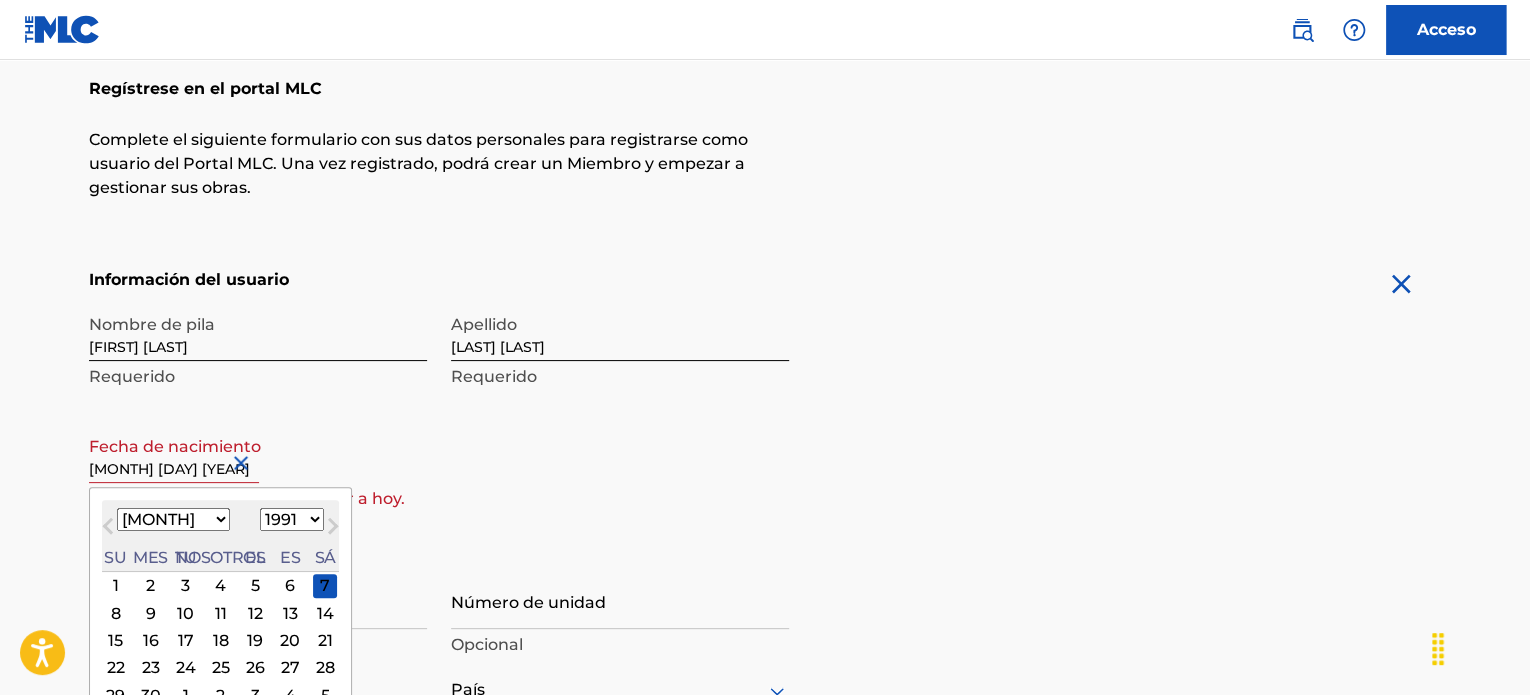 scroll, scrollTop: 443, scrollLeft: 0, axis: vertical 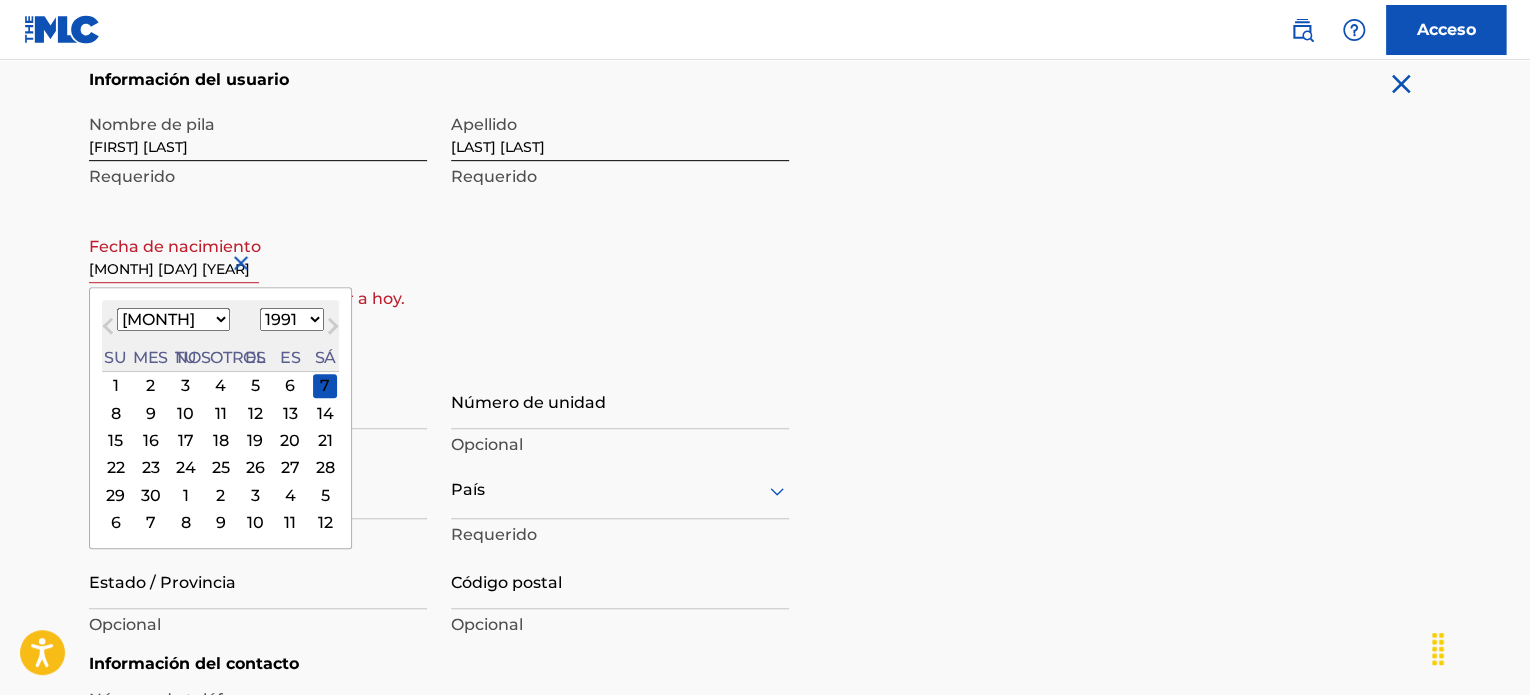 click on "1899 1900 1901 1902 1903 1904 1905 1906 1907 1908 1909 1910 1911 1912 1913 1914 1915 1916 1917 1918 1919 1920 1921 1922 1923 1924 1925 1926 1927 1928 1929 1930 1931 1932 1933 1934 1935 1936 1937 1938 1939 1940 1941 1942 1943 1944 1945 1946 1947 1948 1949 1950 1951 1952 1953 1954 1955 1956 1957 1958 1959 1960 1961 1962 1963 1964 1965 1966 1967 1968 1969 1970 1971 1972 1973 1974 1975 1976 1977 1978 1979 1980 1981 1982 1983 1984 1985 1986 1987 1988 1989 1990 1991 1992 1993 1994 1995 1996 1997 1998 1999 2000 2001 2002 2003 2004 2005 2006 2007 2008 2009 2010 2011 2012 2013 2014 2015 2016 2017 2018 2019 2020 2021 2022 2023 2024 2025 2026 2027 2028 2029 2030 2031 2032 2033 2034 2035 2036 2037 2038 2039 2040 2041 2042 2043 2044 2045 2046 2047 2048 2049 2050 2051 2052 2053 2054 2055 2056 2057 2058 2059 2060 2061 2062 2063 2064 2065 2066 2067 2068 2069 2070 2071 2072 2073 2074 2075 2076 2077 2078 2079 2080 2081 2082 2083 2084 2085 2086 2087 2088 2089 2090 2091 2092 2093 2094 2095 2096 2097 2098 2099 2100" at bounding box center (292, 319) 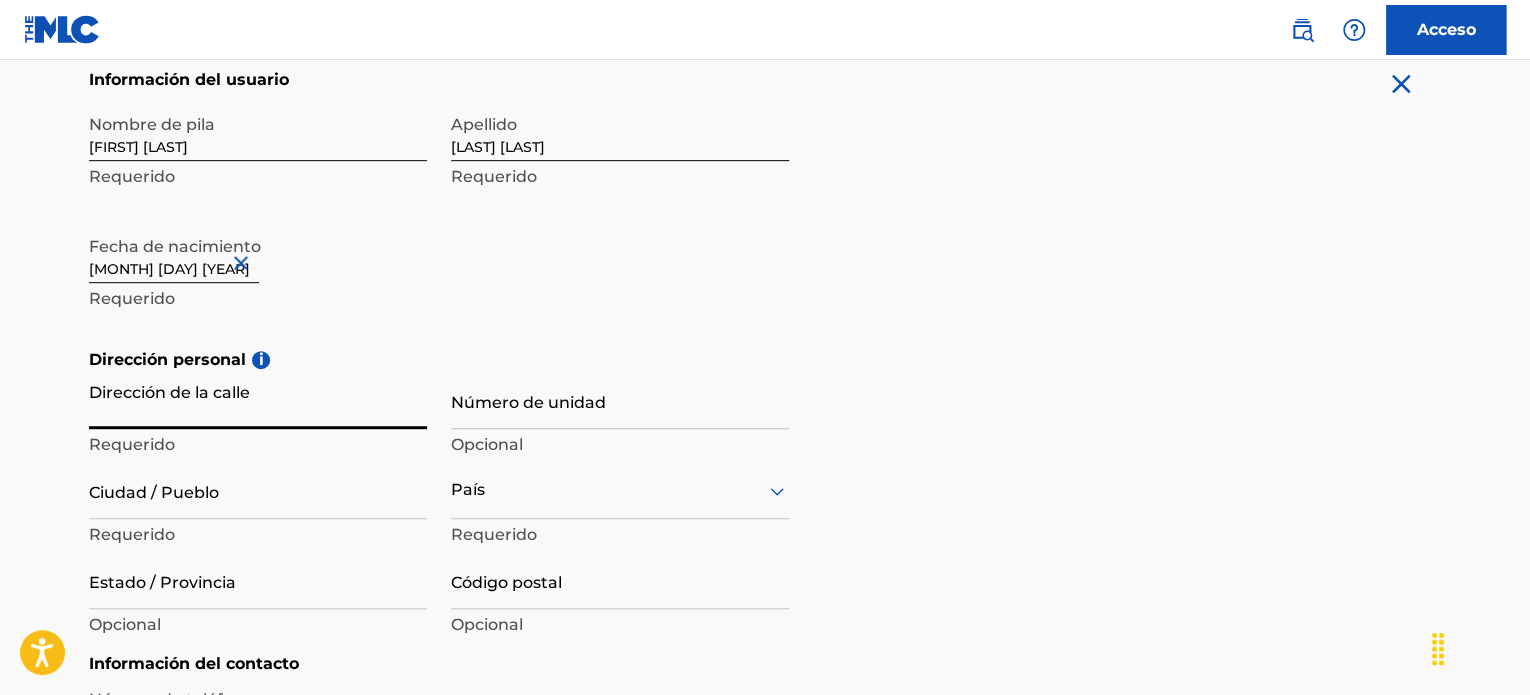 click on "Dirección de la calle" at bounding box center (258, 400) 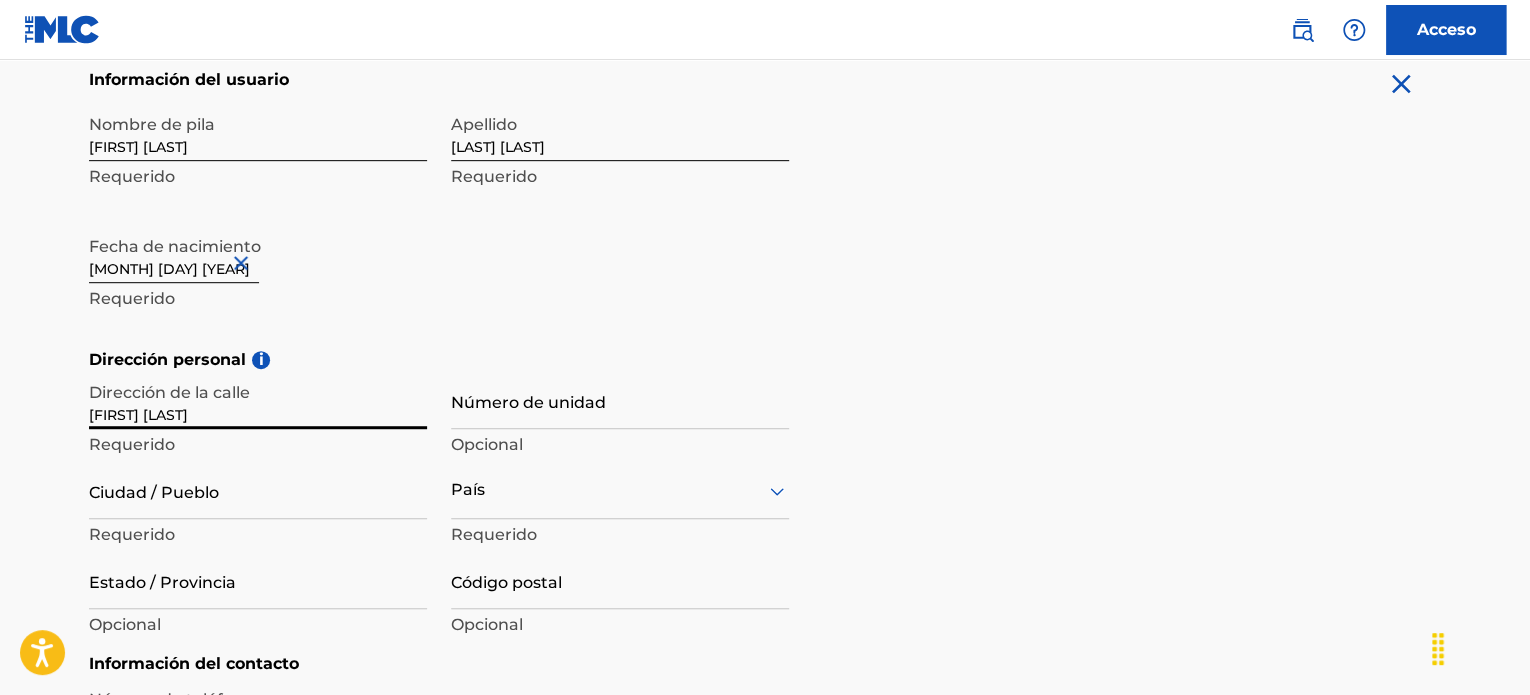 type on "[FIRST] [LAST]" 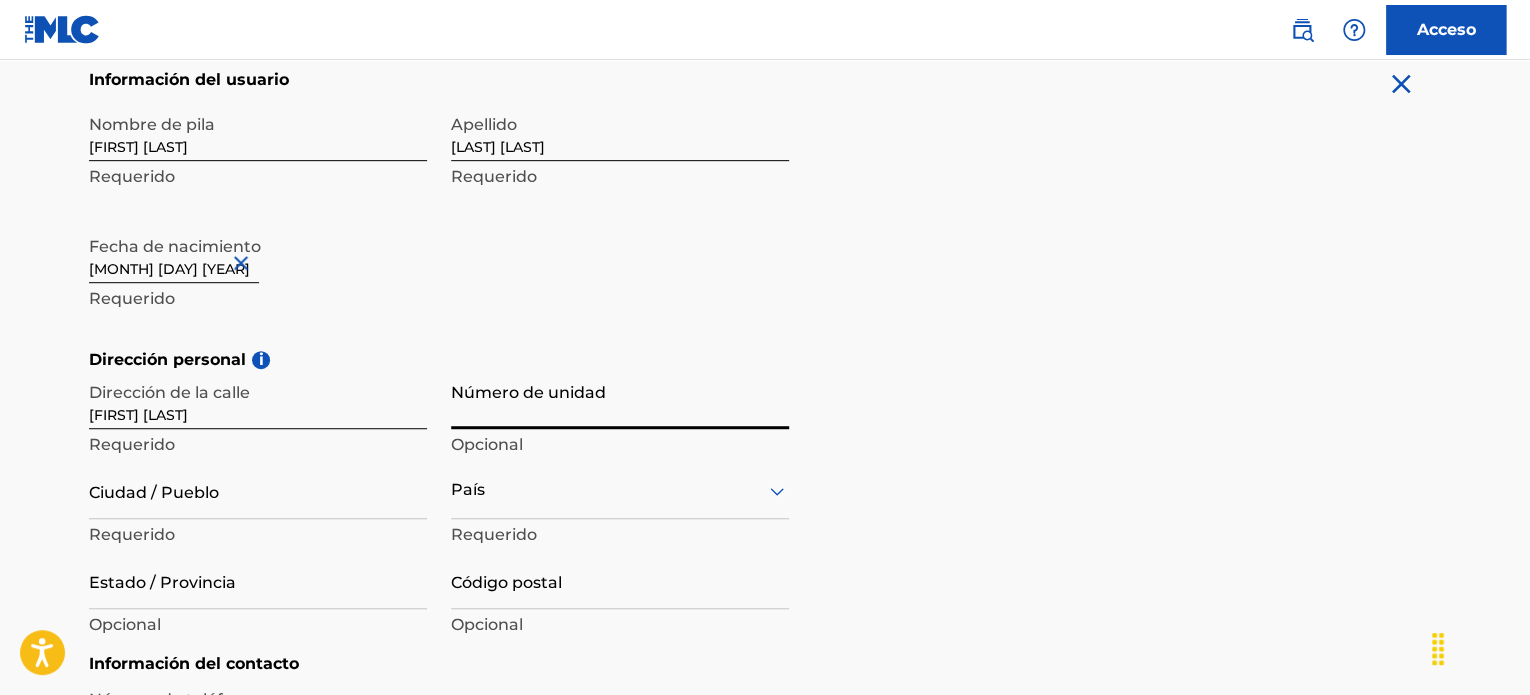 click on "Número de unidad" at bounding box center [620, 400] 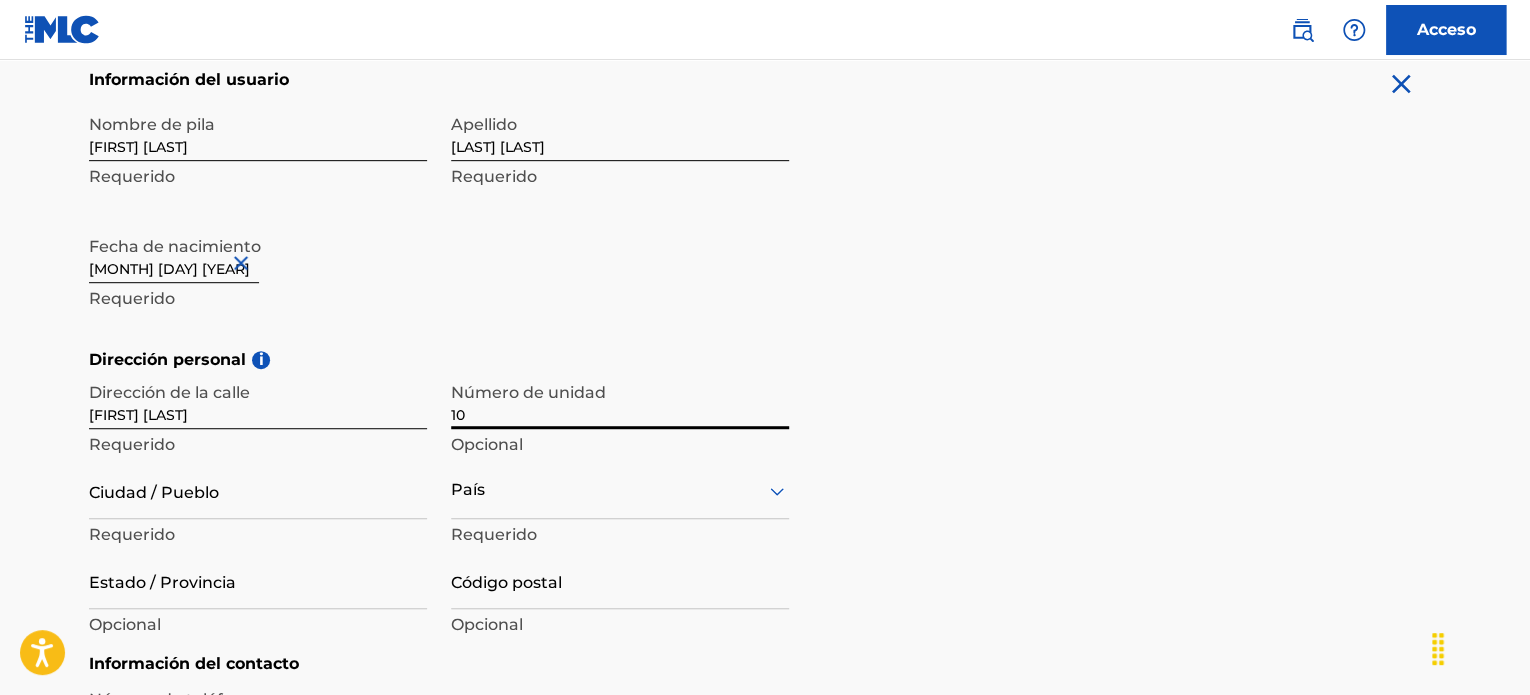 type on "10" 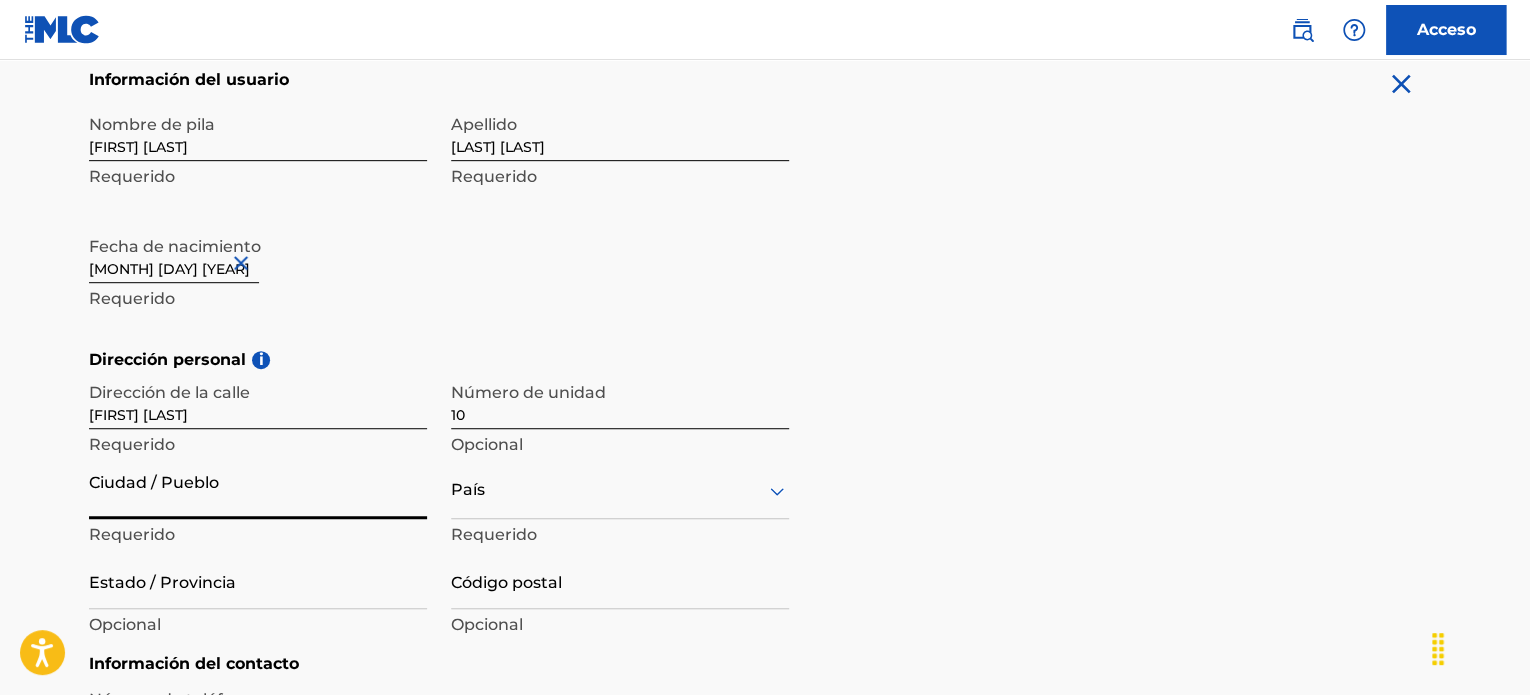 click on "Ciudad / Pueblo" at bounding box center [258, 490] 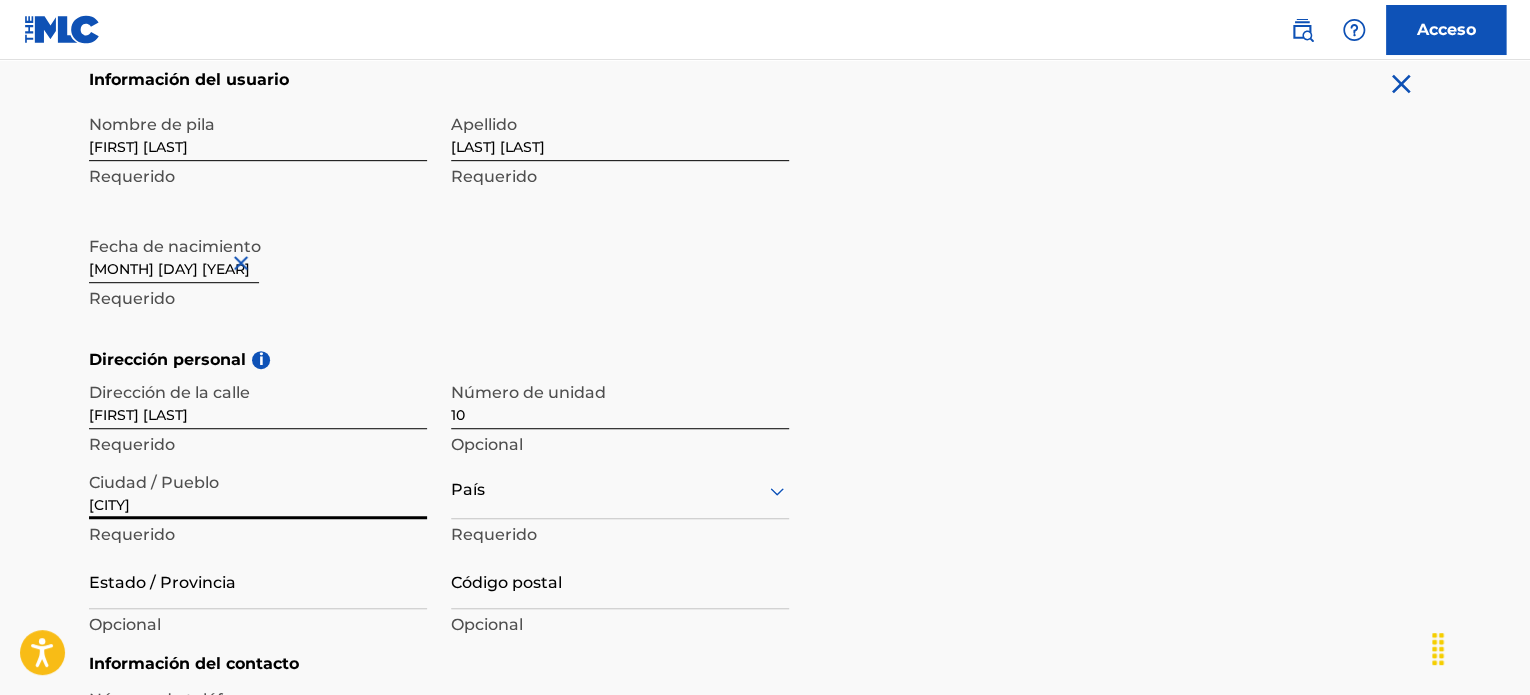 type on "I" 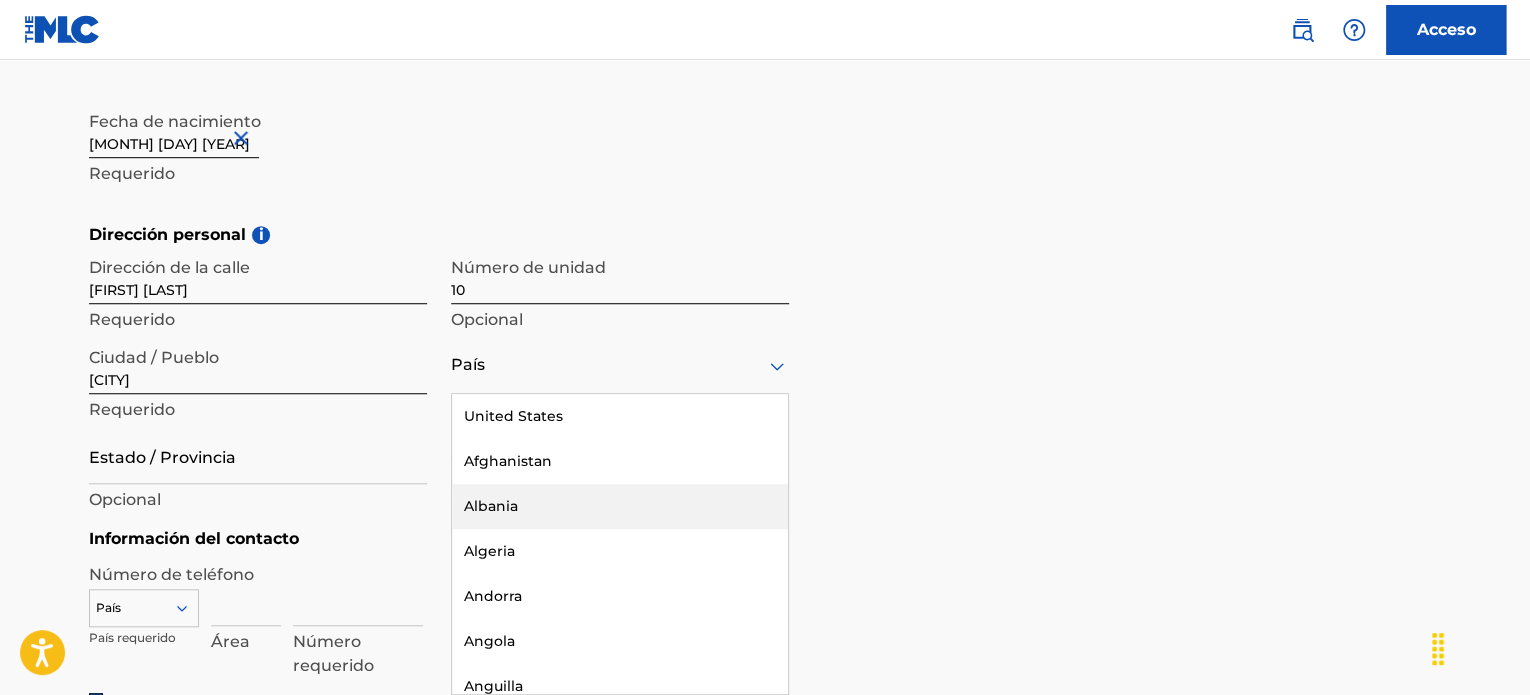 click on "País United States Afghanistan Albania Algeria Andorra Angola Anguilla Antigua and Barbuda Argentina Armenia Aruba Australia Austria Azerbaijan Bahamas Bahrain Bangladesh Barbados Belarus Belgium Belize Benin Bermuda Bhutan Bolivia Bosnia and Herzegovina Botswana Brazil Brunei Darussalam Bulgaria Burkina Faso Burundi Cambodia Cameroon Canada Cape Verde Cayman Islands Central African Republic Chad Chile China Colombia Comoros Congo Congo, the Democratic Republic of the Cook Islands Costa Rica Cote D'Ivoire Croatia Cuba Cyprus Czech Republic Denmark Djibouti Dominica Dominican Republic Ecuador Egypt El Salvador Equatorial Guinea Eritrea Estonia Ethiopia Falkland Islands (Malvinas) Faroe Islands Fiji Finland France French Guiana French Polynesia Gabon Gambia Georgia Germany Ghana Gibraltar Greece Greenland Grenada Guatemala" at bounding box center [620, 365] 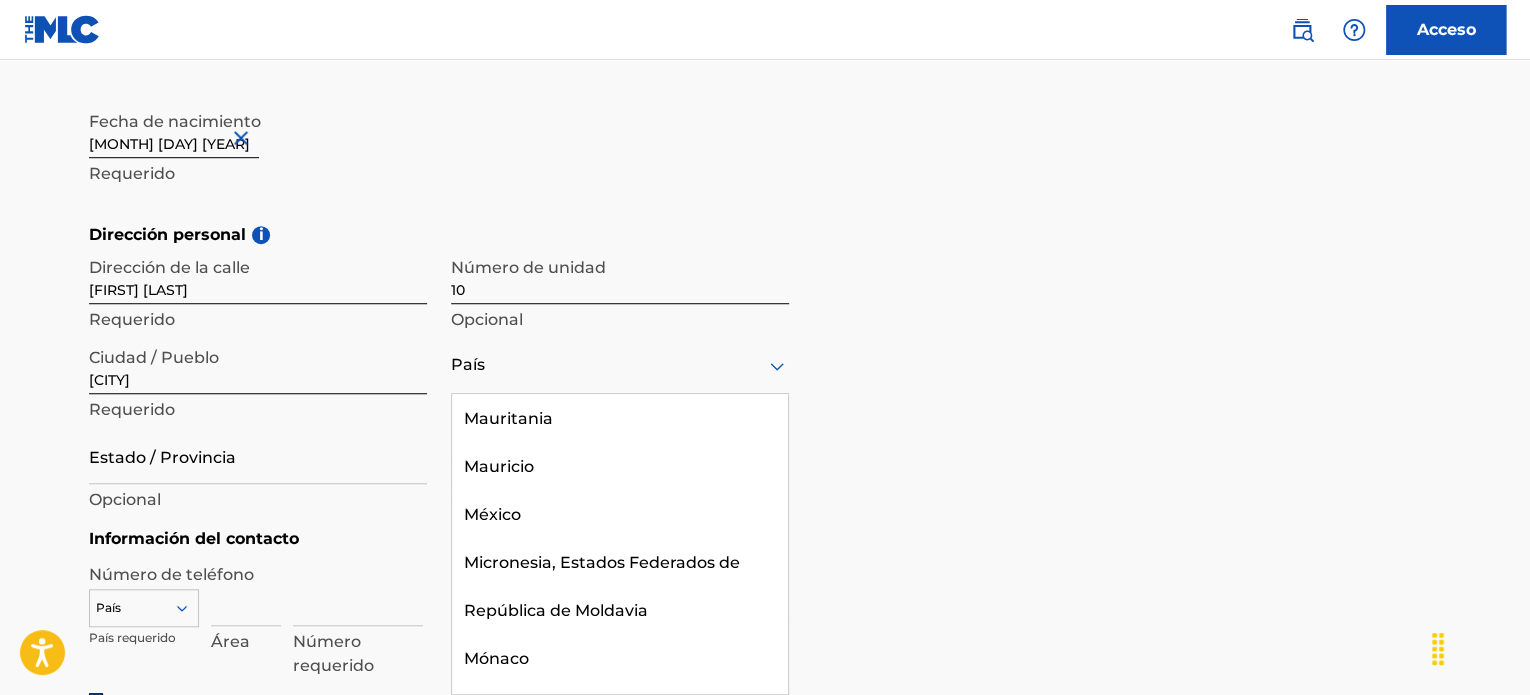scroll, scrollTop: 6119, scrollLeft: 0, axis: vertical 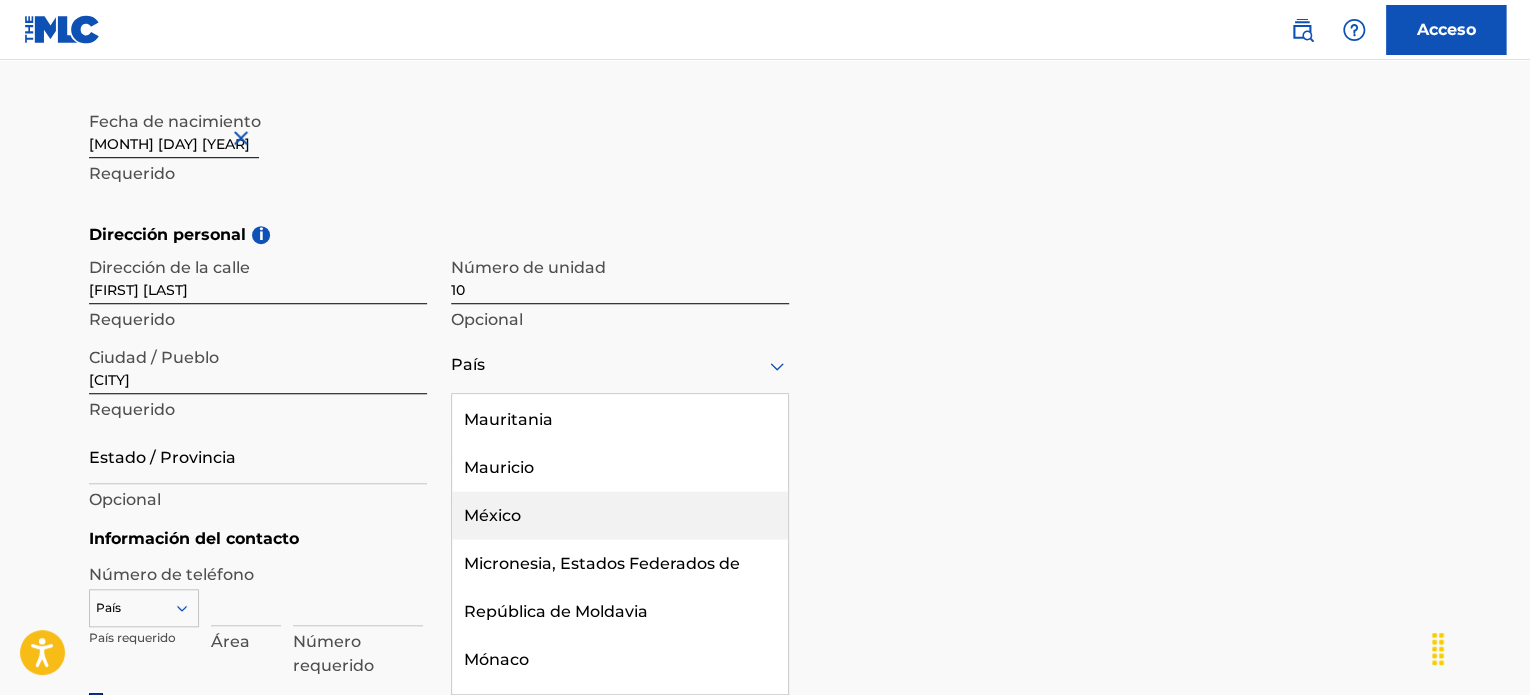click on "México" at bounding box center (492, 514) 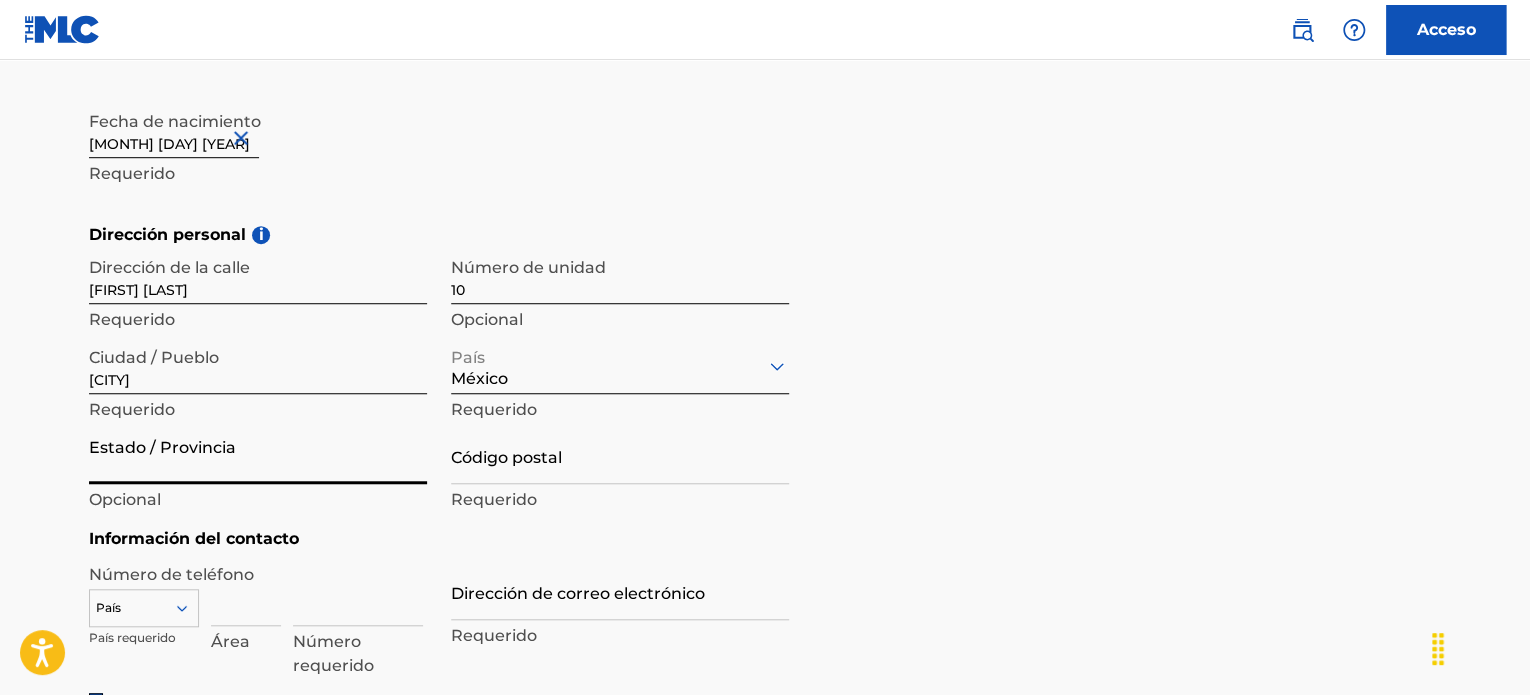 click on "Estado / Provincia" at bounding box center [258, 455] 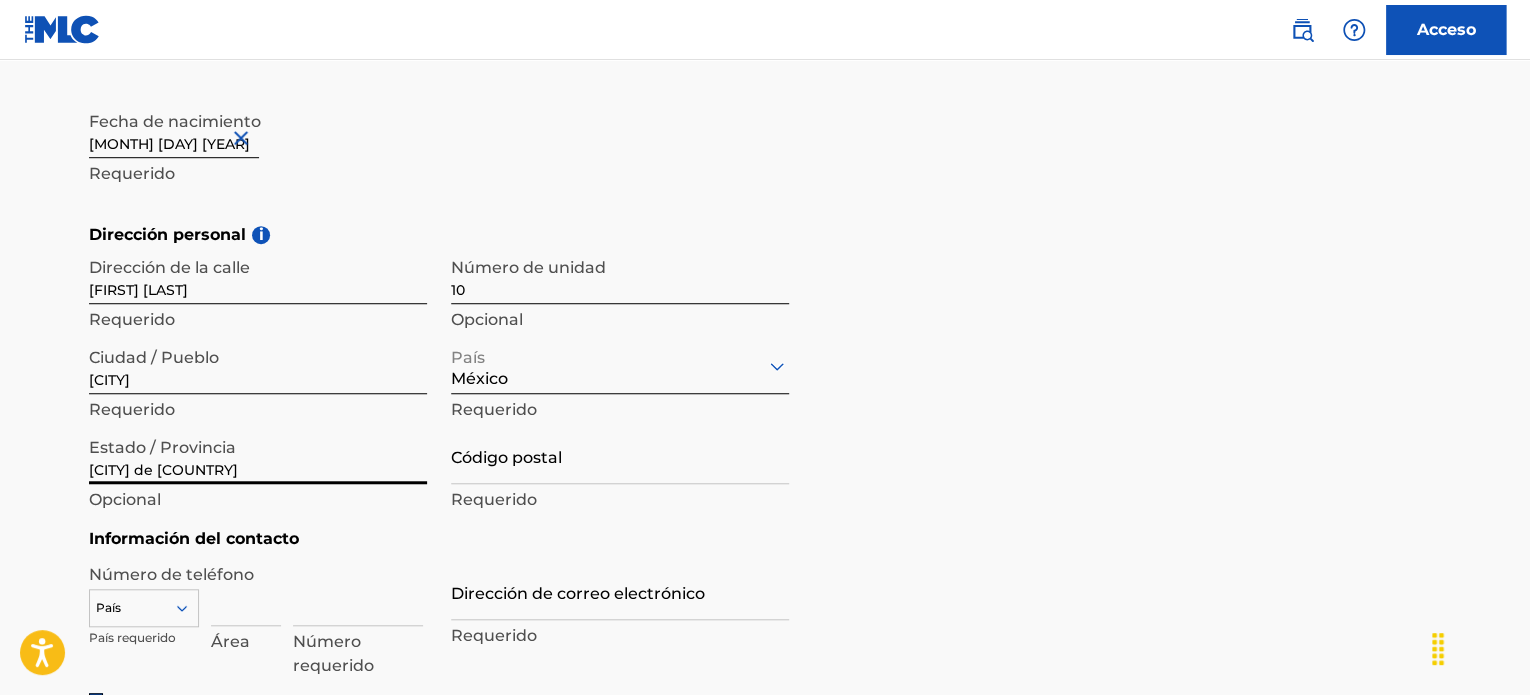 type on "[CITY] de [COUNTRY]" 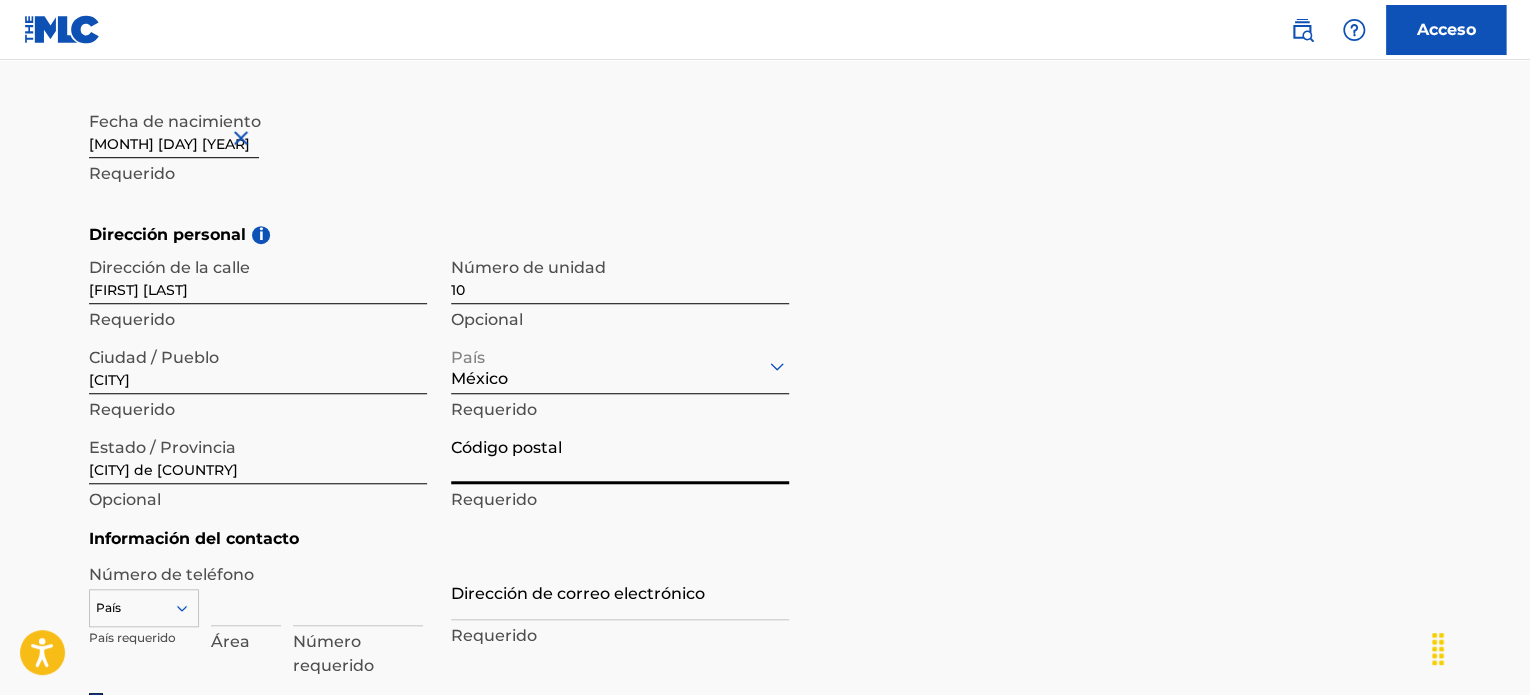click on "Código postal" at bounding box center [620, 455] 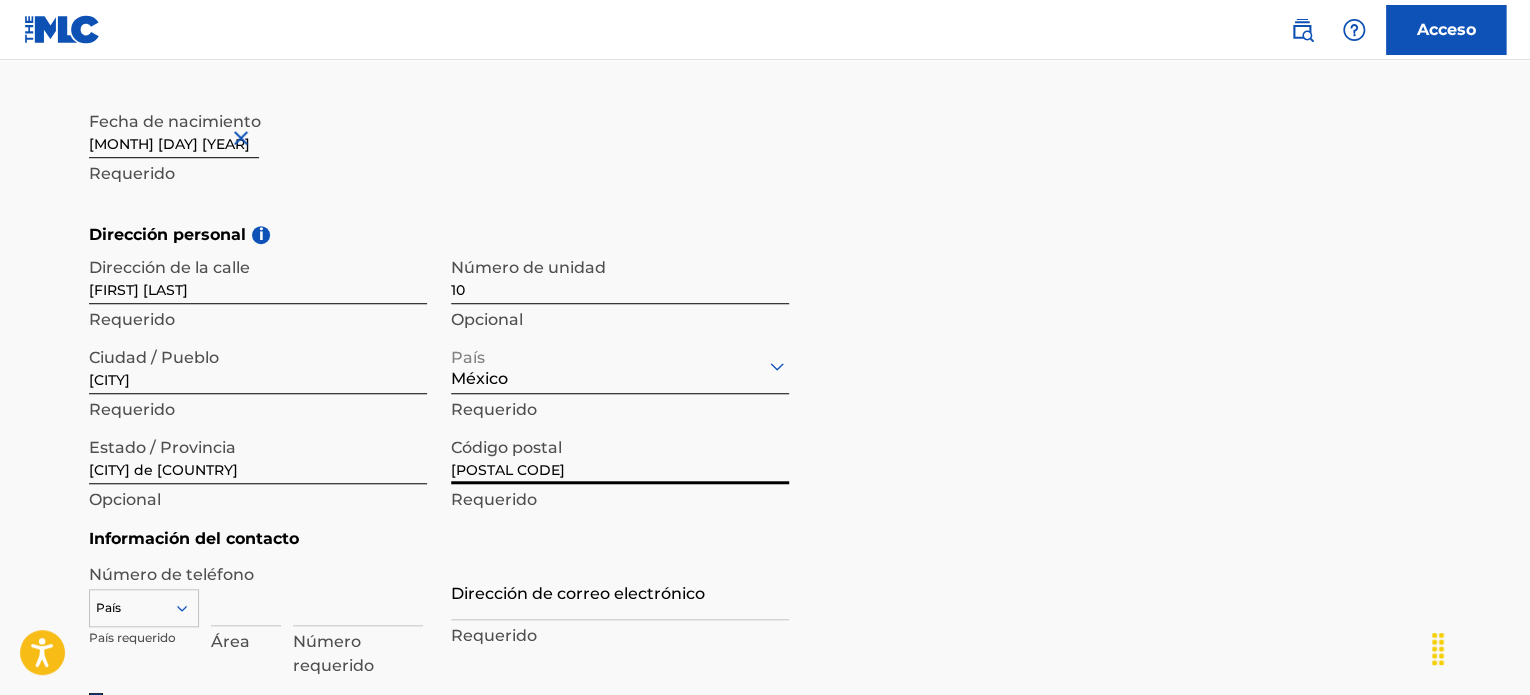 scroll, scrollTop: 764, scrollLeft: 0, axis: vertical 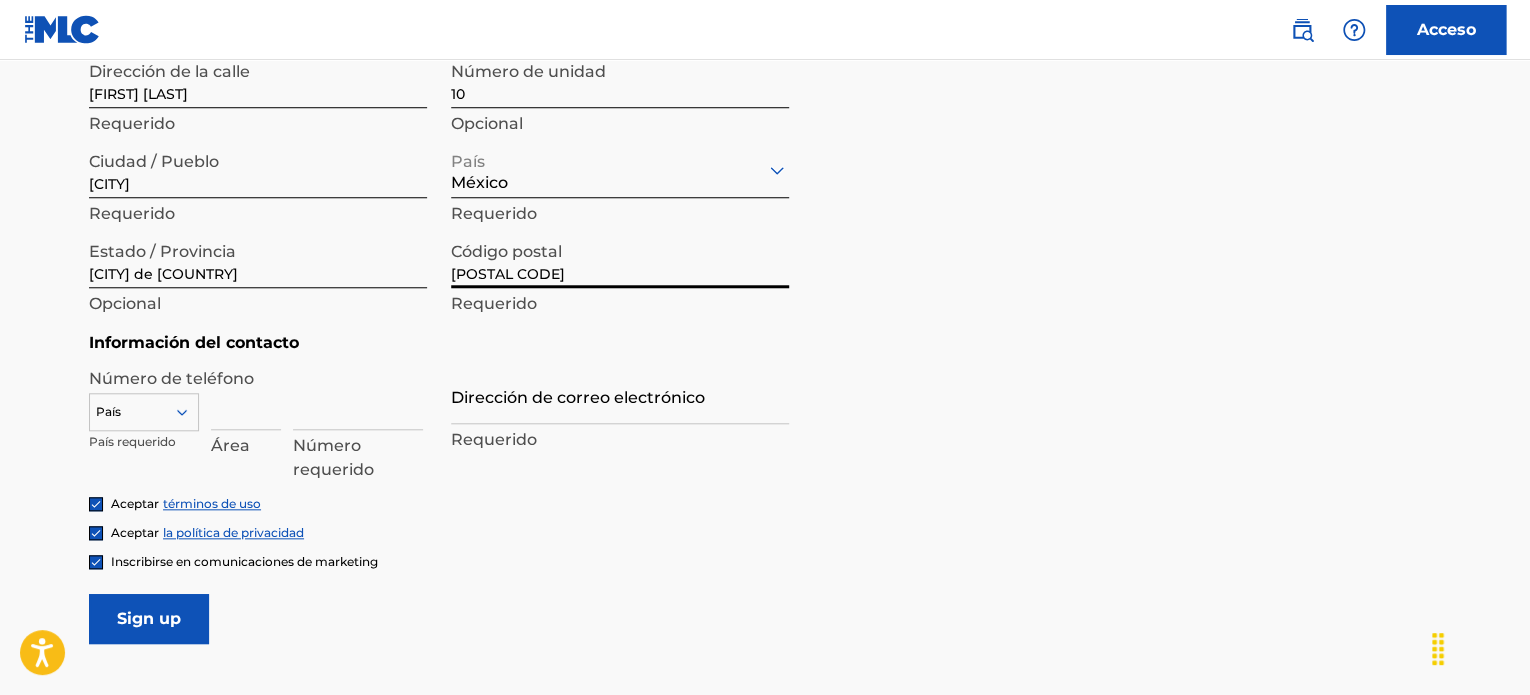 type on "[POSTAL CODE]" 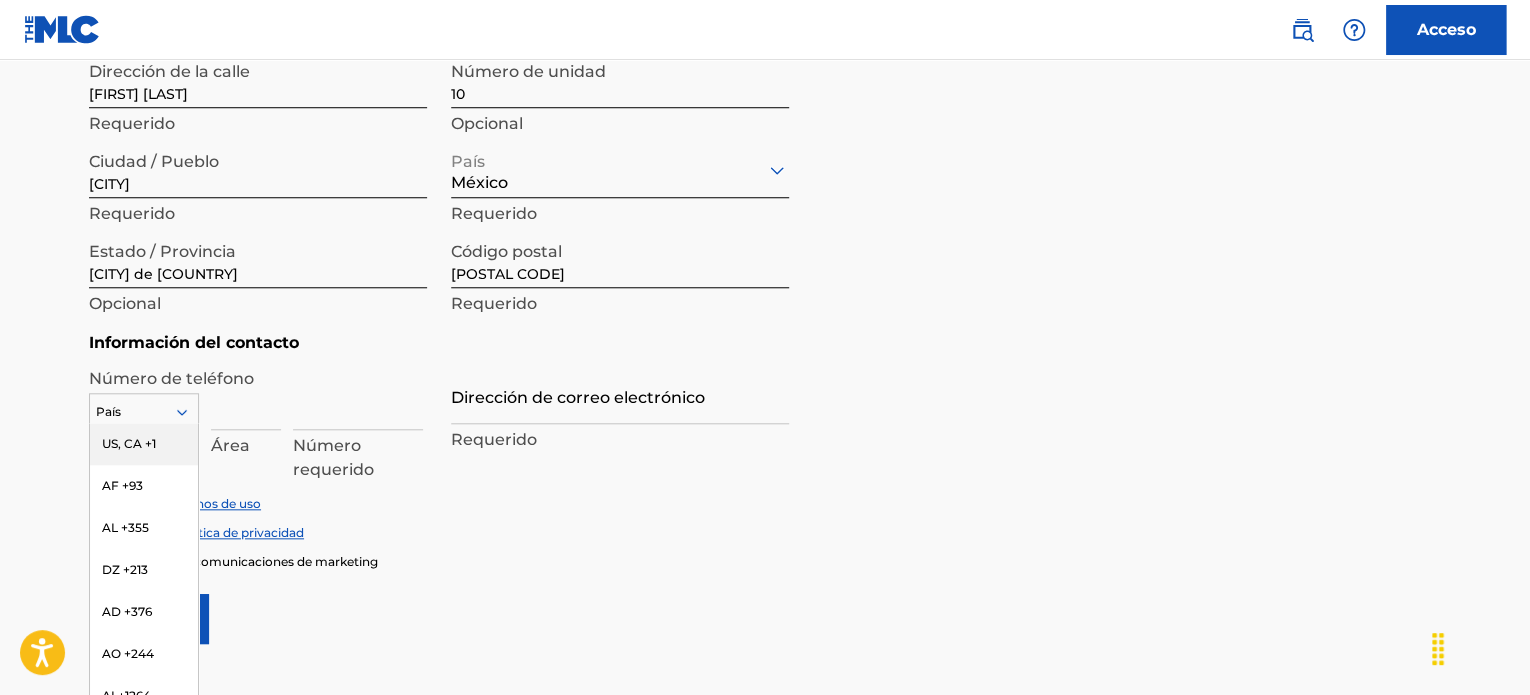 scroll, scrollTop: 792, scrollLeft: 0, axis: vertical 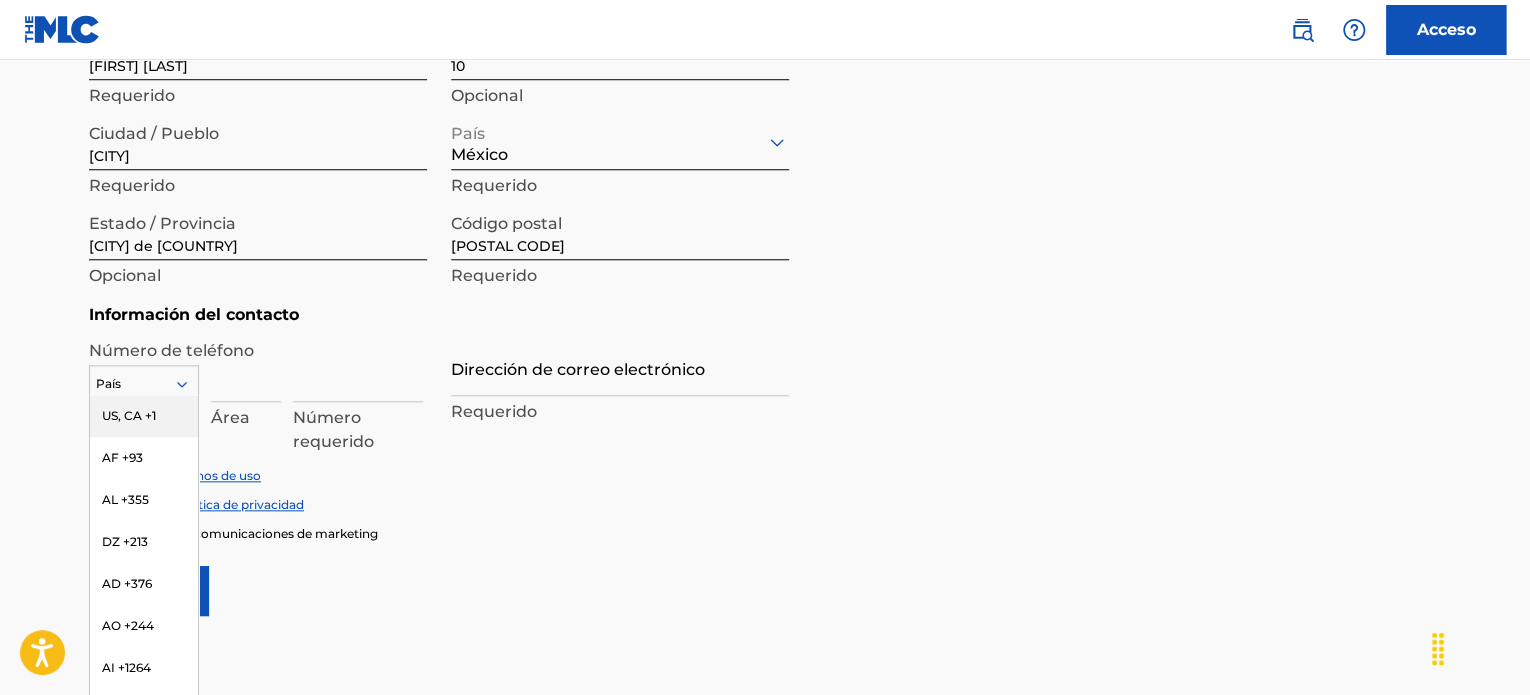 click on "País US, CA +1 AF +93 AL +355 DZ +213 AD +376 AO +244 AI +1264 AG +1268 AR +54 AM +374 AW +297 AU +61 AT +43 AZ +994 BS +1242 BH +973 BD +880 BB +1246 BY +375 BE +32 BZ +501 BJ +229 BM +1441 BT +975 BO +591 BA +387 BW +267 BR +55 BN +673 BG +359 BF +226 BI +257 KH +855 CM +237 CV +238 KY +1345 CF +236 TD +235 CL +56 CN +86 CO +57 KM +269 CG, CD +242 CK +682 CR +506 CI +225 HR +385 CU +53 CY +357 CZ +420 DK +45 DJ +253 DM +1767 DO +1809 EC +593 EG +20 SV +503 GQ +240 ER +291 EE +372 ET +251 FK +500 FO +298 FJ +679 FI +358 FR +33 GF +594 PF +689 GA +241 GM +220 GE +995 DE +49 GH +233 GI +350 GR +30 GL +299 GD +1473 GP +590 GT +502 GN +224 GW +245 GY +592 HT +509 VA, IT +39 HN +504 HK +852 HU +36 IS +354 IN +91 ID +62 IR +98 IQ +964 IE +353 IL +972 JM +1876 JP +81 JO +962 KZ +7 KE +254 KI +686 KP +850 KR +82 KW +965 KG +996" at bounding box center [144, 380] 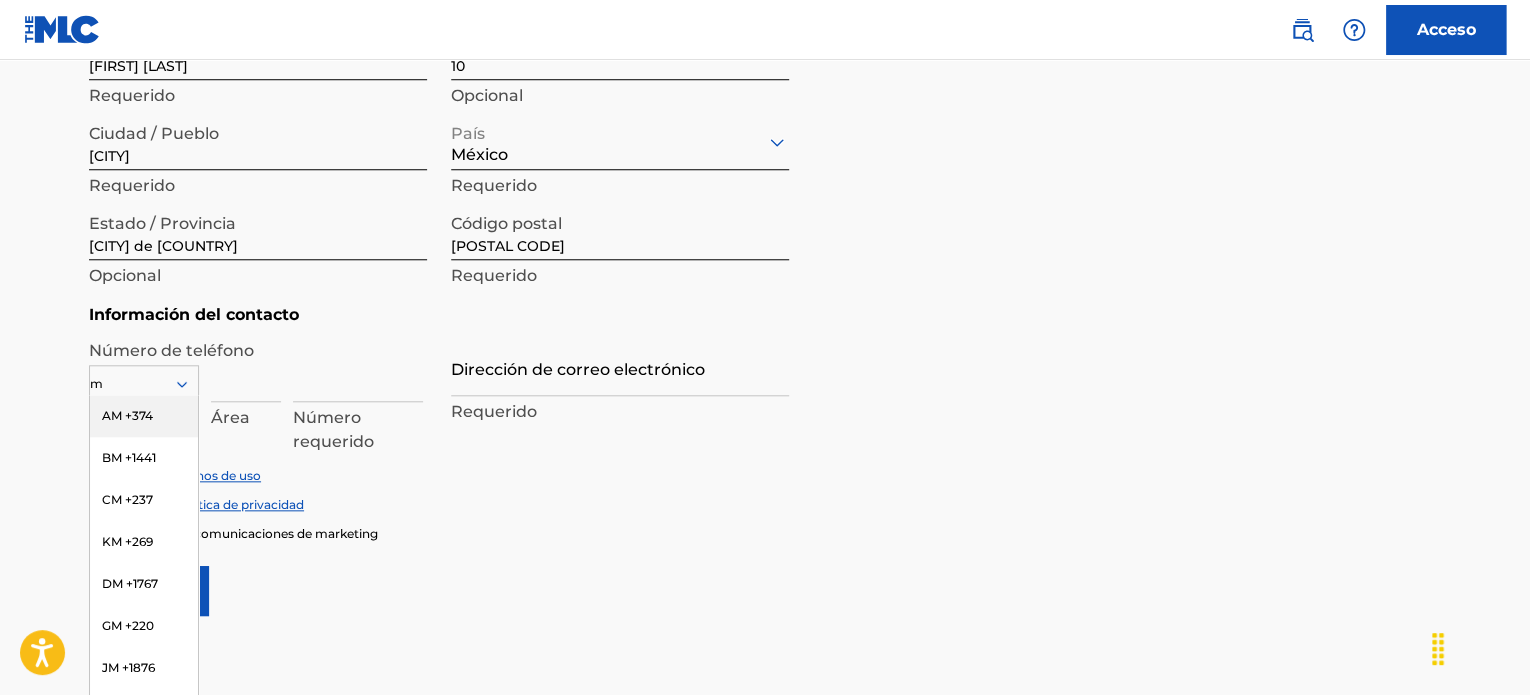 type on "mx" 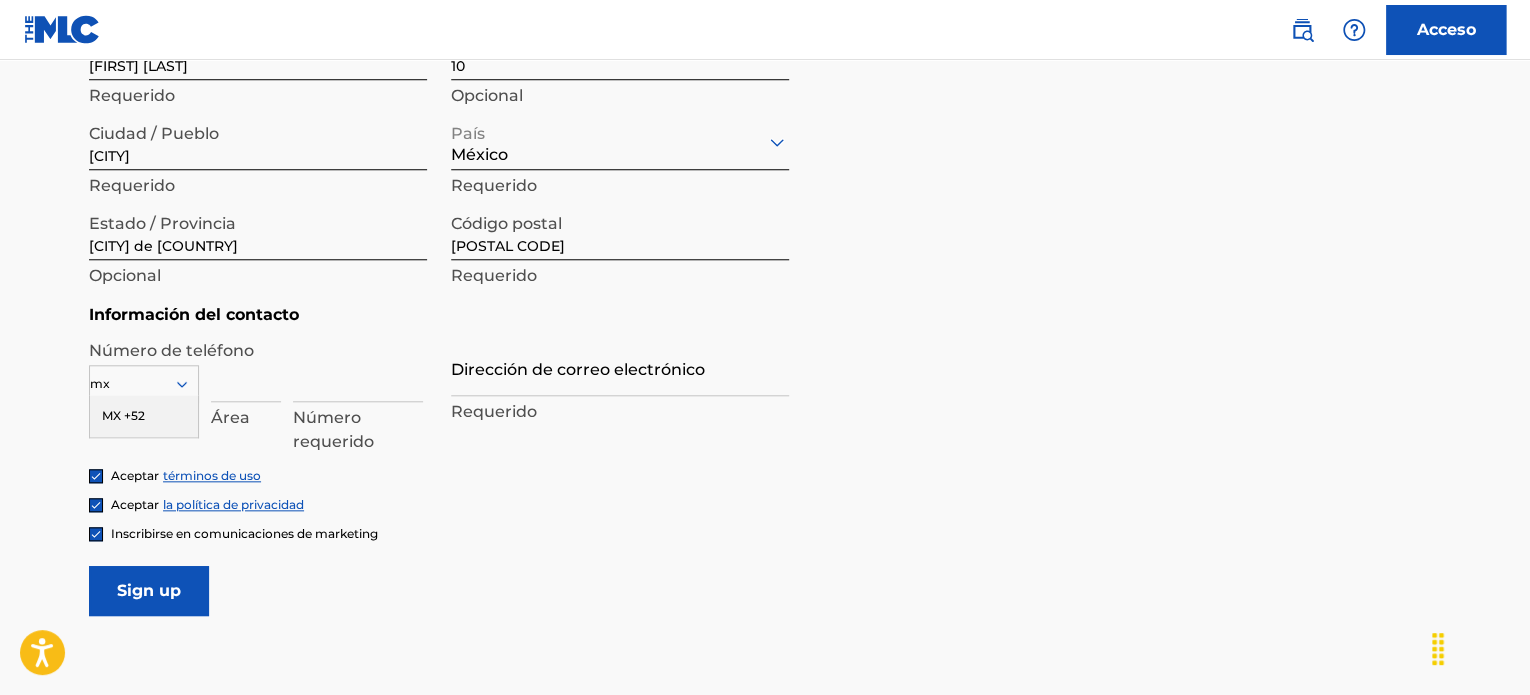 click on "MX +52" at bounding box center [144, 416] 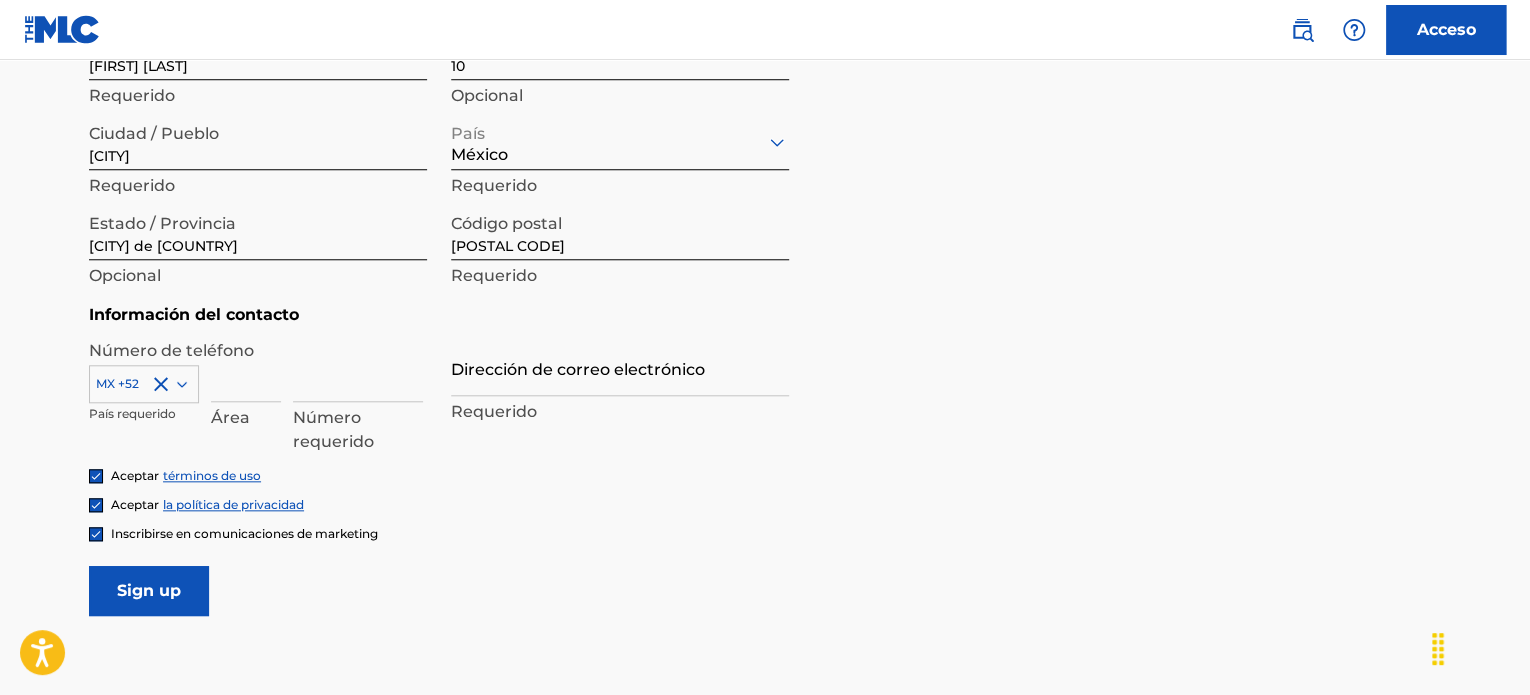 click at bounding box center (246, 373) 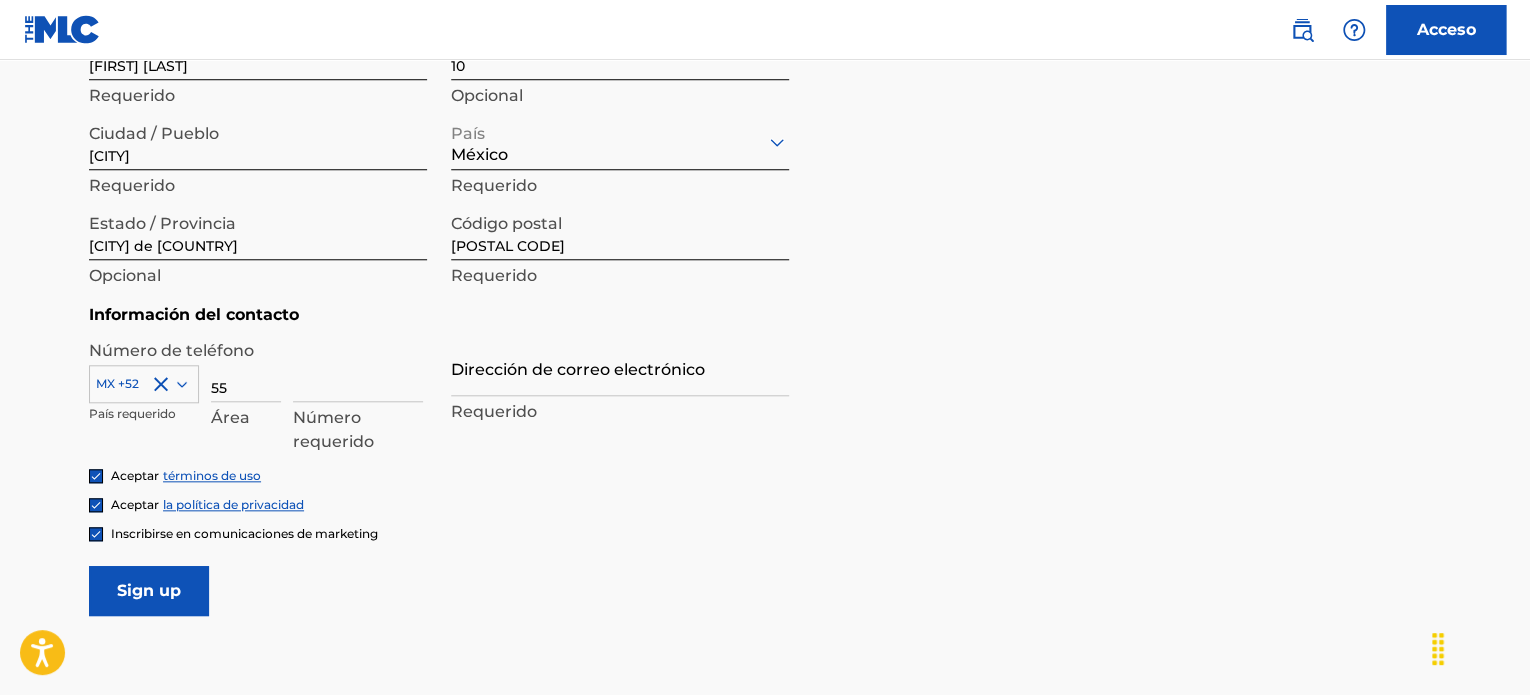 type on "55" 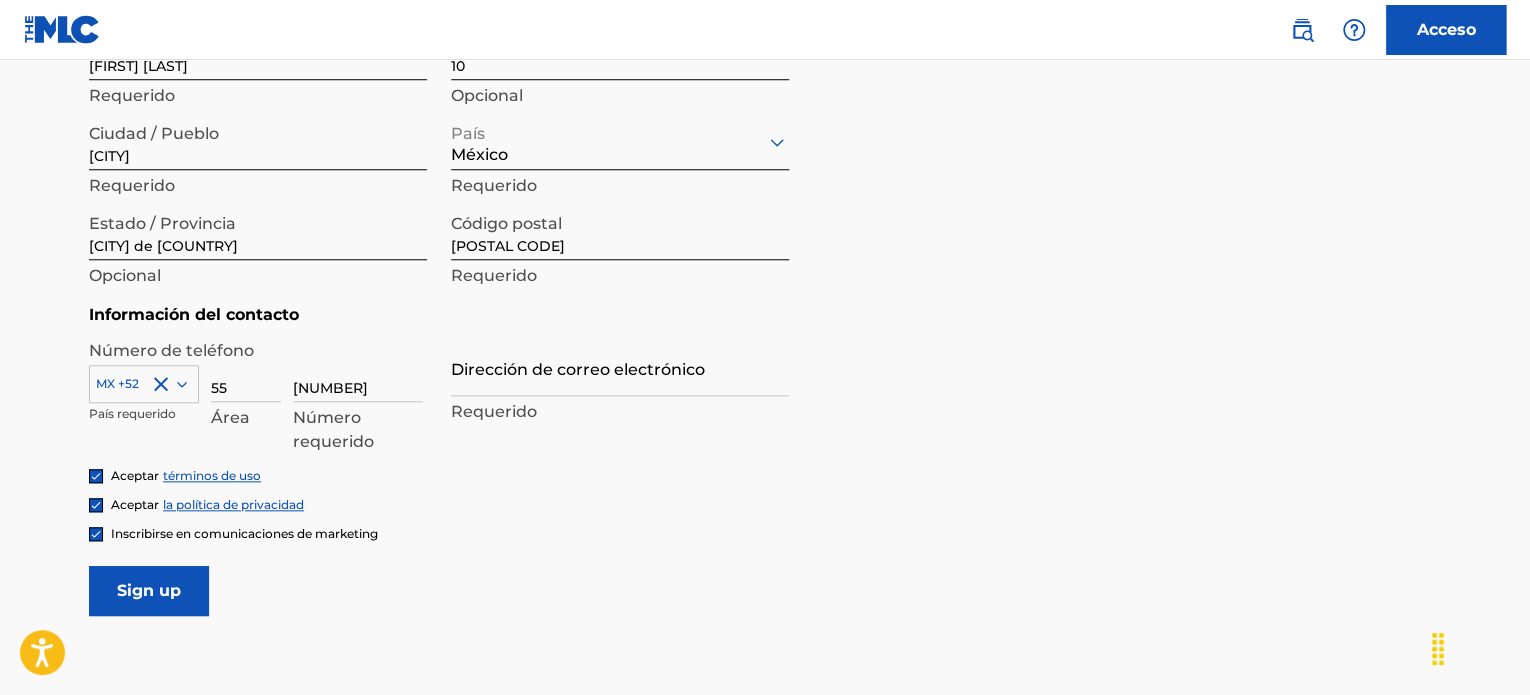 type on "[NUMBER]" 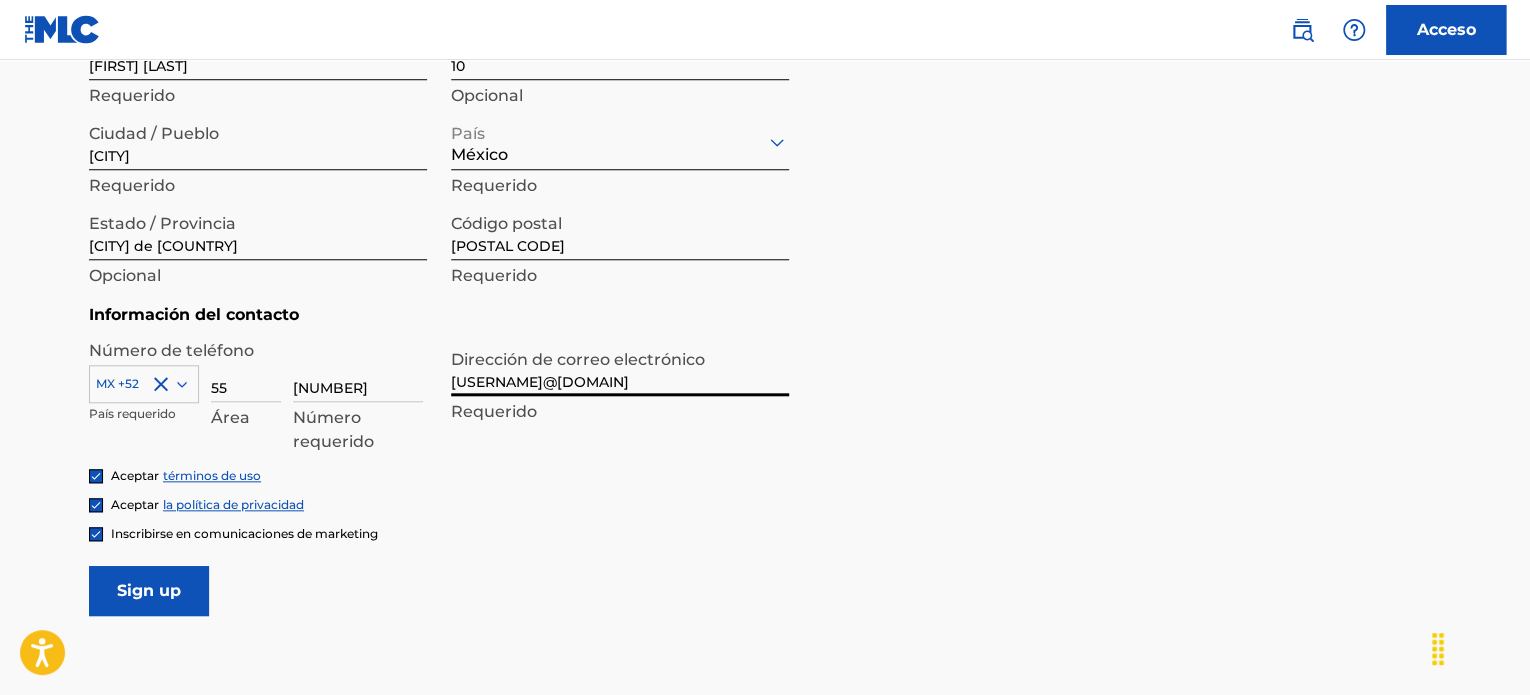 type on "[USERNAME]@[DOMAIN]" 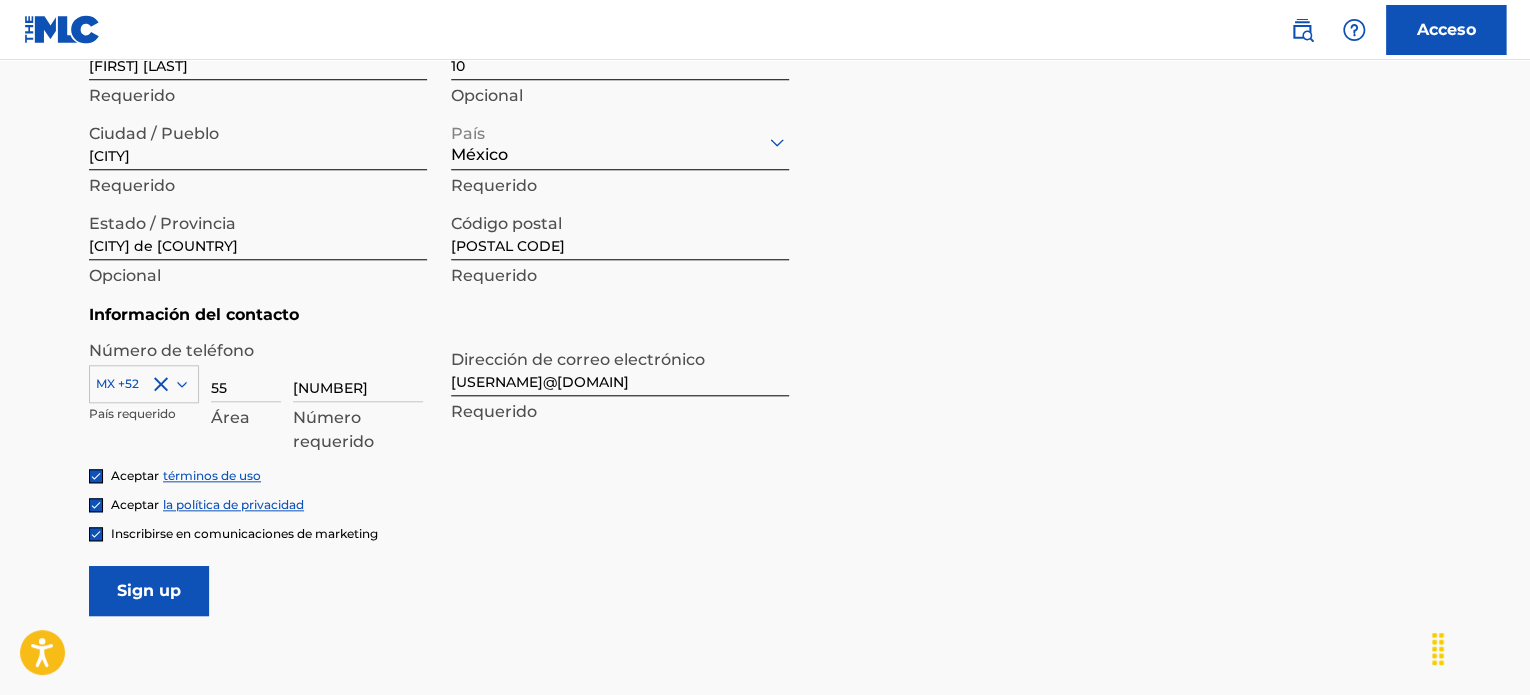 click on "Sign up" at bounding box center [149, 591] 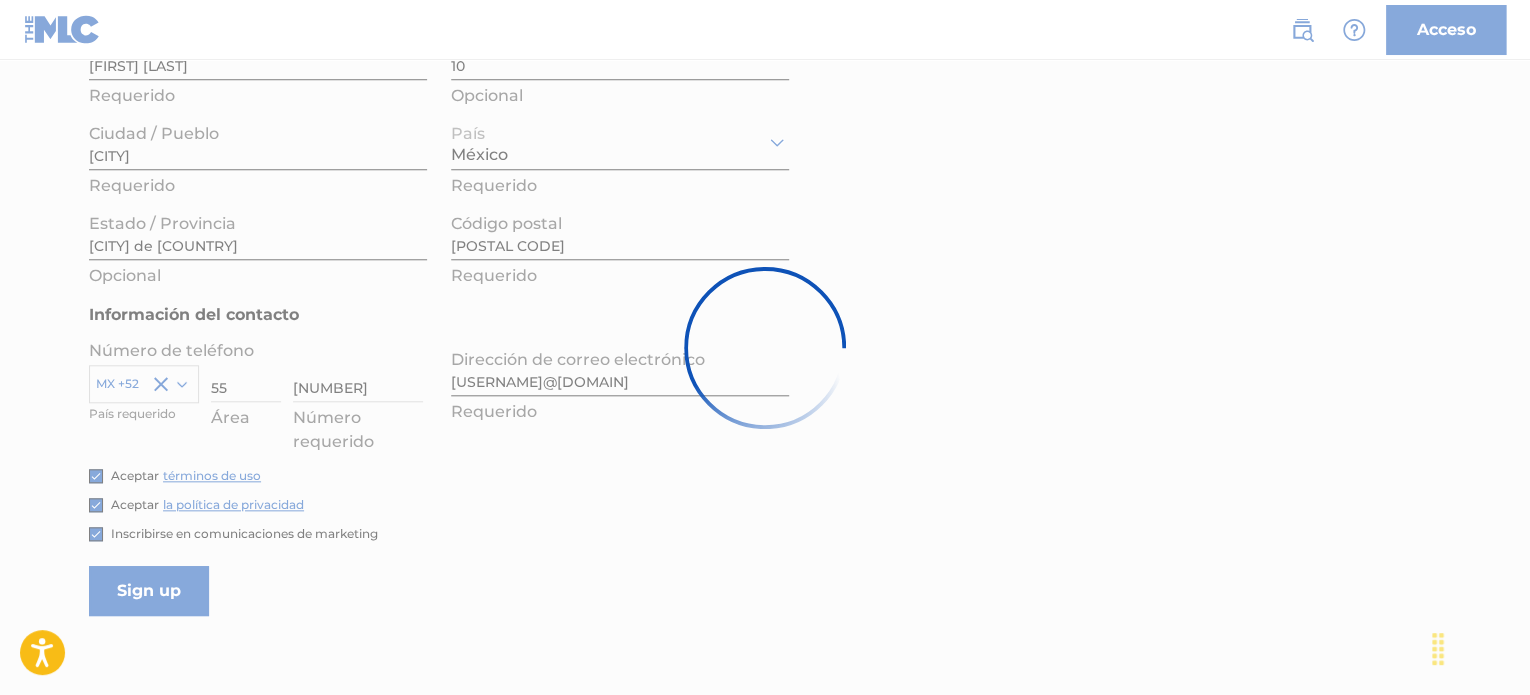 scroll, scrollTop: 0, scrollLeft: 0, axis: both 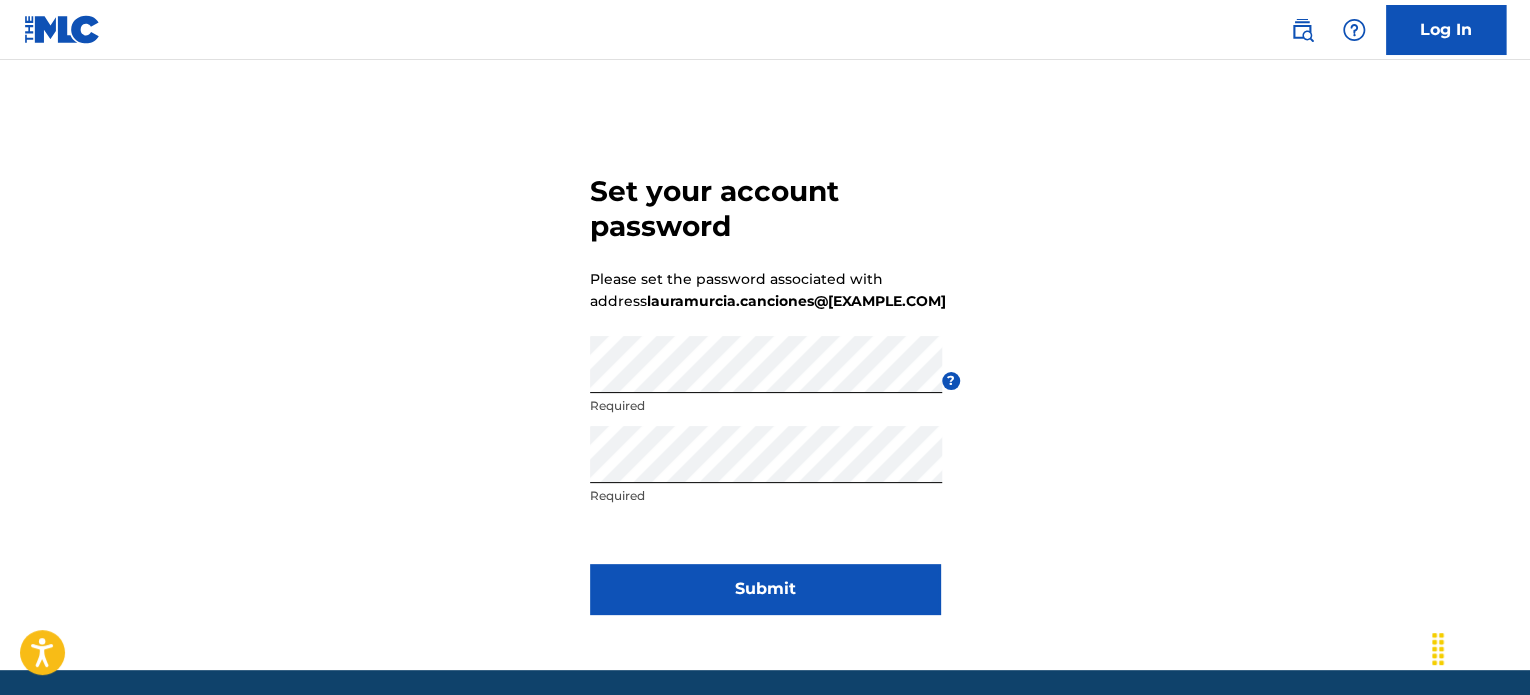 click on "Submit" at bounding box center [765, 589] 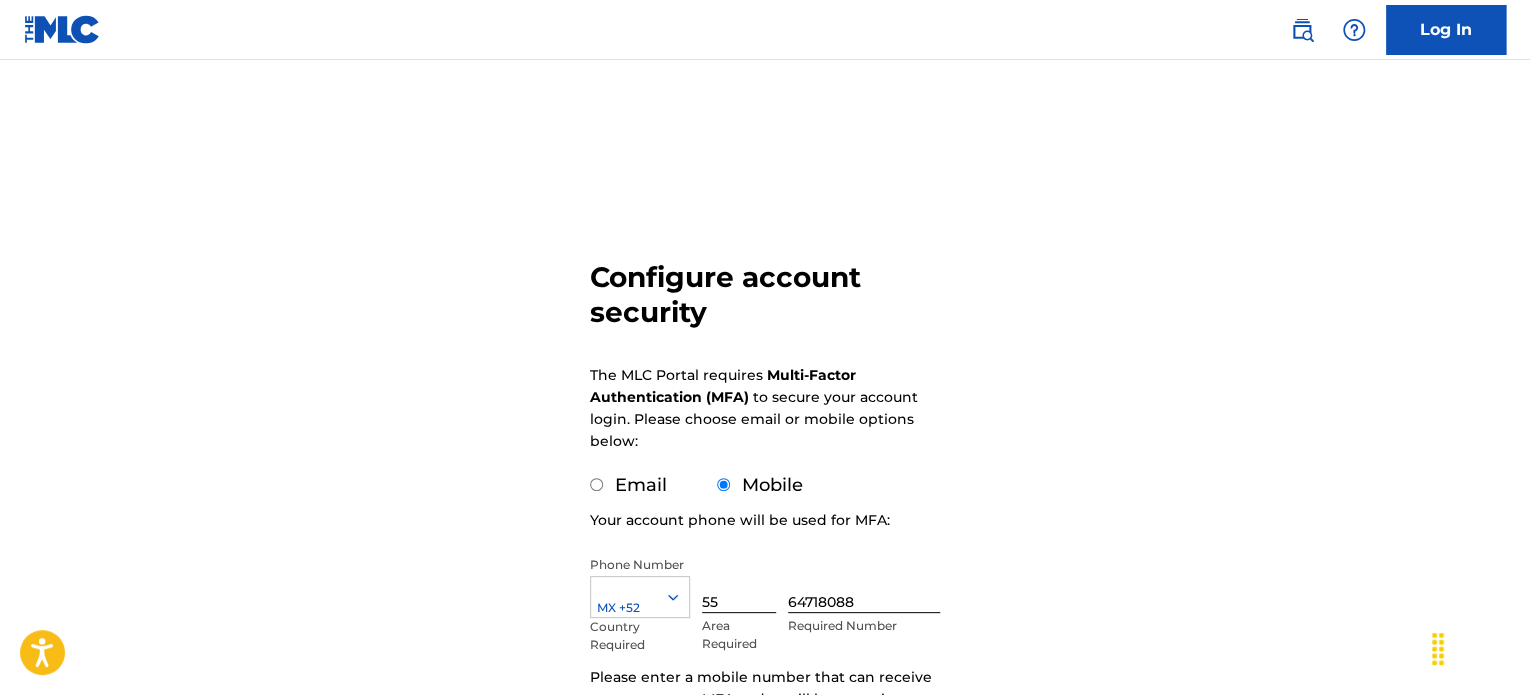 click on "Configure account security The MLC Portal requires     Multi-Factor   Authentication (MFA)   to secure your account   login. Please choose email or mobile options   below: Email Mobile Your account phone will be used for MFA:  Phone Number MX +52 Country Required   55 Area Required   64718088 Required Number Please enter a mobile number that can receive text messages. MFA codes will be sent via text to this number. Update MFA Settings" at bounding box center (765, 488) 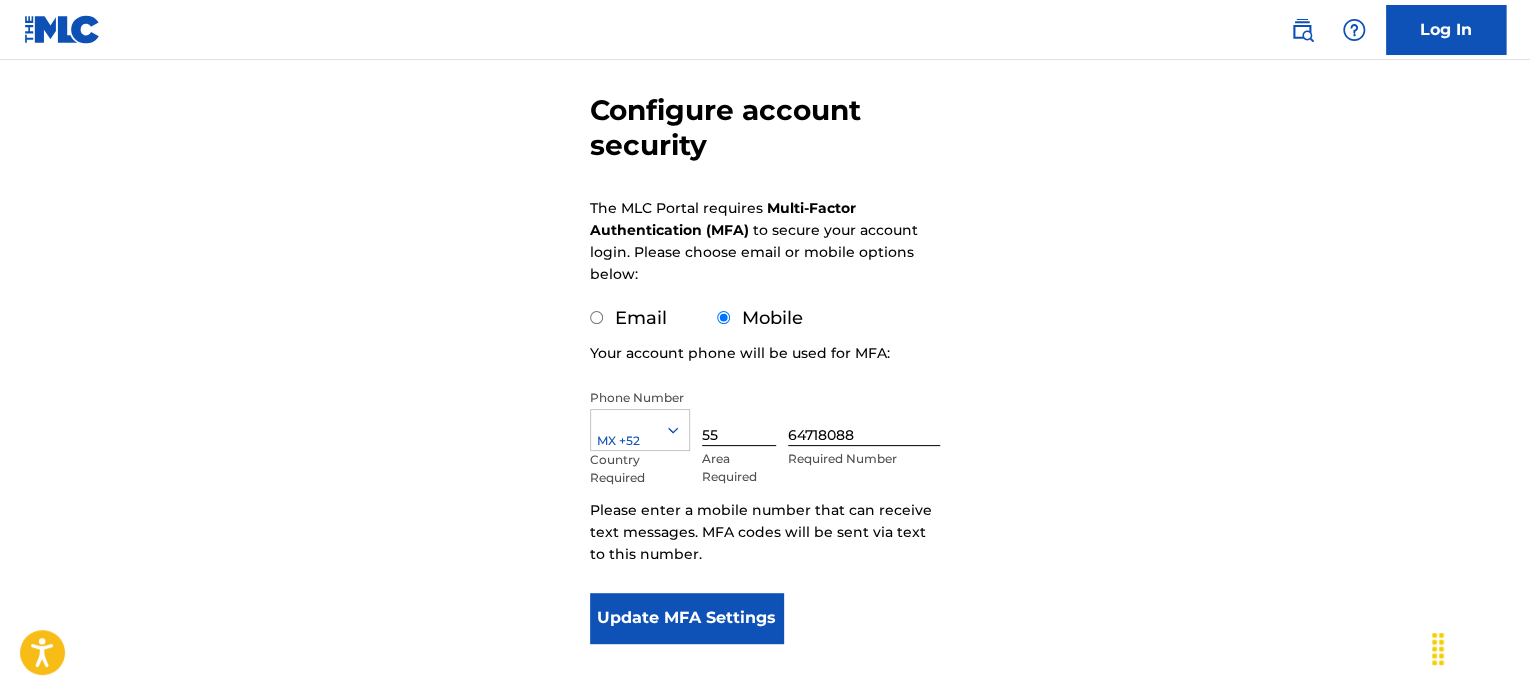 scroll, scrollTop: 267, scrollLeft: 0, axis: vertical 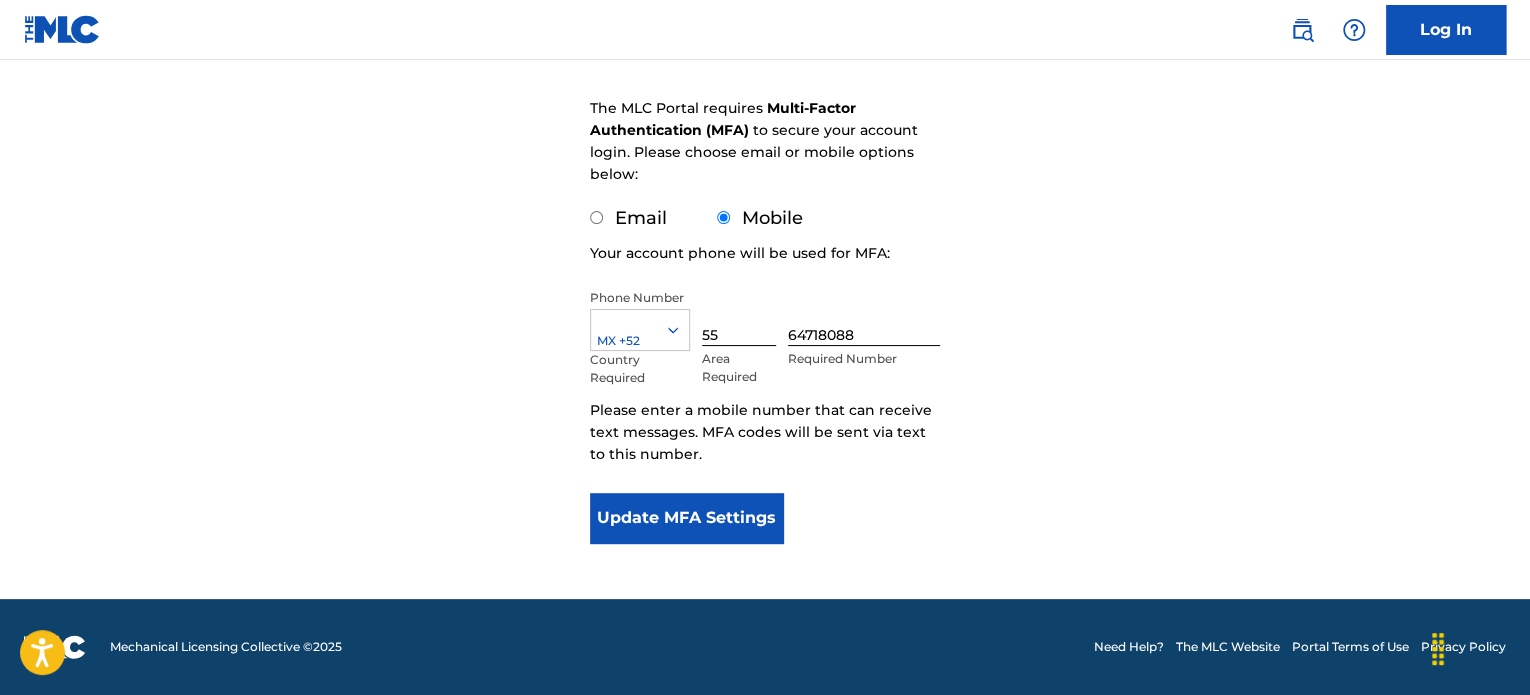 click on "Email" at bounding box center (641, 218) 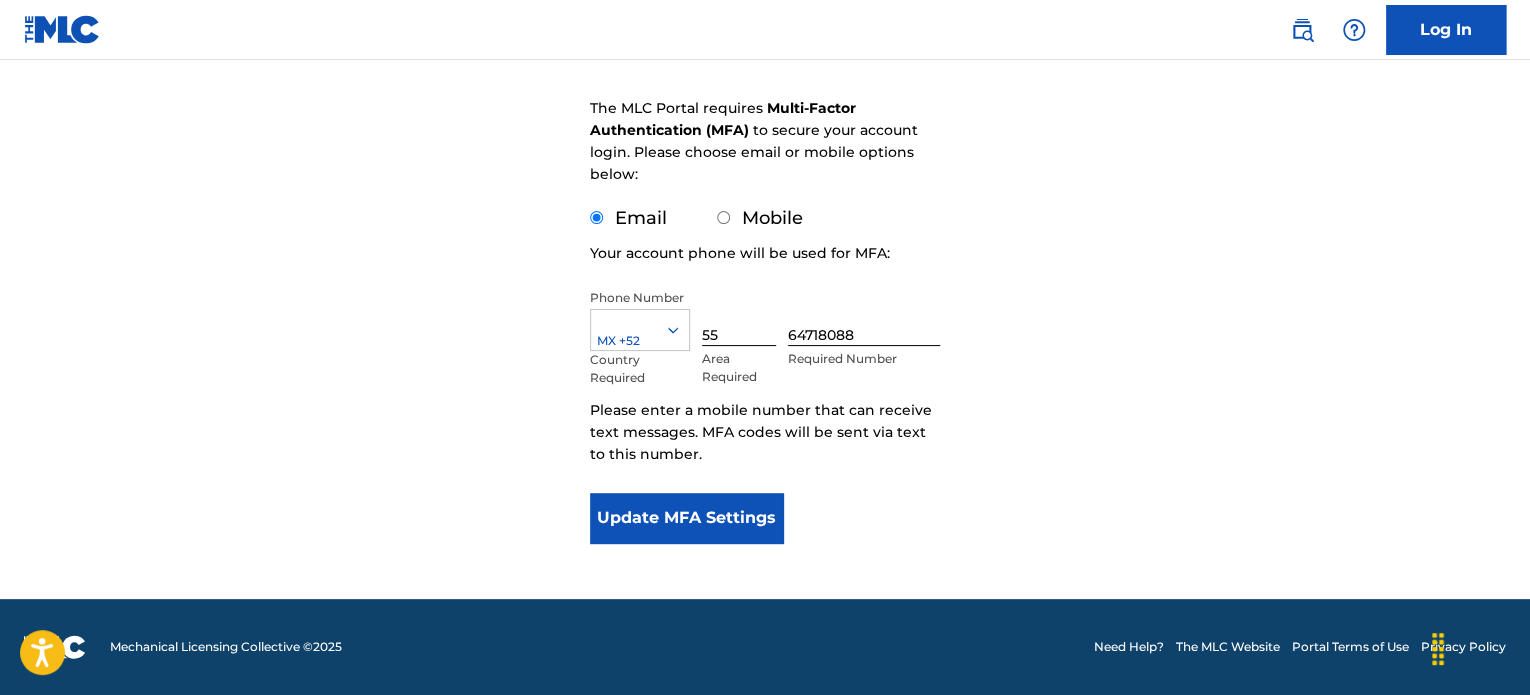 scroll, scrollTop: 88, scrollLeft: 0, axis: vertical 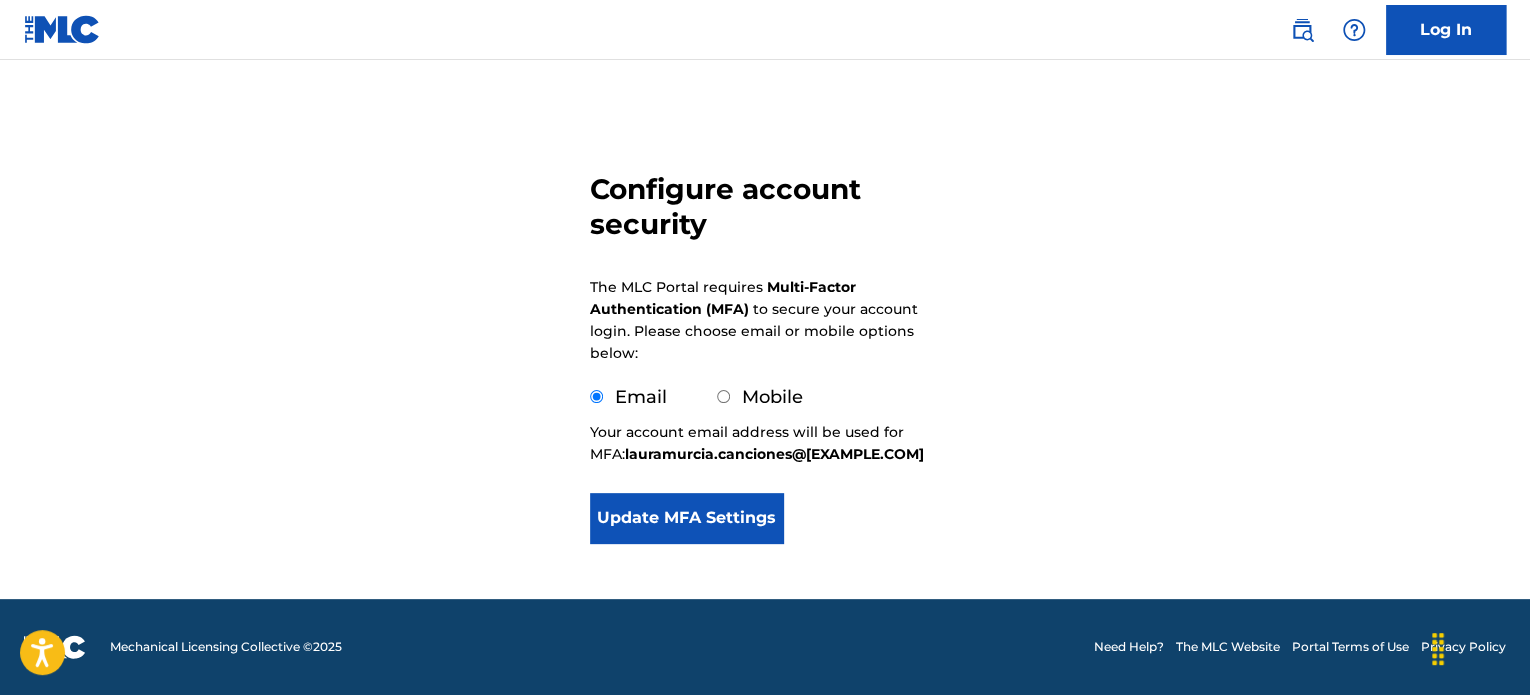 click on "Update MFA Settings" at bounding box center [686, 518] 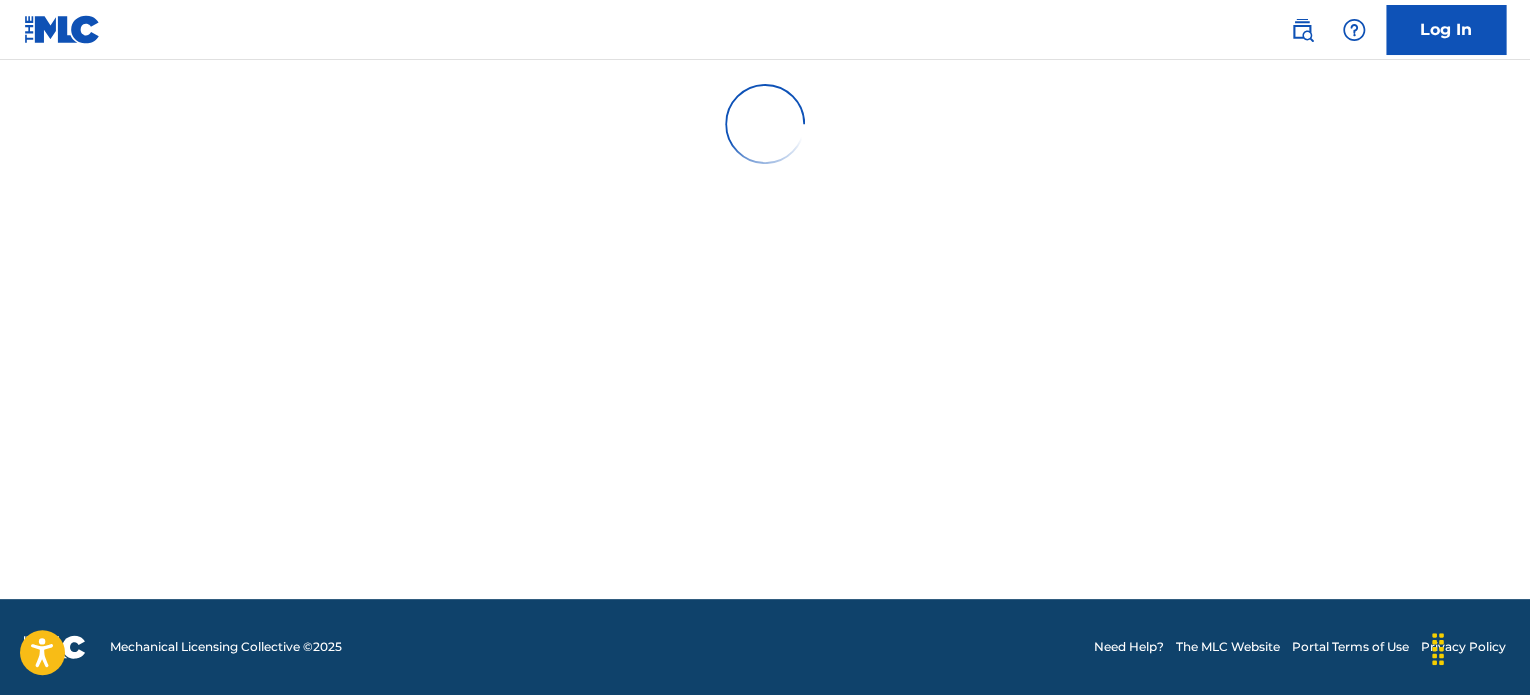 scroll, scrollTop: 0, scrollLeft: 0, axis: both 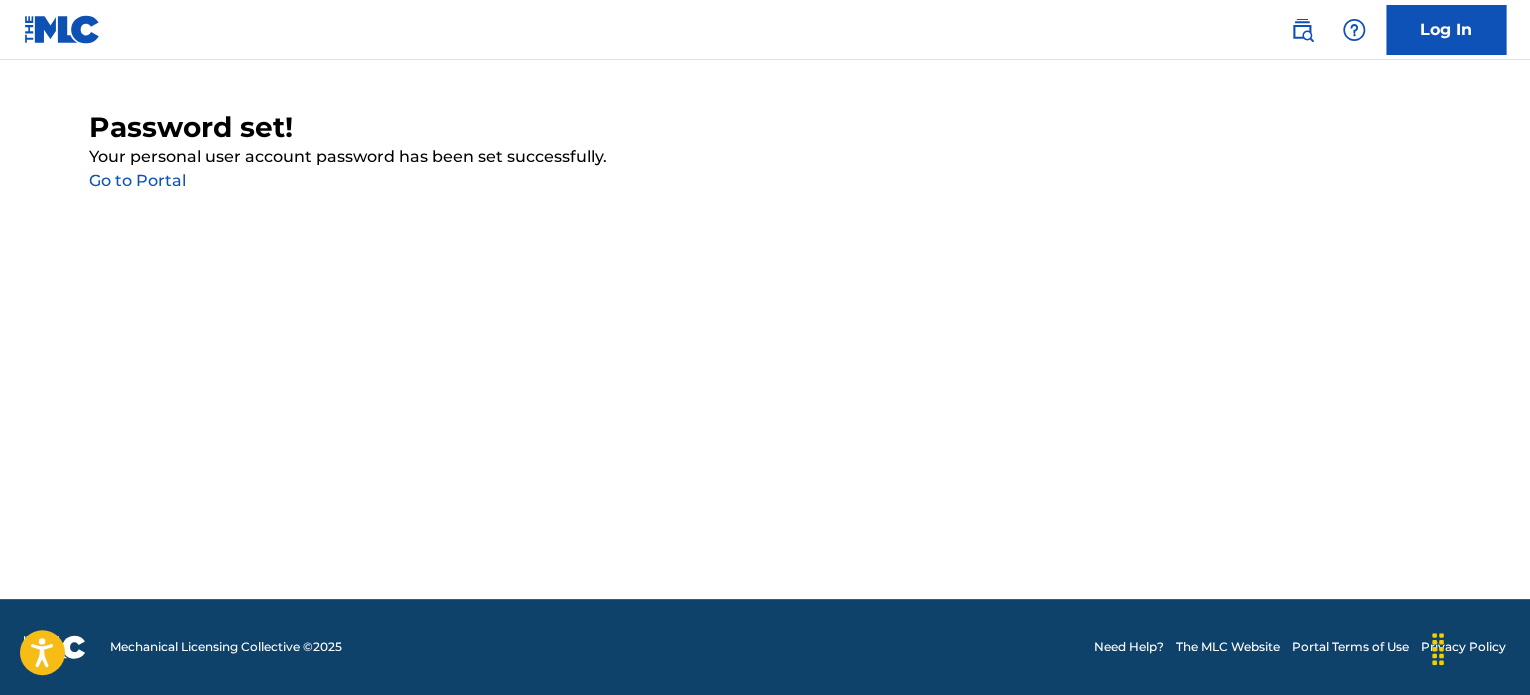 click on "Go to Portal" at bounding box center (137, 180) 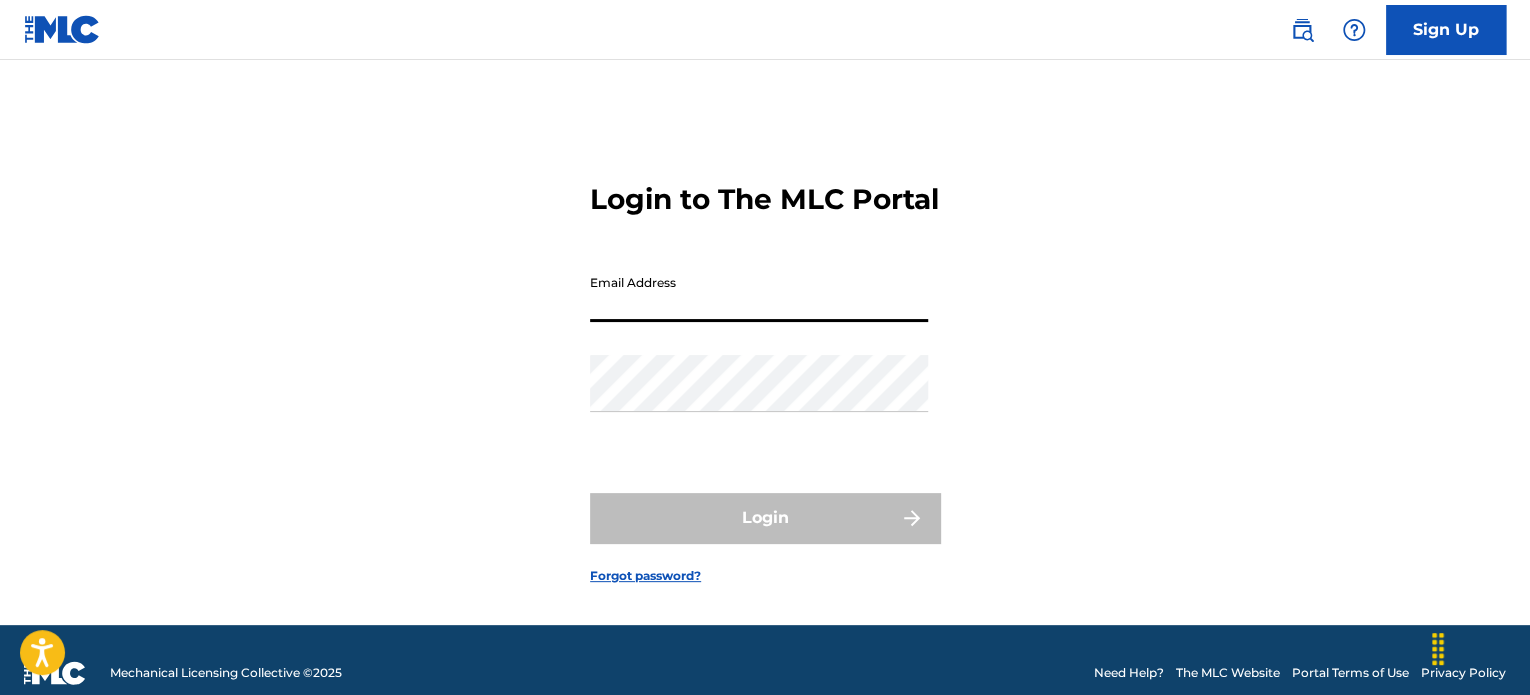 click on "Email Address" at bounding box center (759, 293) 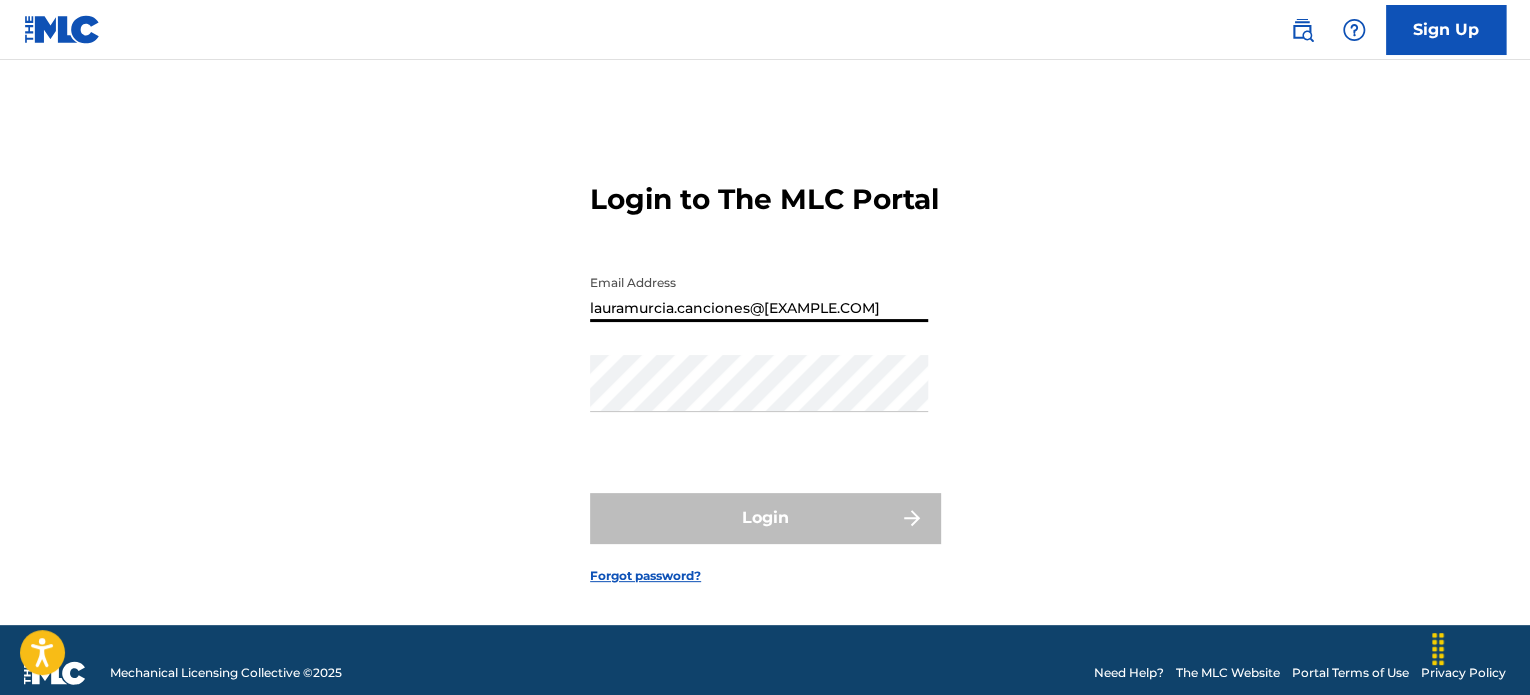 type on "[USERNAME]@[DOMAIN]" 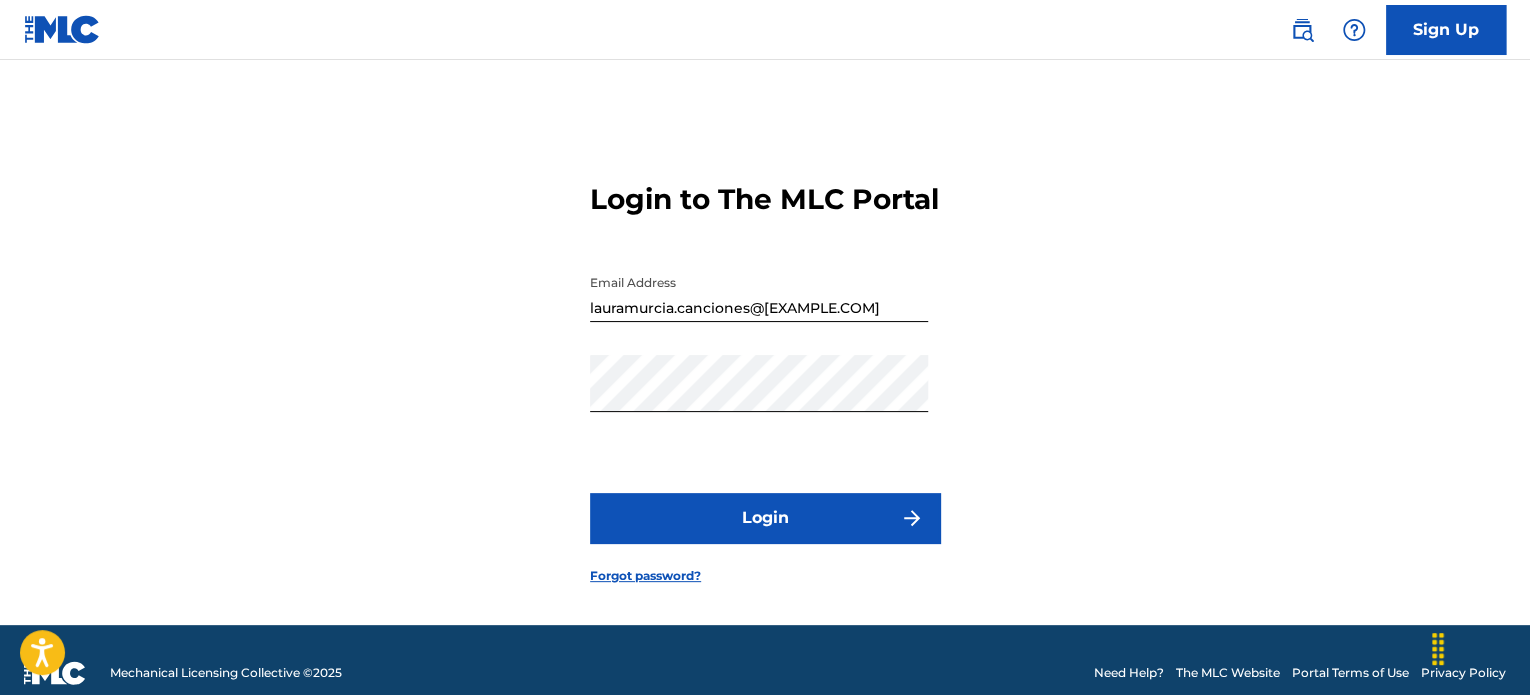 click on "Login" at bounding box center (765, 518) 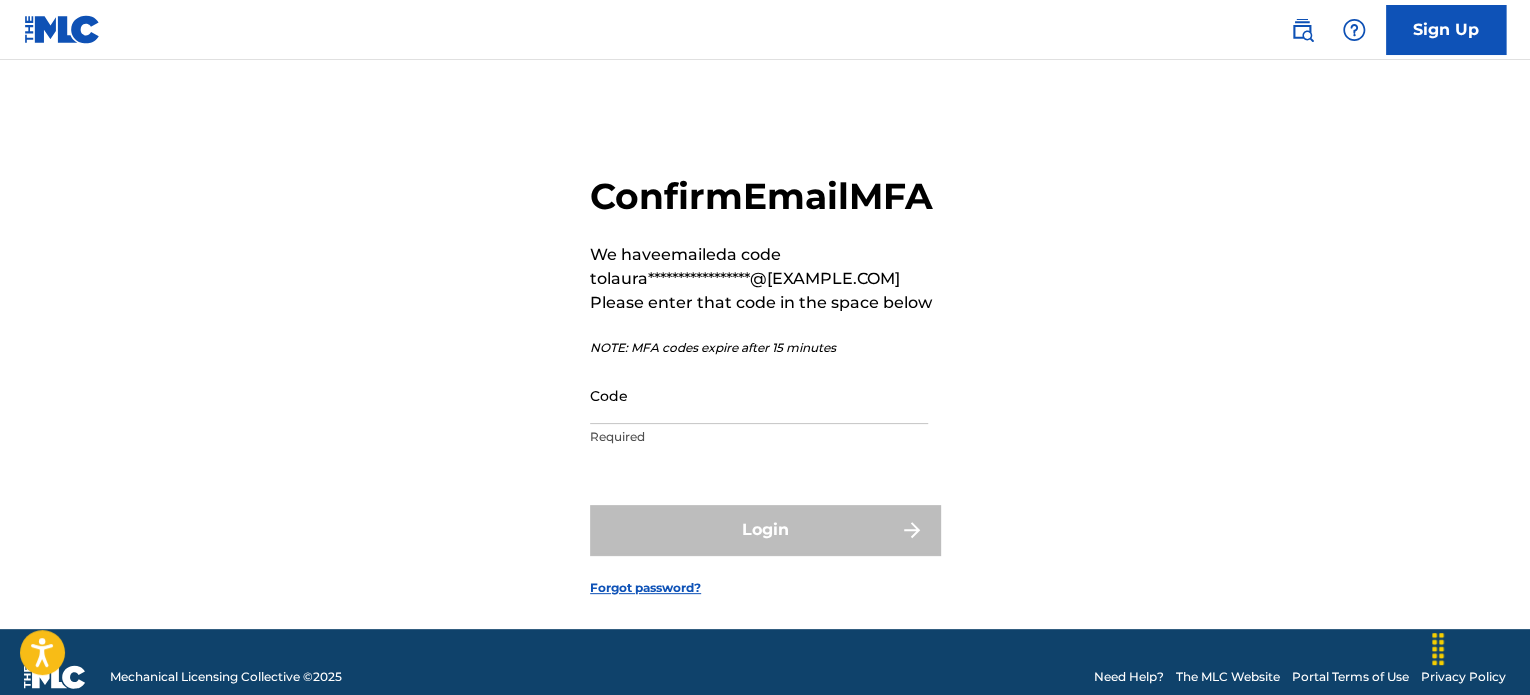 click on "Code" at bounding box center (759, 395) 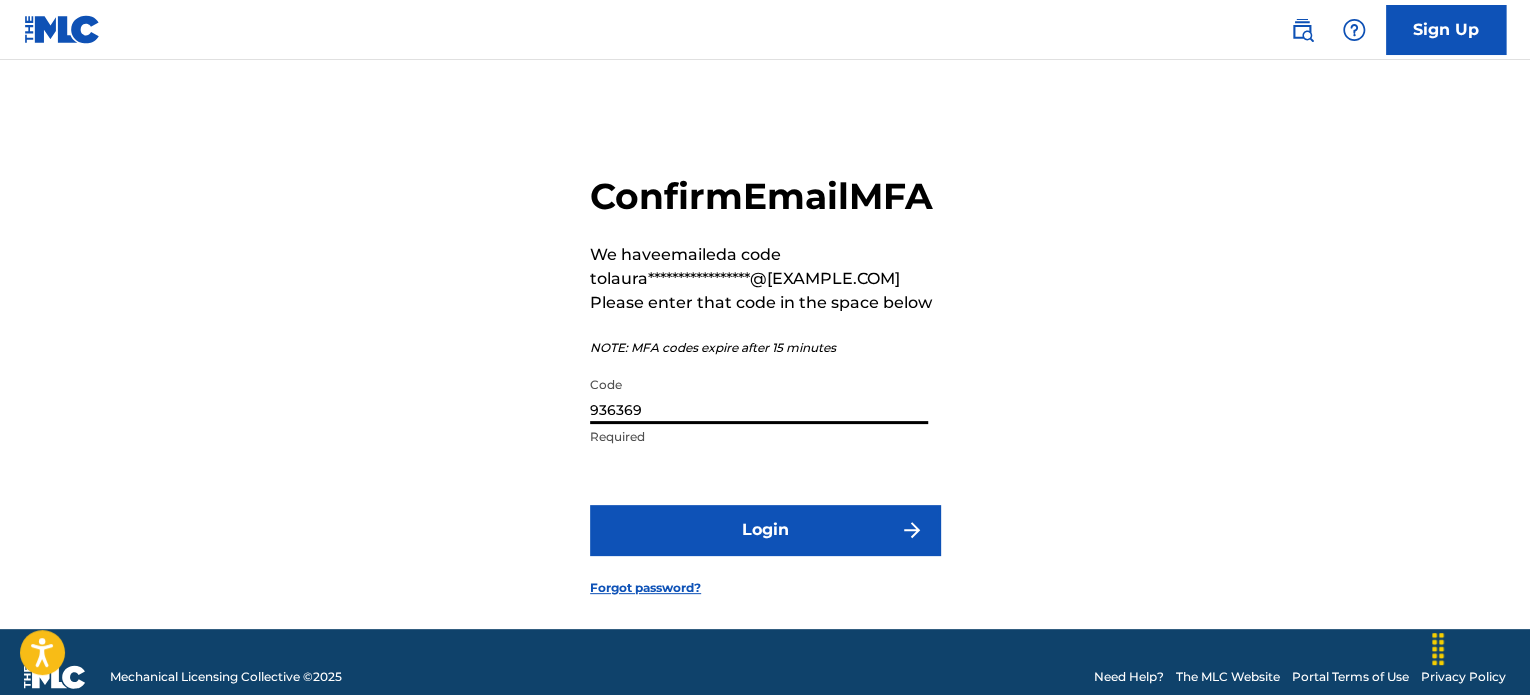 type on "936369" 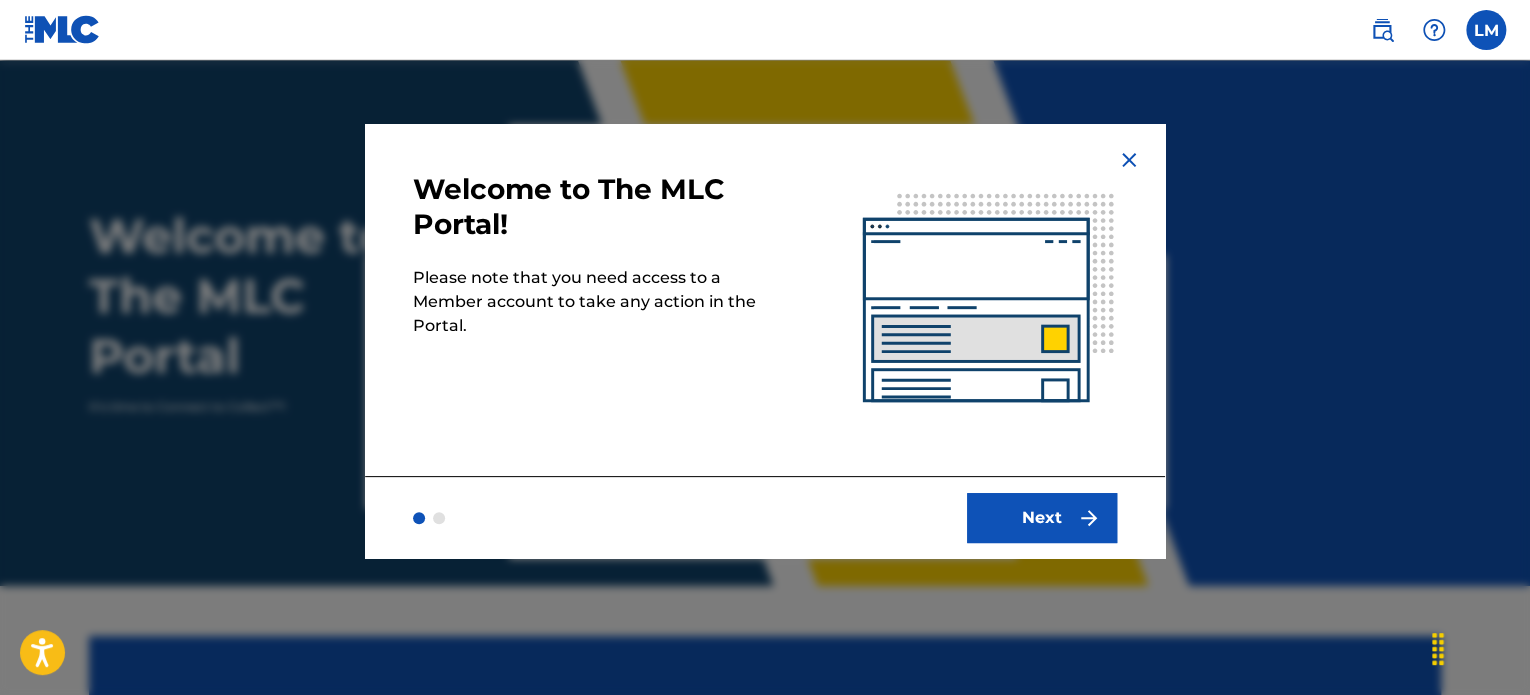 scroll, scrollTop: 0, scrollLeft: 0, axis: both 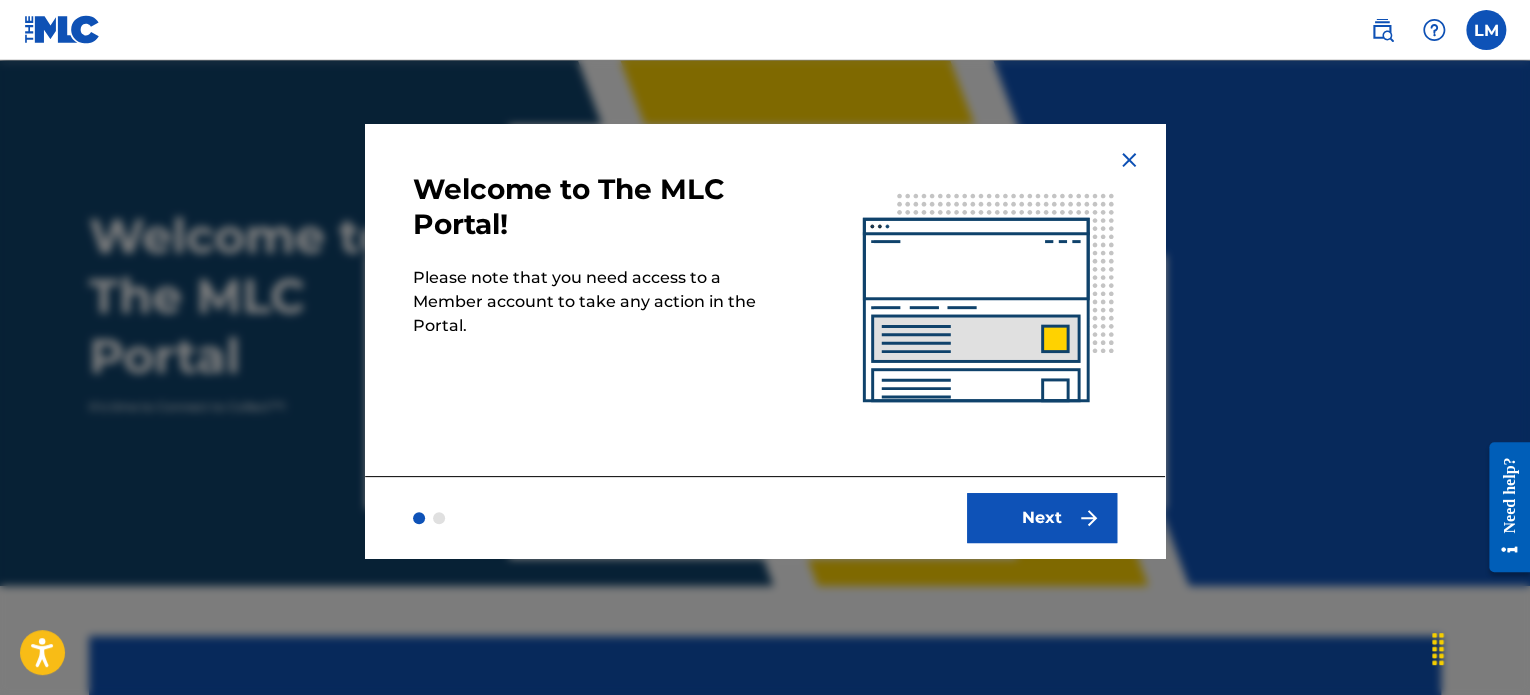 click on "Next" at bounding box center (1042, 518) 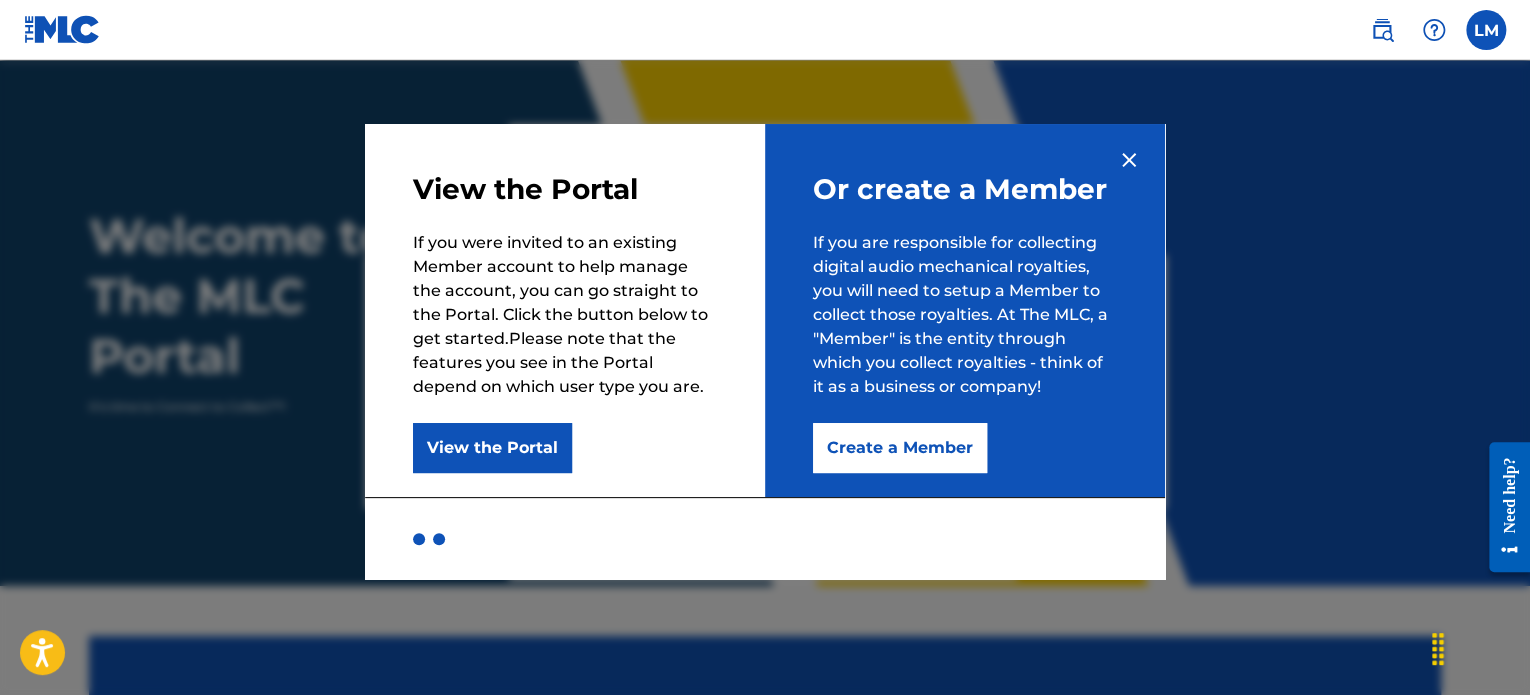 click on "View the Portal" at bounding box center [492, 448] 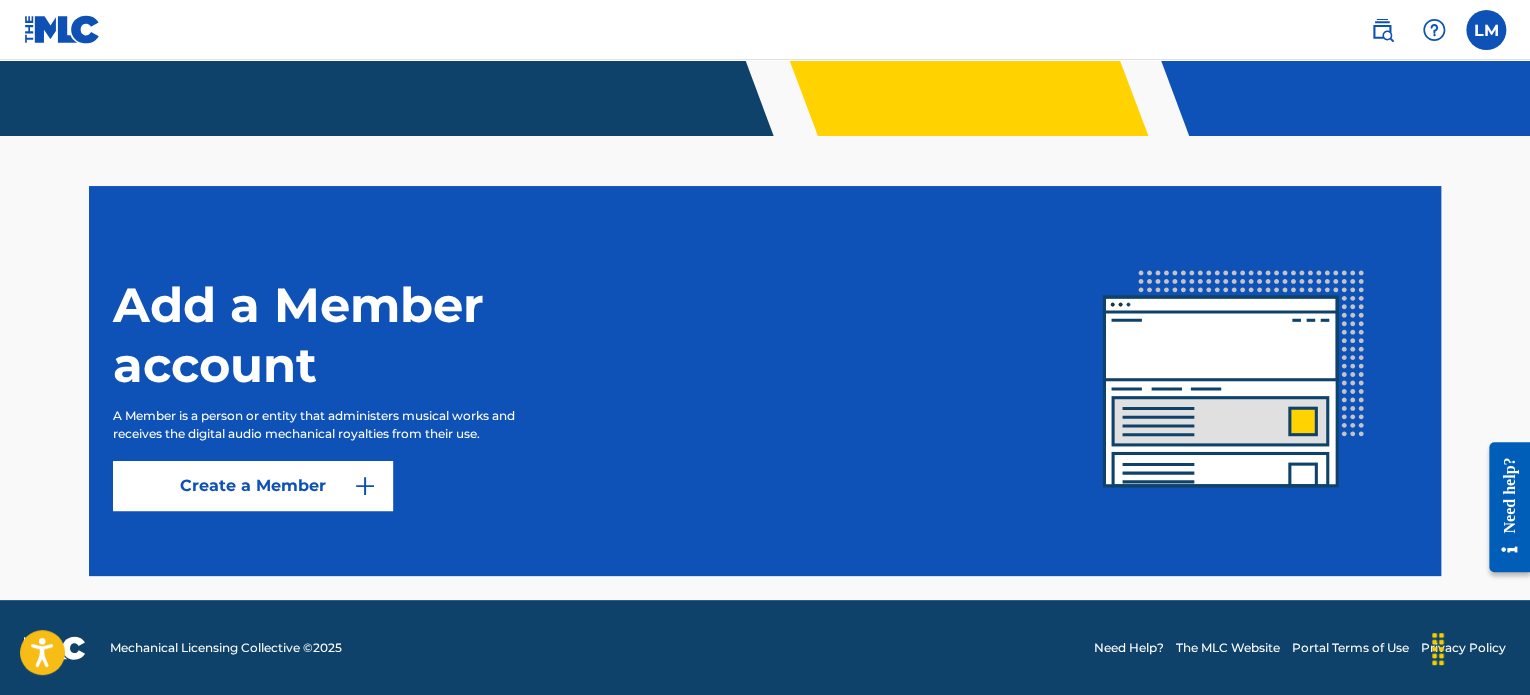 scroll, scrollTop: 0, scrollLeft: 0, axis: both 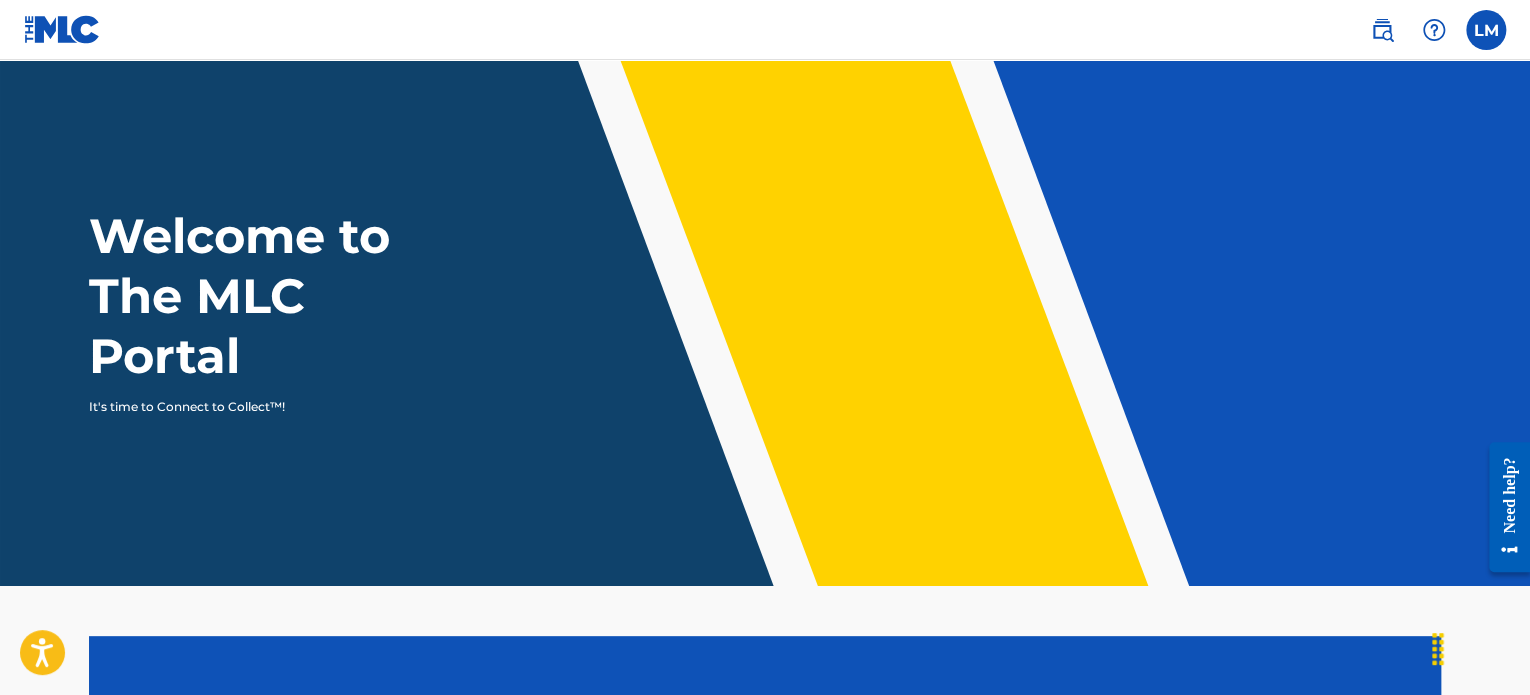 click at bounding box center [1382, 30] 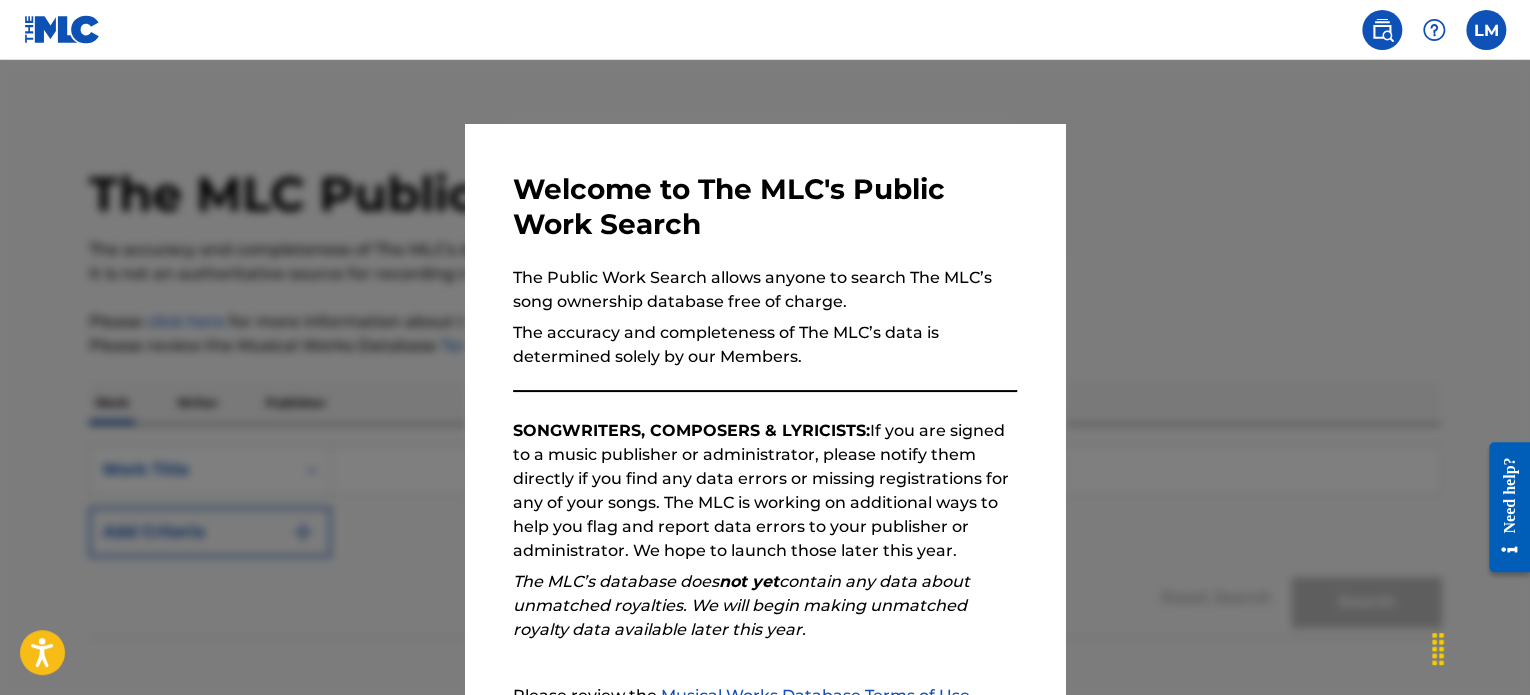 scroll, scrollTop: 220, scrollLeft: 0, axis: vertical 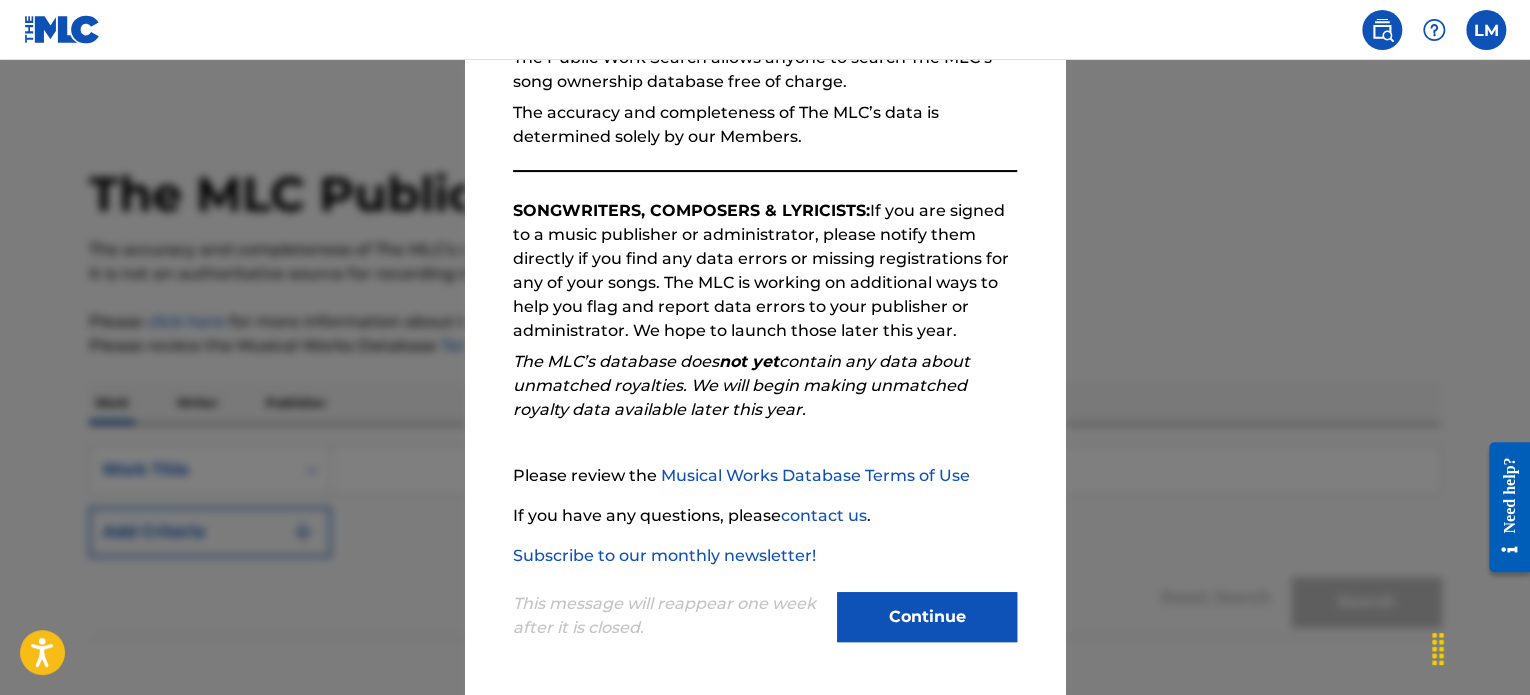 click on "Continue" at bounding box center (927, 617) 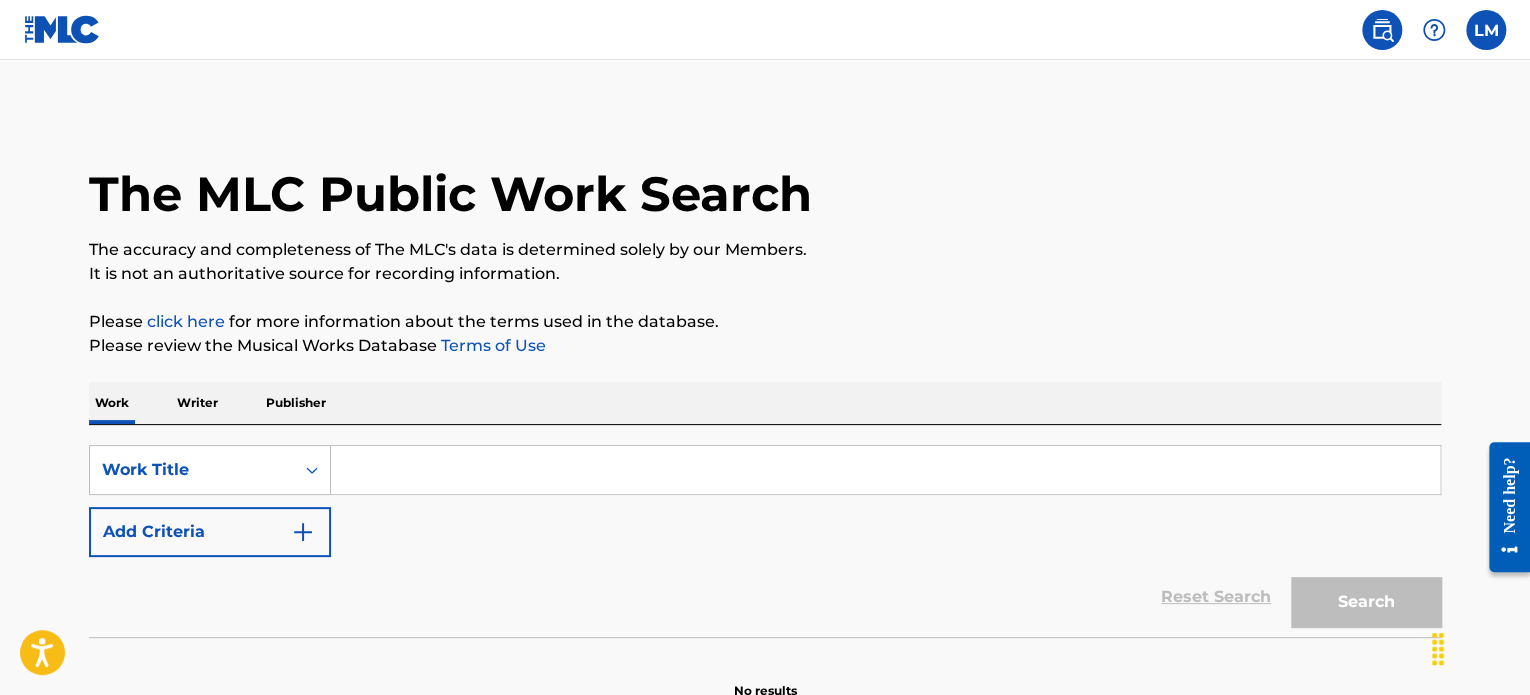 click at bounding box center (885, 470) 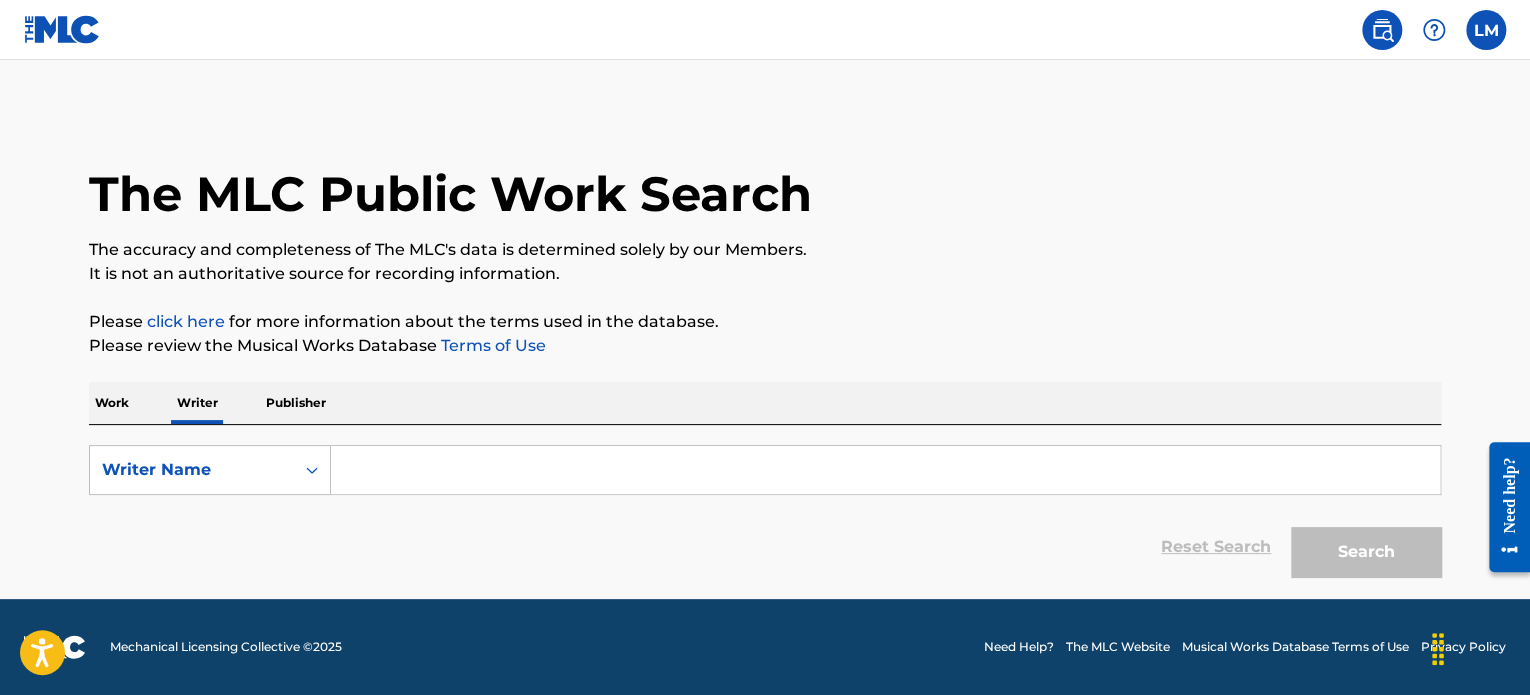 click at bounding box center (885, 470) 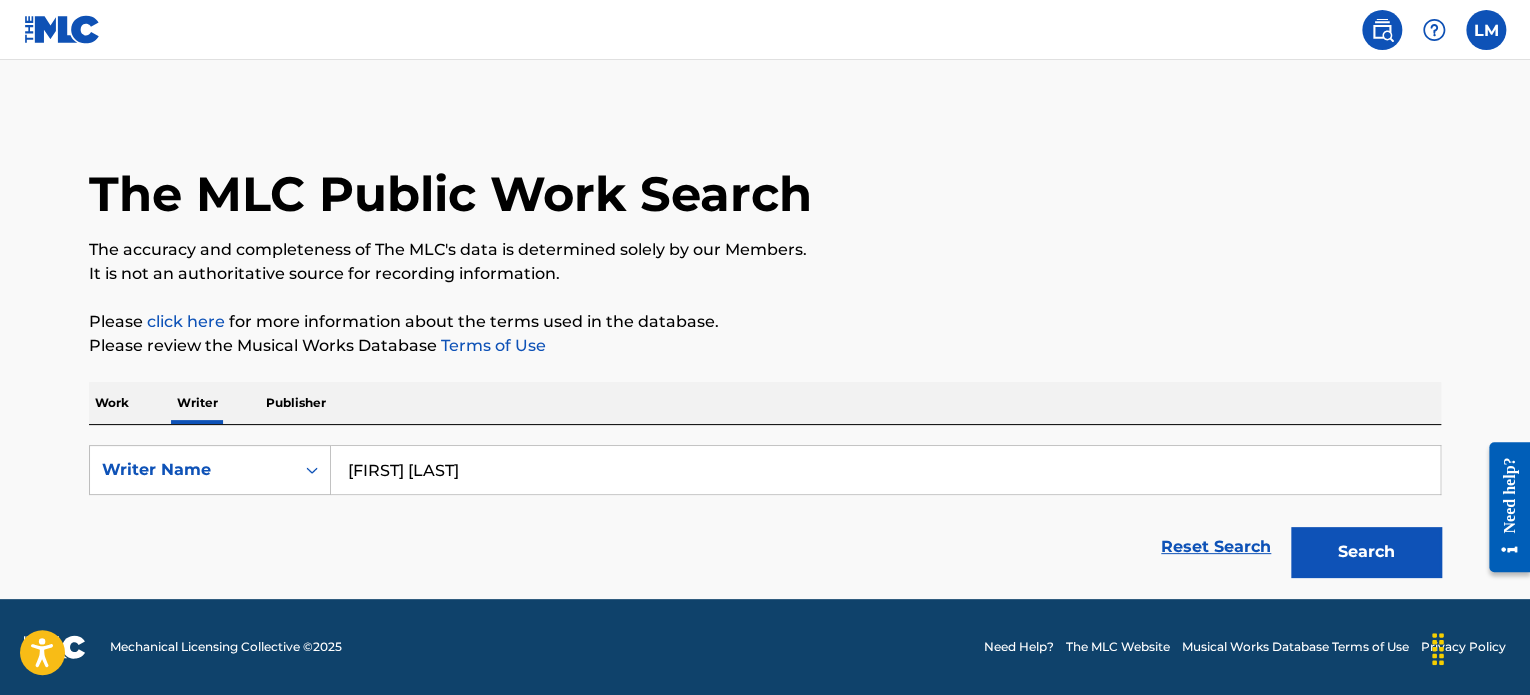 type on "laura murcia" 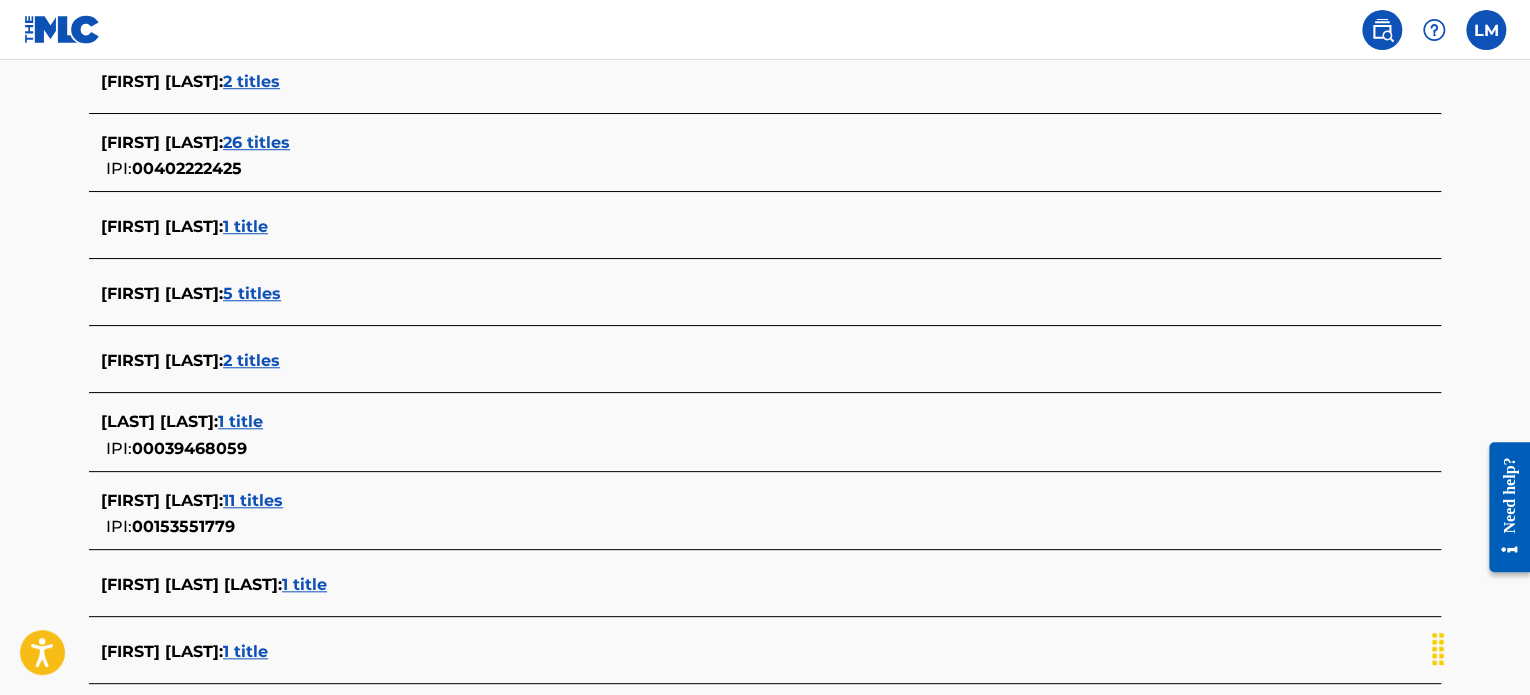 scroll, scrollTop: 799, scrollLeft: 0, axis: vertical 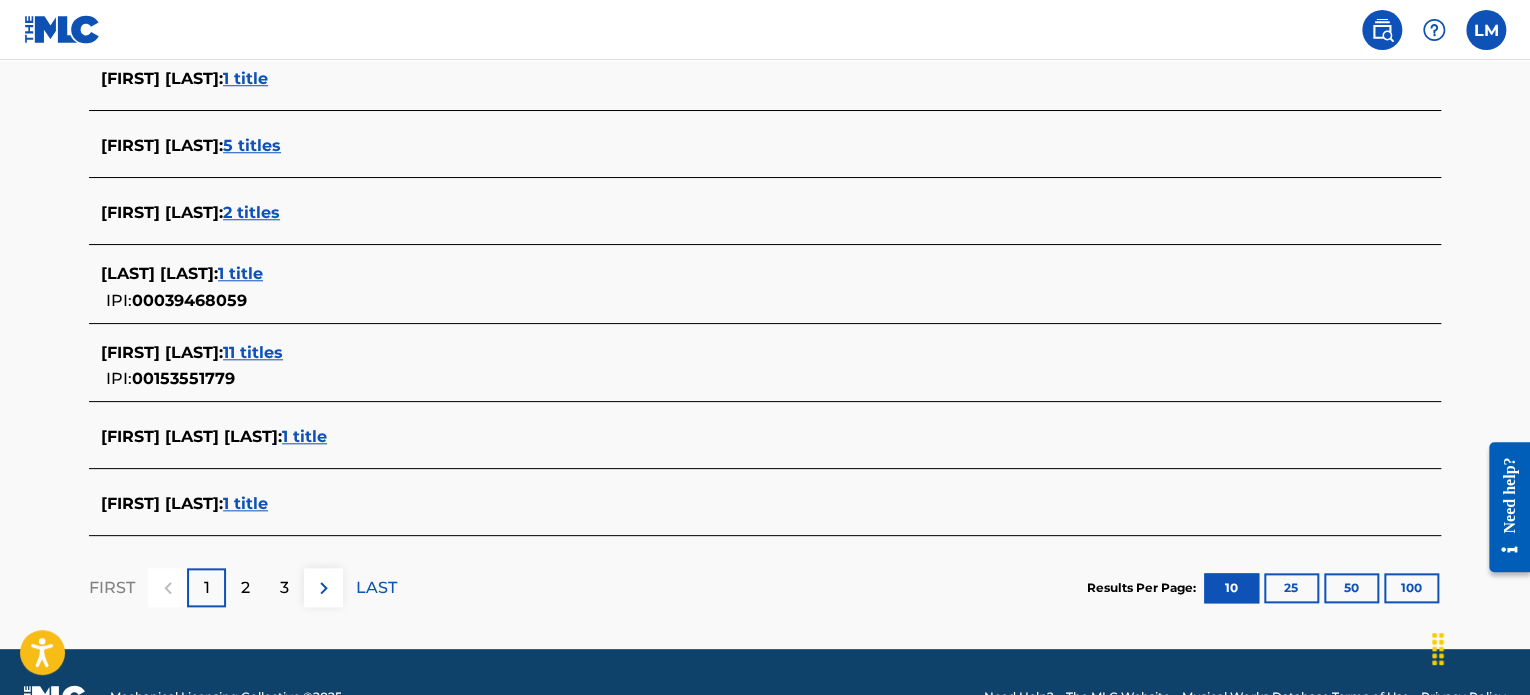 click on "1 title" at bounding box center [245, 503] 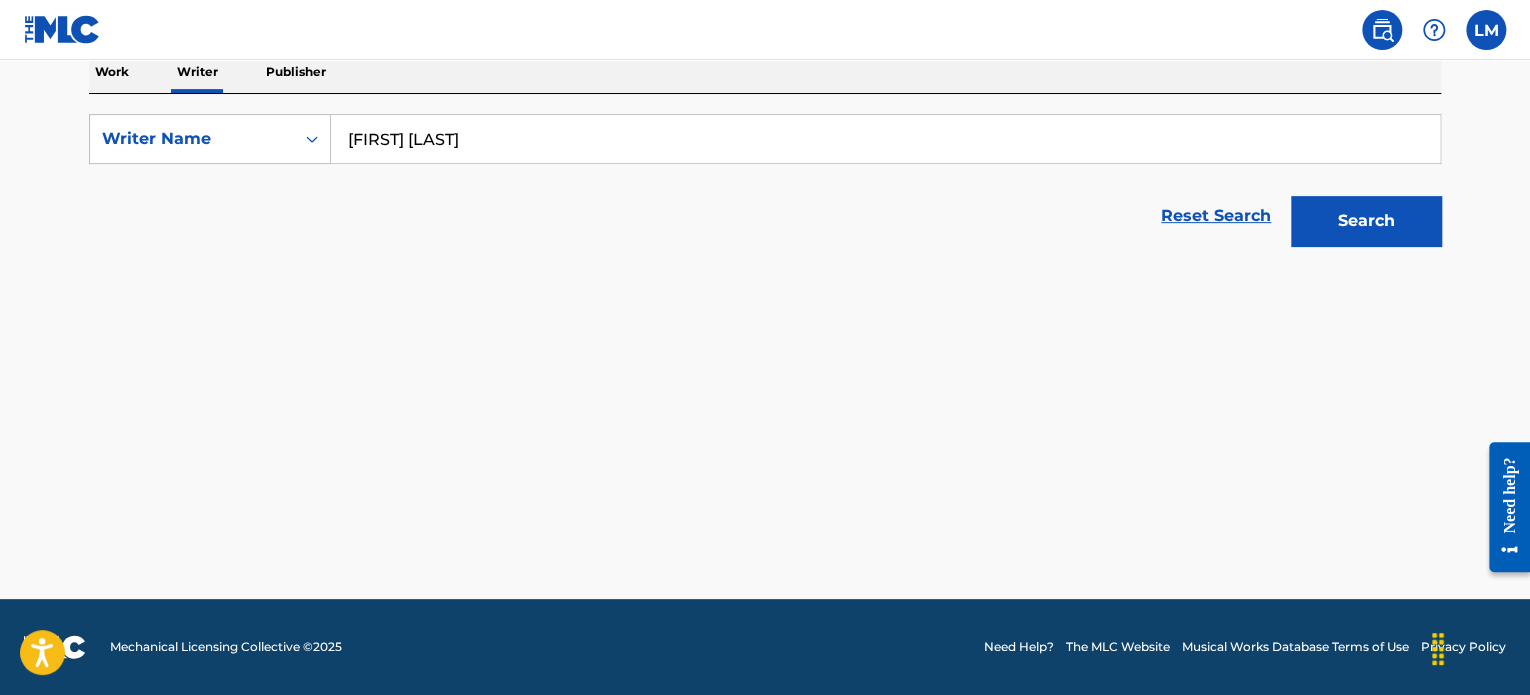 scroll, scrollTop: 330, scrollLeft: 0, axis: vertical 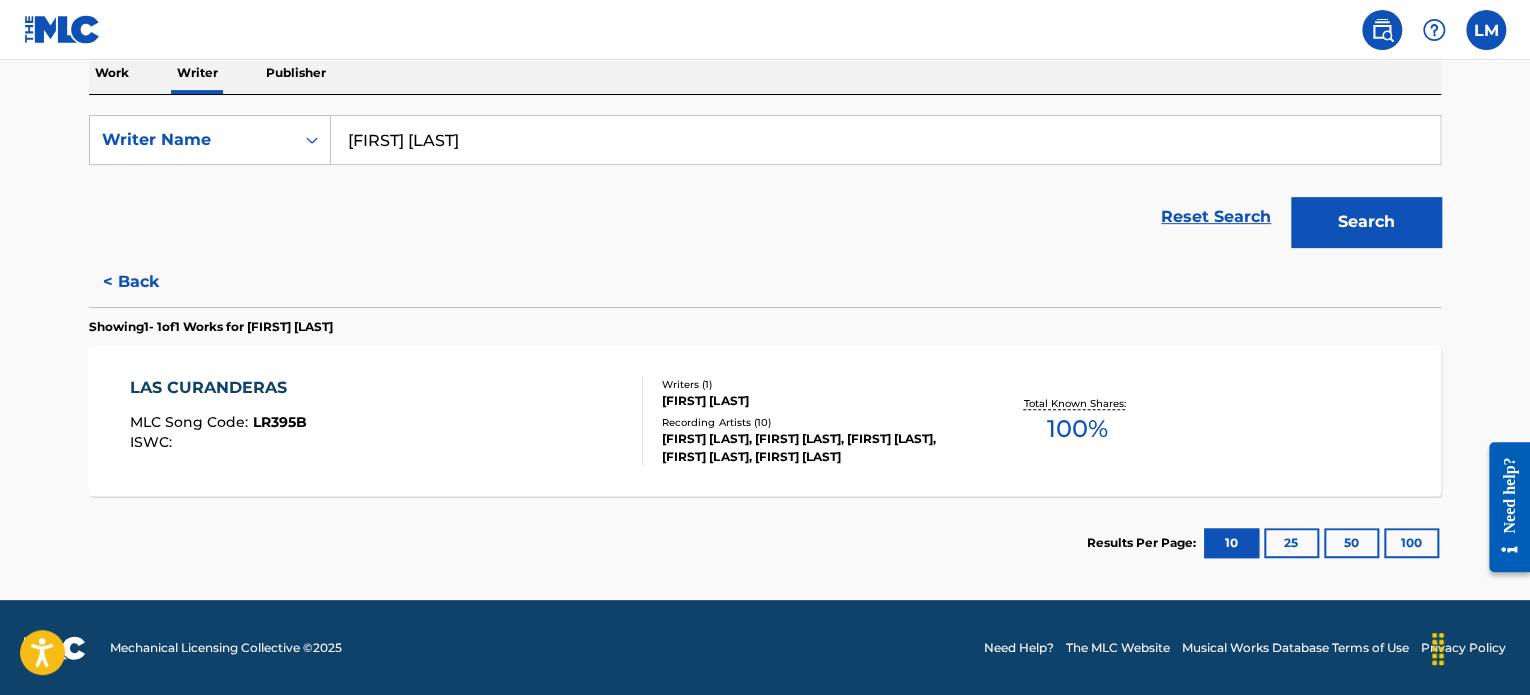 click on "ISWC :" at bounding box center (218, 442) 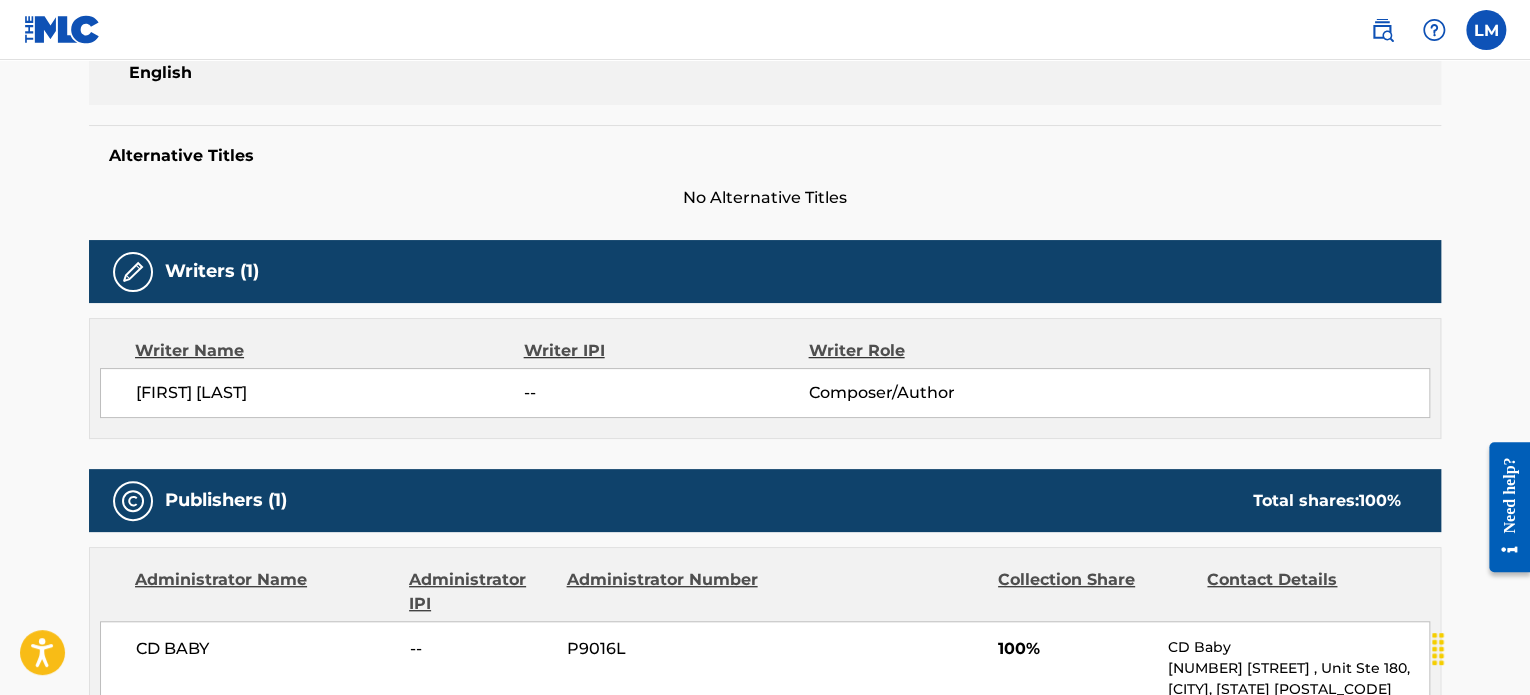 scroll, scrollTop: 464, scrollLeft: 0, axis: vertical 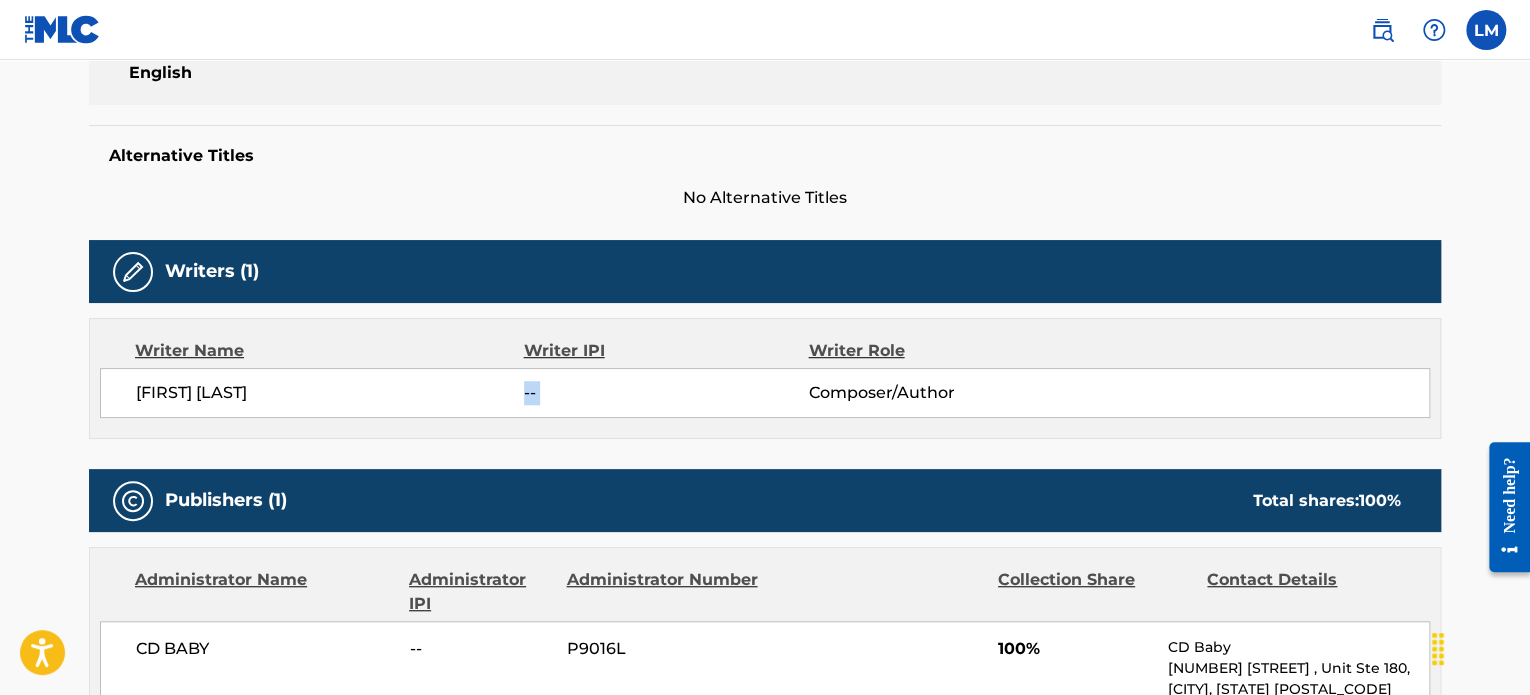 click on "--" at bounding box center (666, 393) 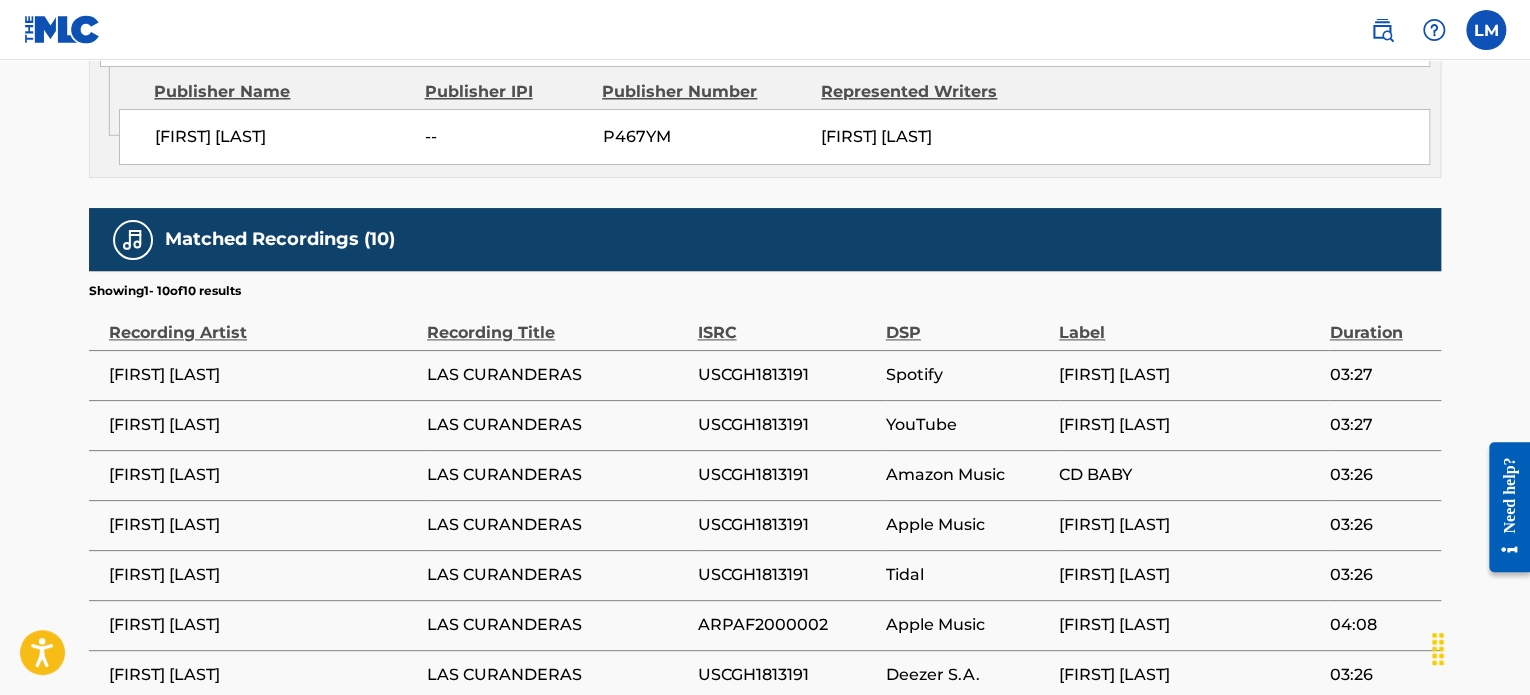 scroll, scrollTop: 1178, scrollLeft: 0, axis: vertical 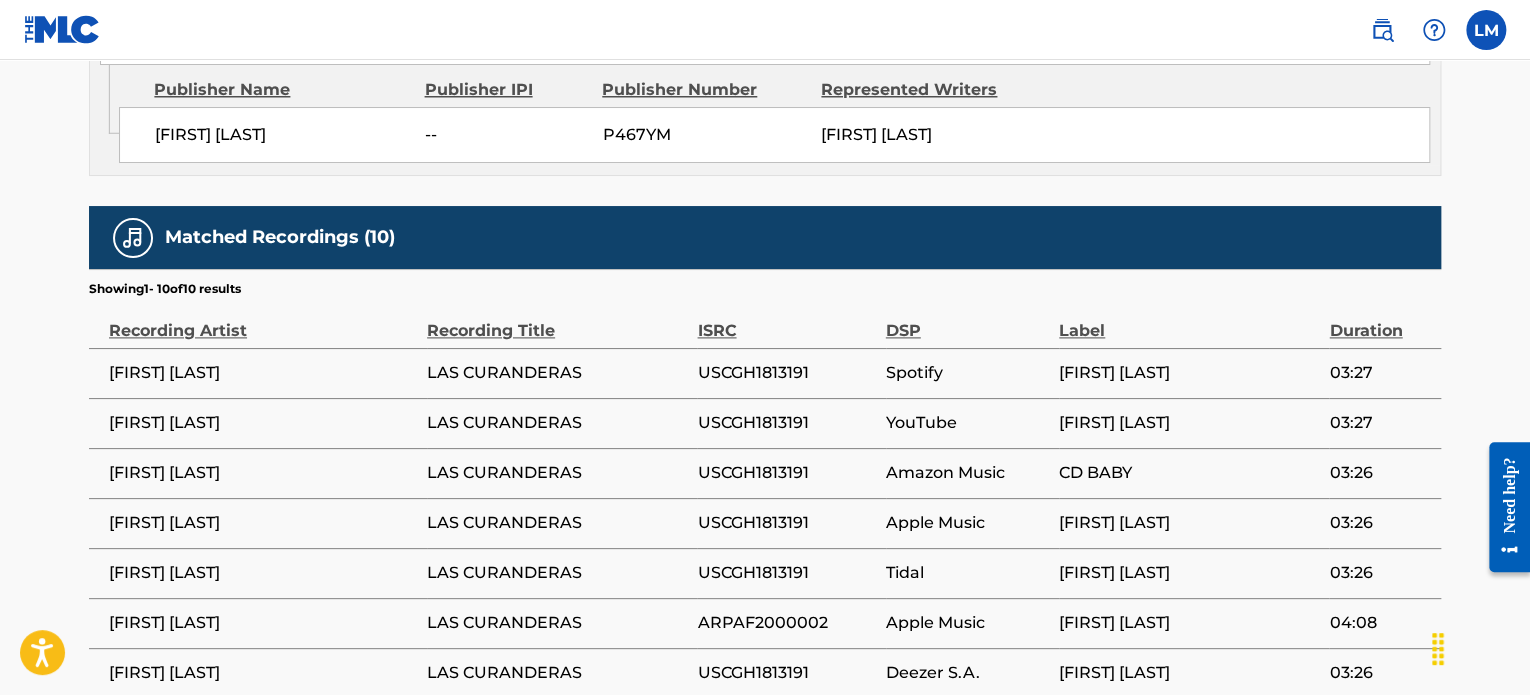 click on "[ID]" at bounding box center [786, 373] 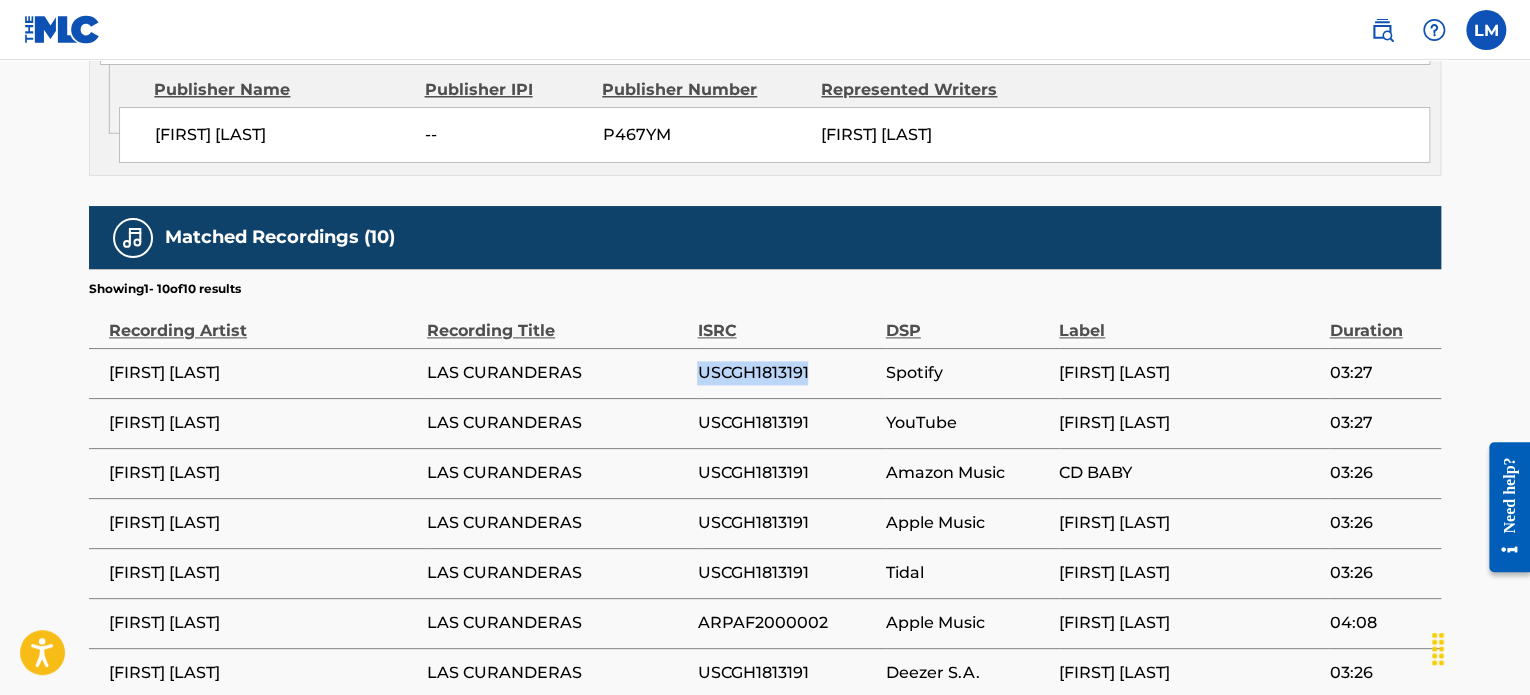 click on "[ID]" at bounding box center [786, 373] 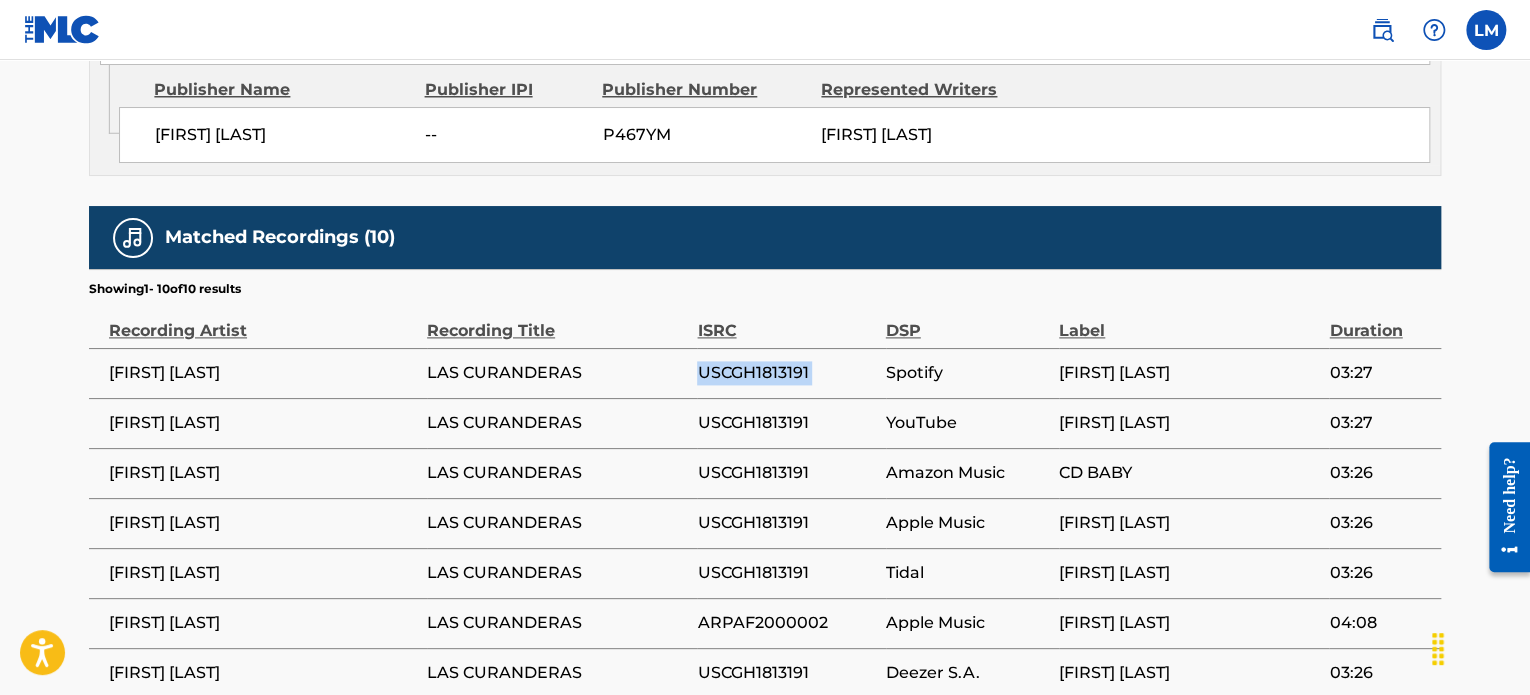 click on "[ID]" at bounding box center (786, 373) 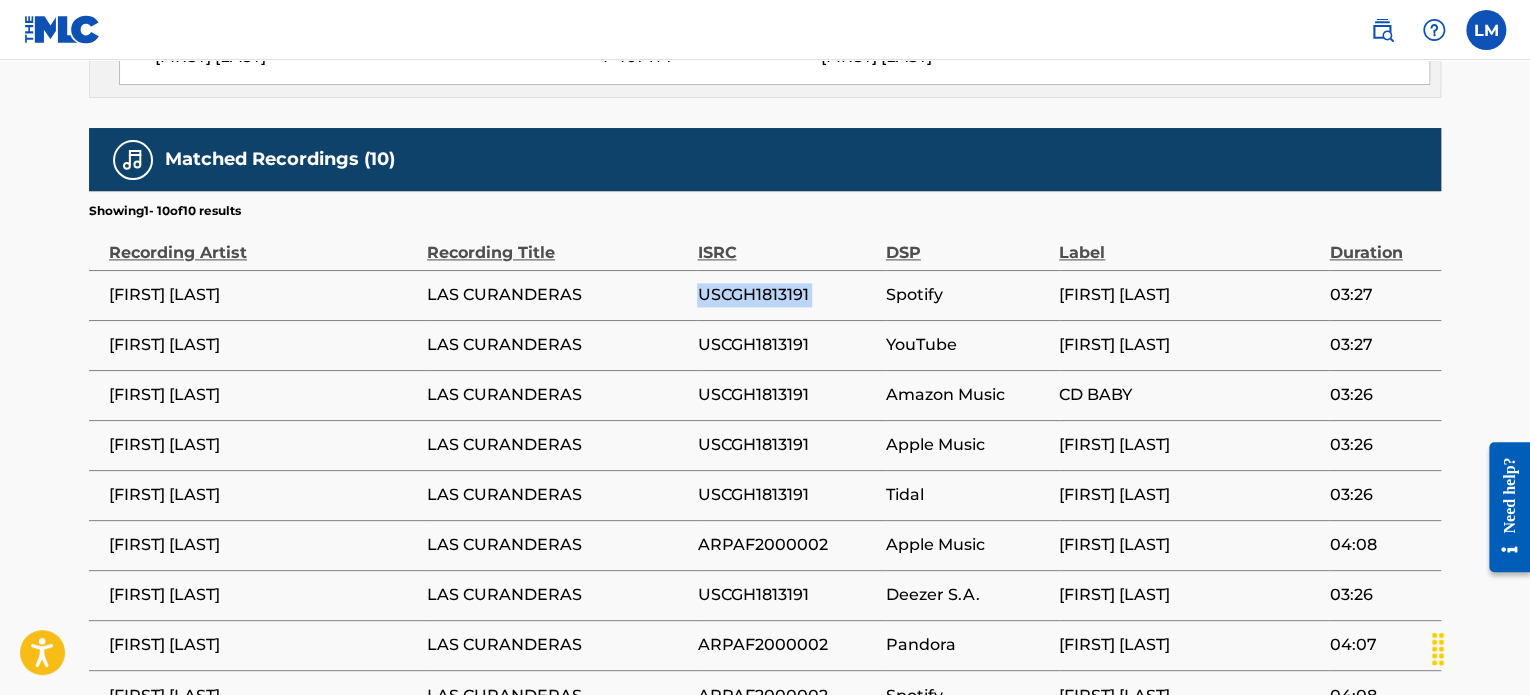 click on "[ID]" at bounding box center (786, 295) 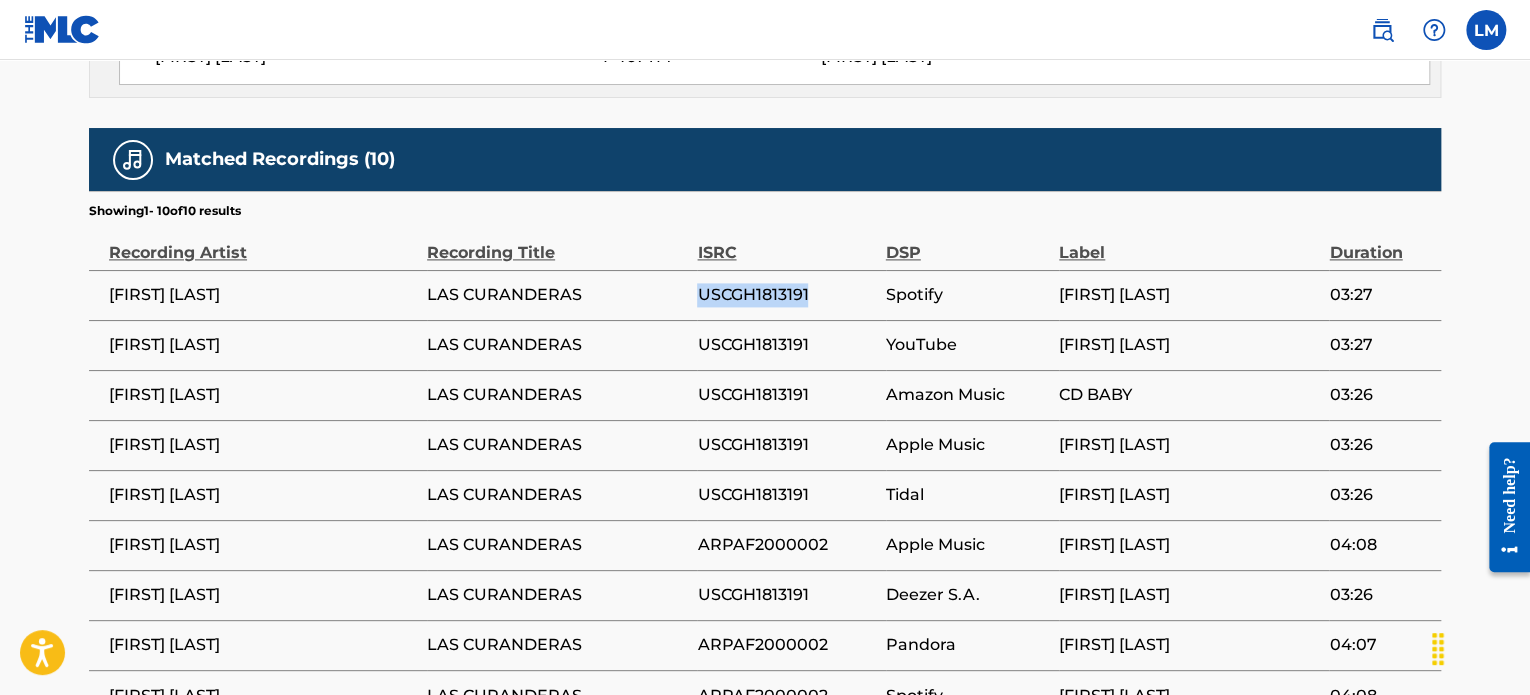 click on "[ID]" at bounding box center (786, 295) 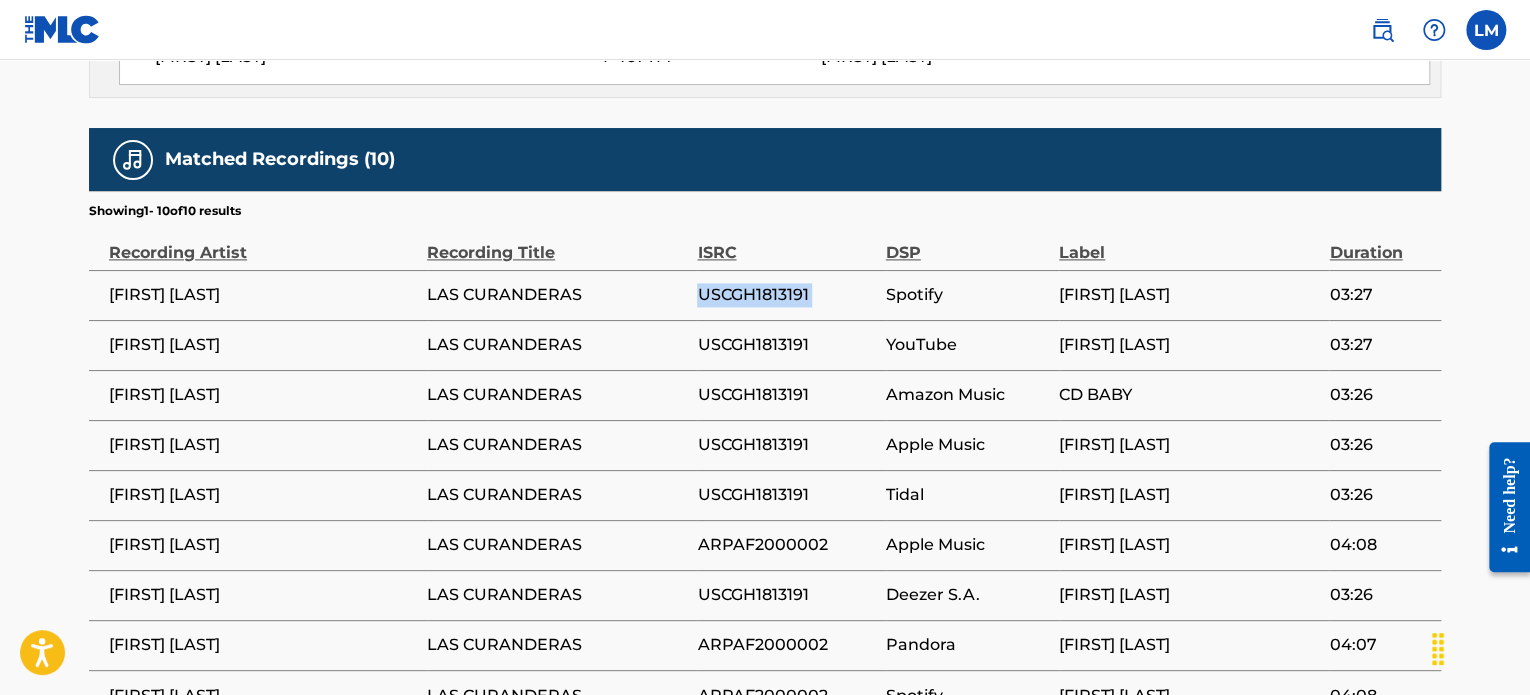 click on "[ID]" at bounding box center [786, 295] 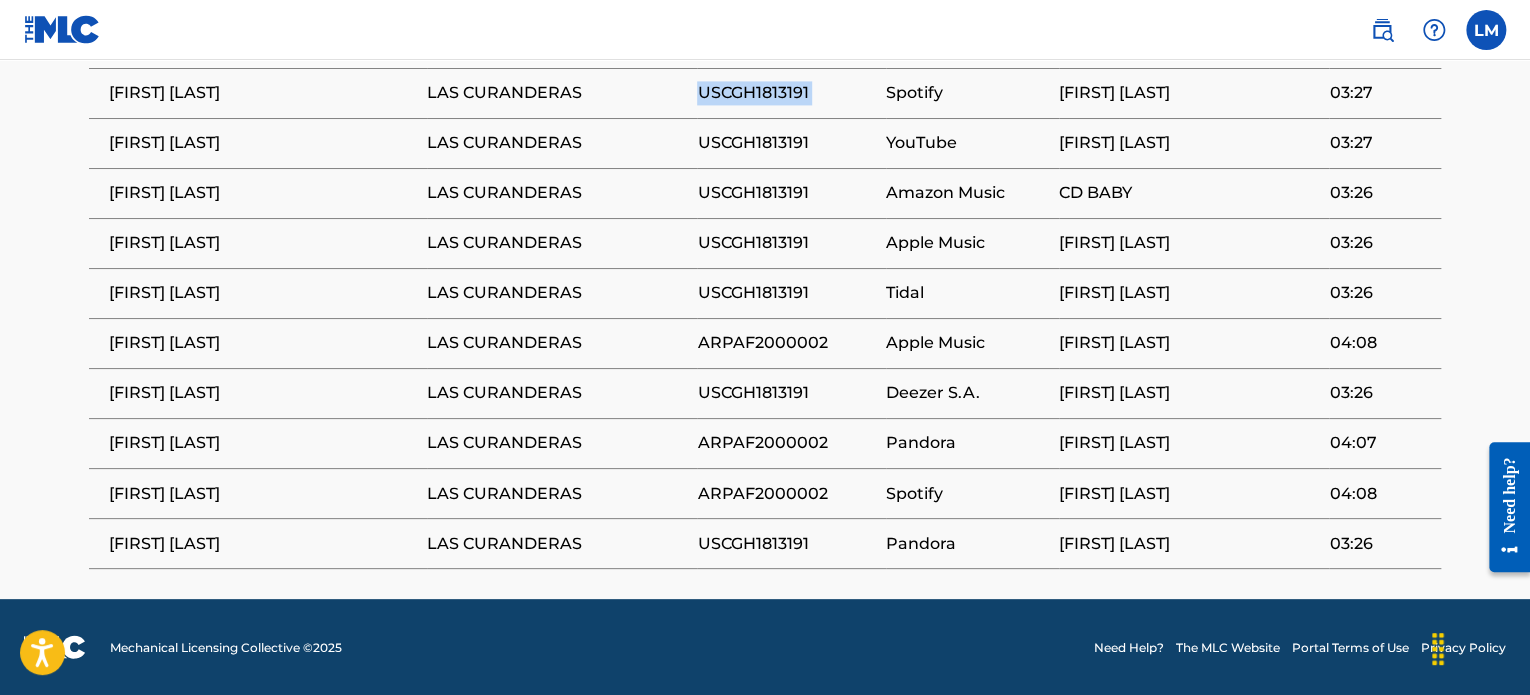 scroll, scrollTop: 1476, scrollLeft: 0, axis: vertical 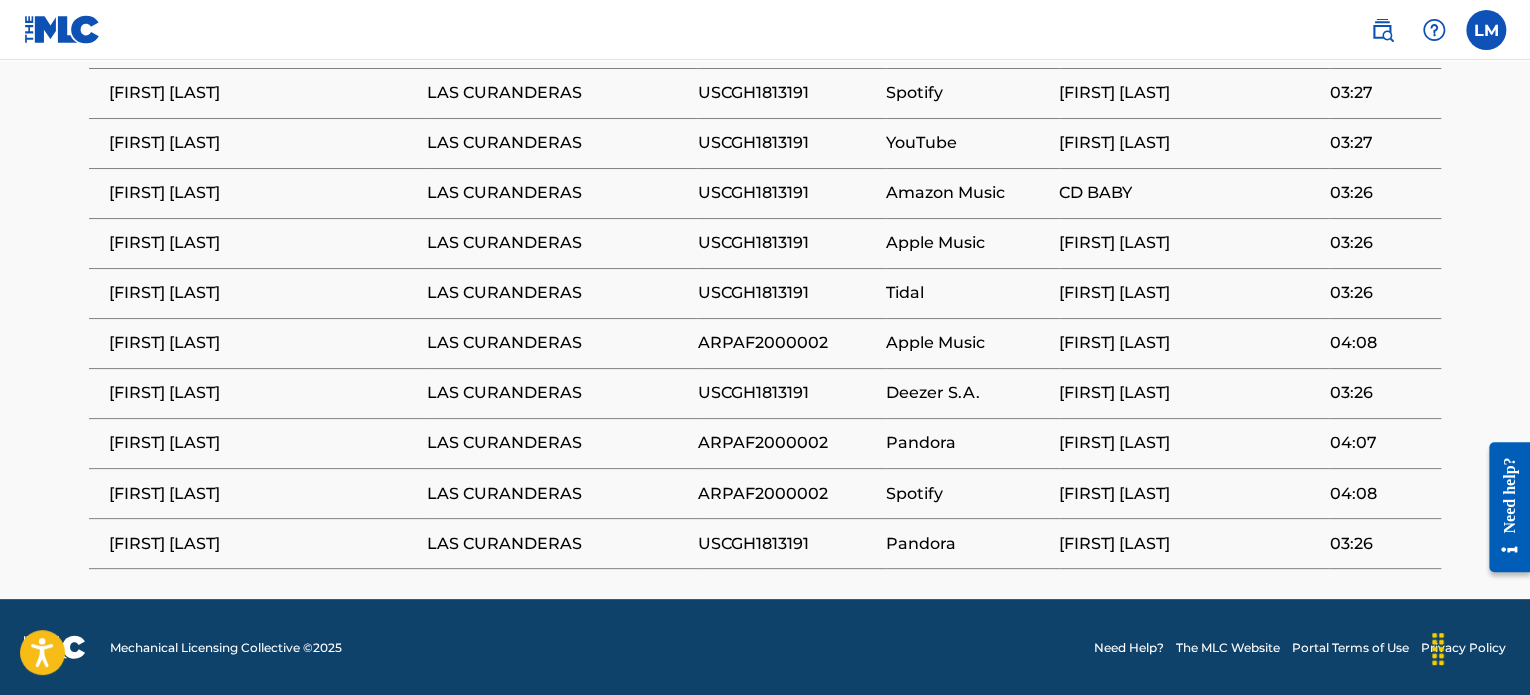 click on "[ID]" at bounding box center (786, 293) 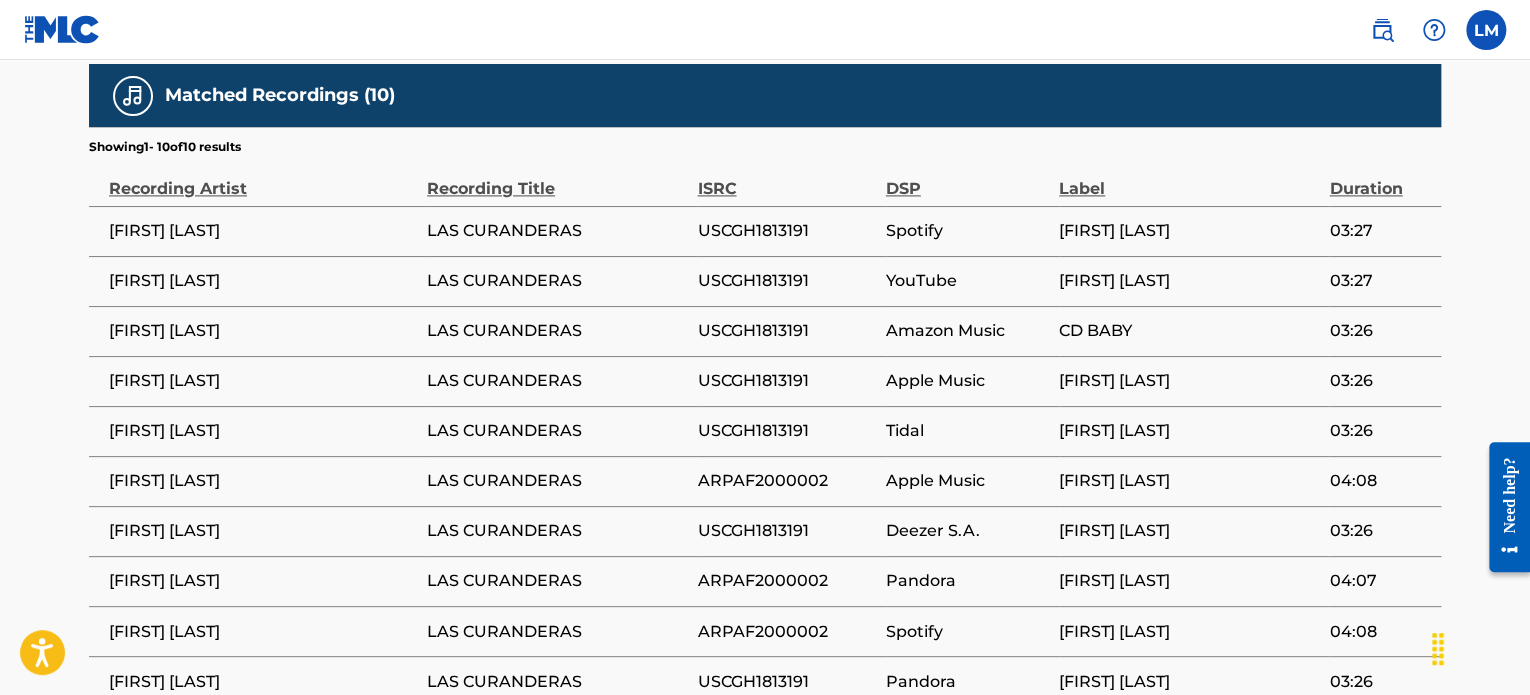 scroll, scrollTop: 1308, scrollLeft: 0, axis: vertical 